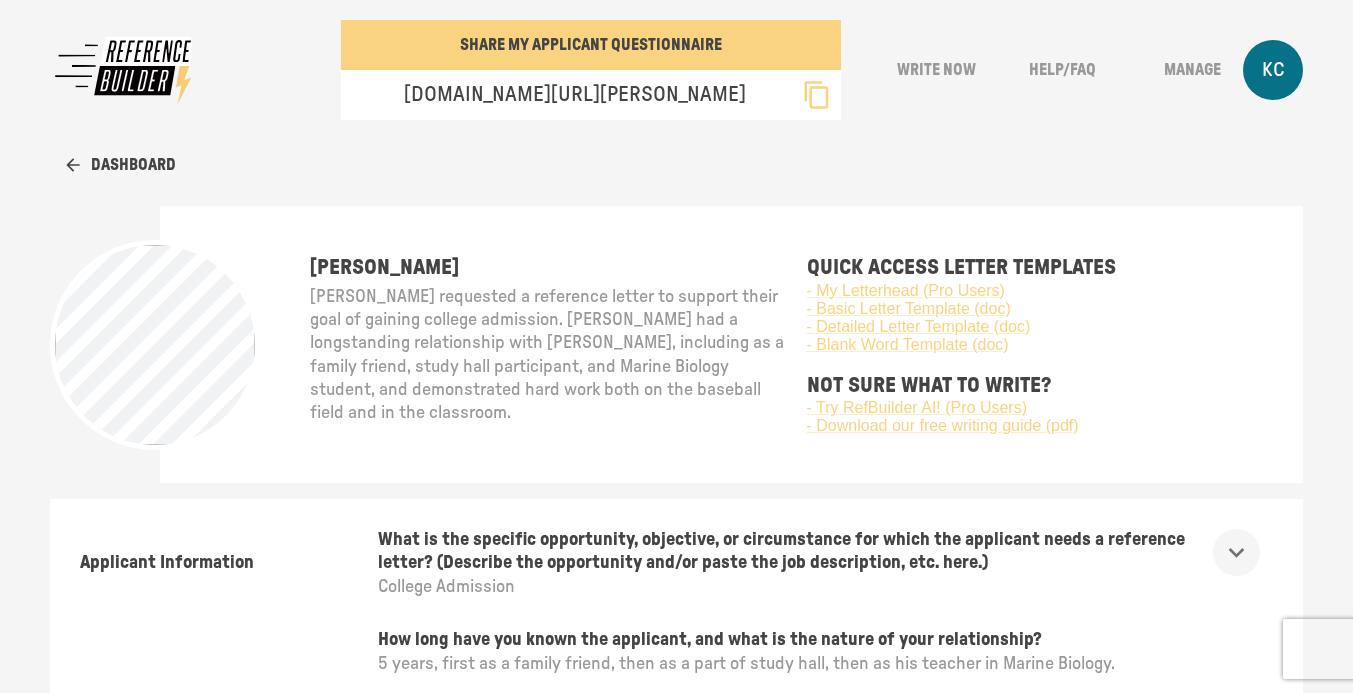 scroll, scrollTop: 0, scrollLeft: 0, axis: both 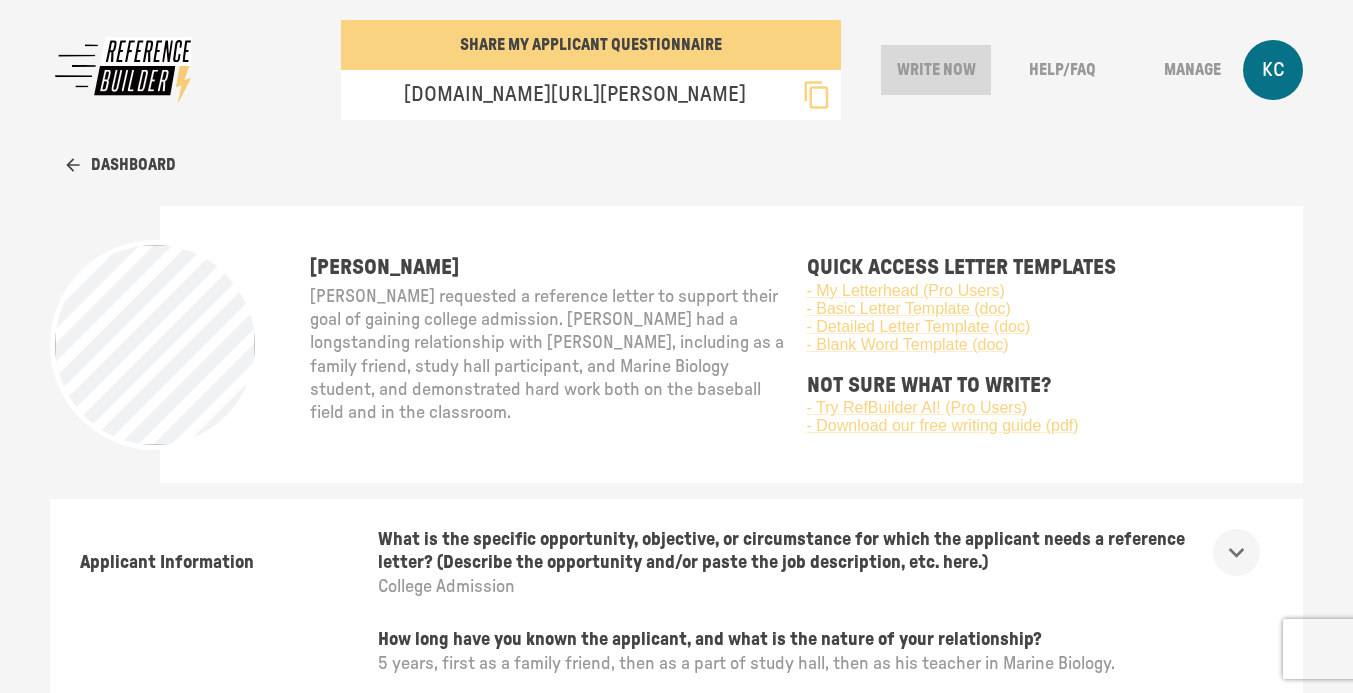click on "Write Now" at bounding box center (936, 70) 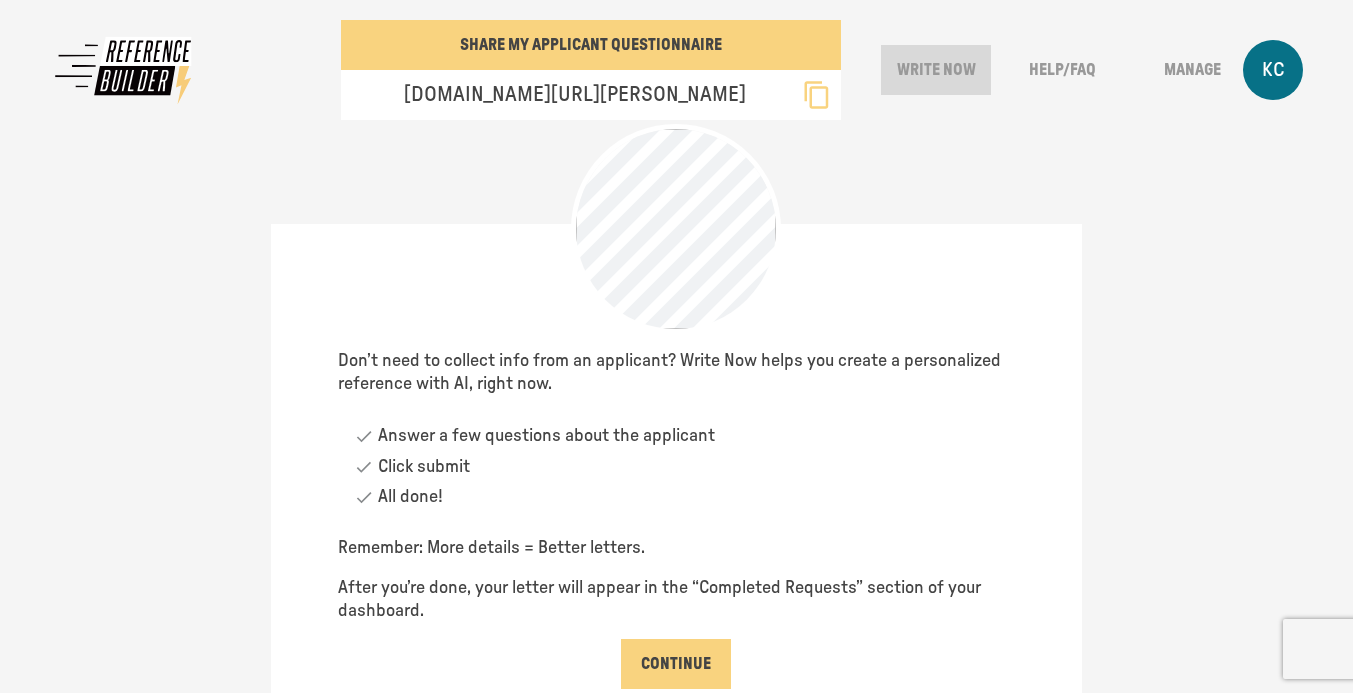 click on "Write Now" at bounding box center [936, 70] 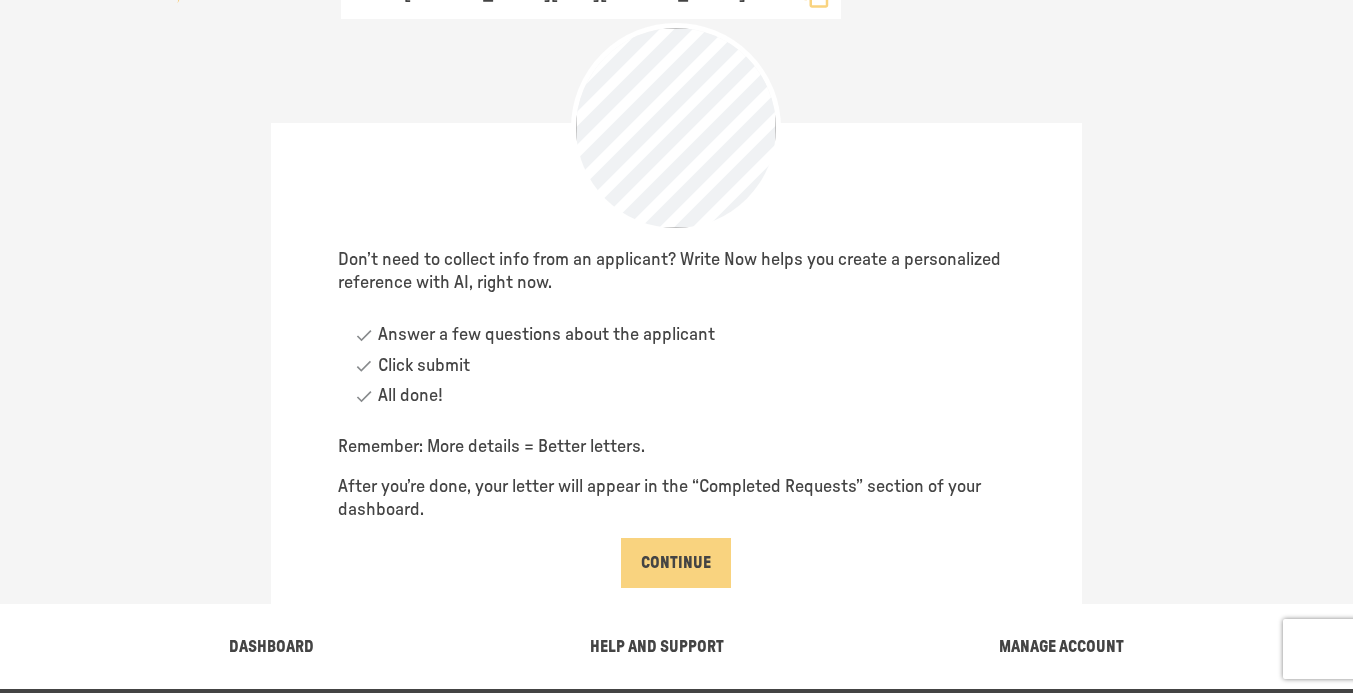 scroll, scrollTop: 138, scrollLeft: 0, axis: vertical 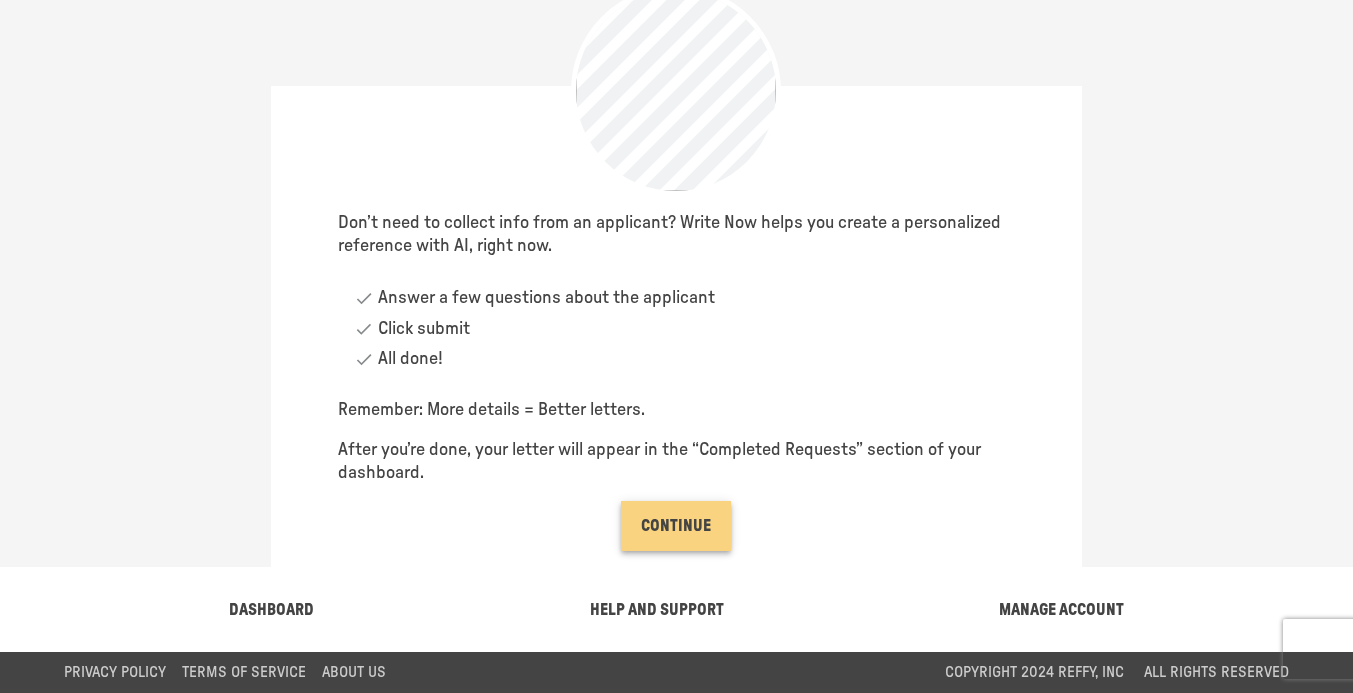 click on "Continue" at bounding box center [676, 526] 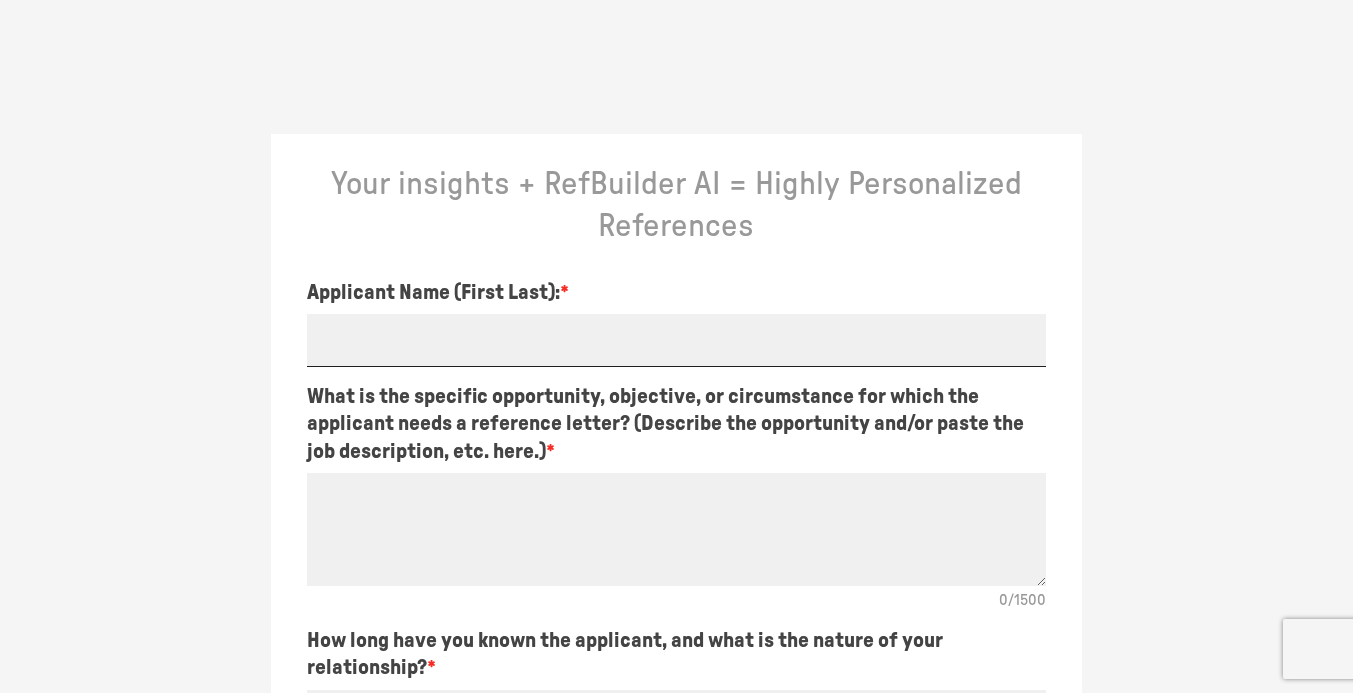 click at bounding box center (676, 340) 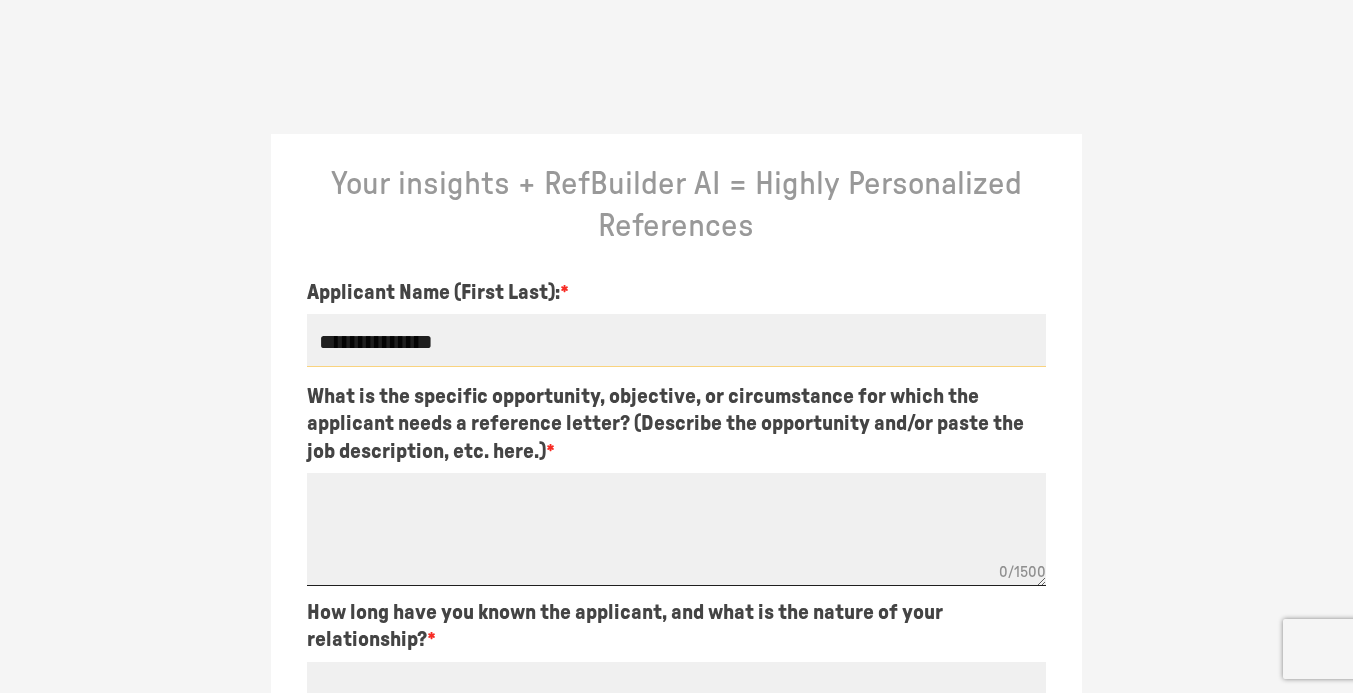 type on "**********" 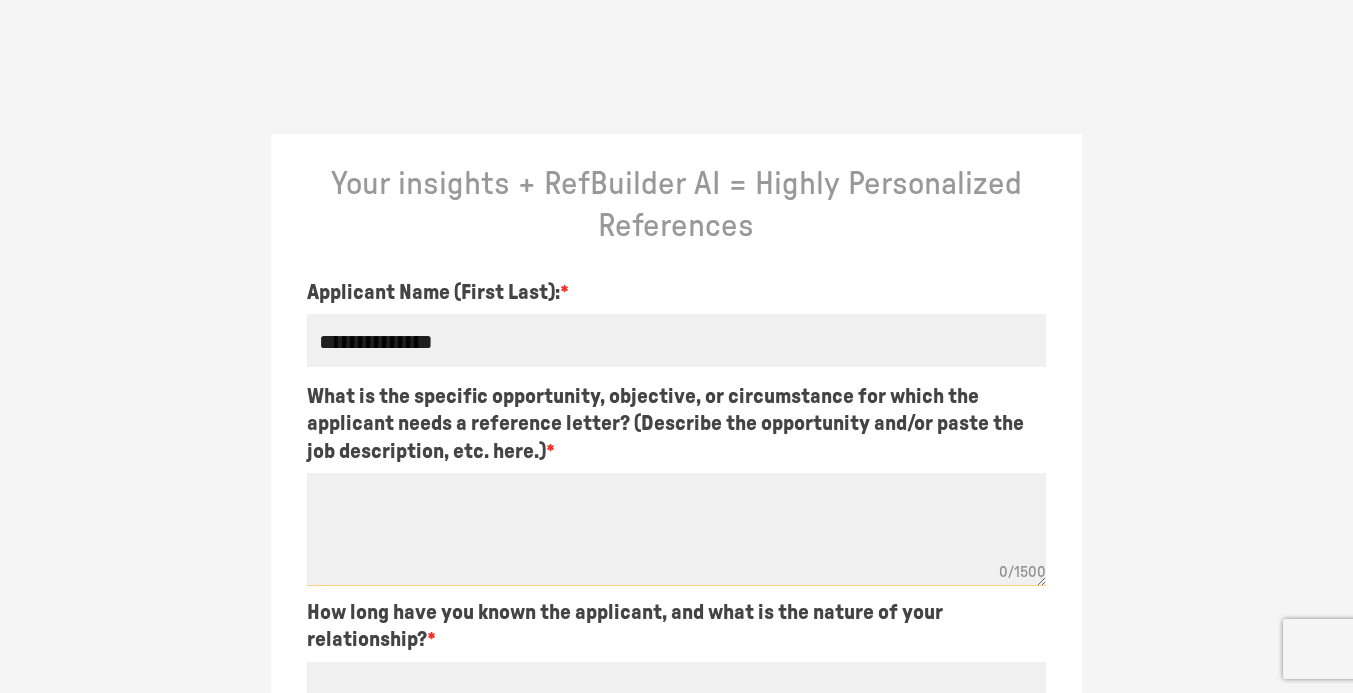 click at bounding box center (676, 529) 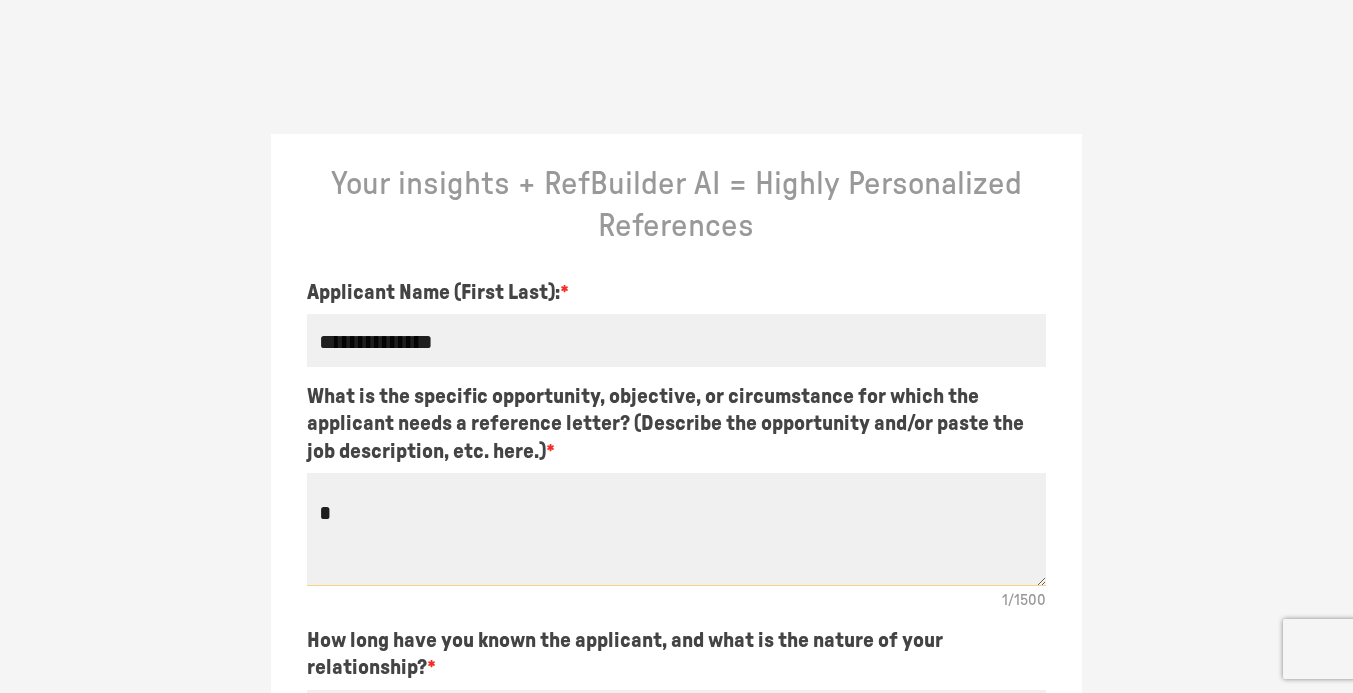 type on "**" 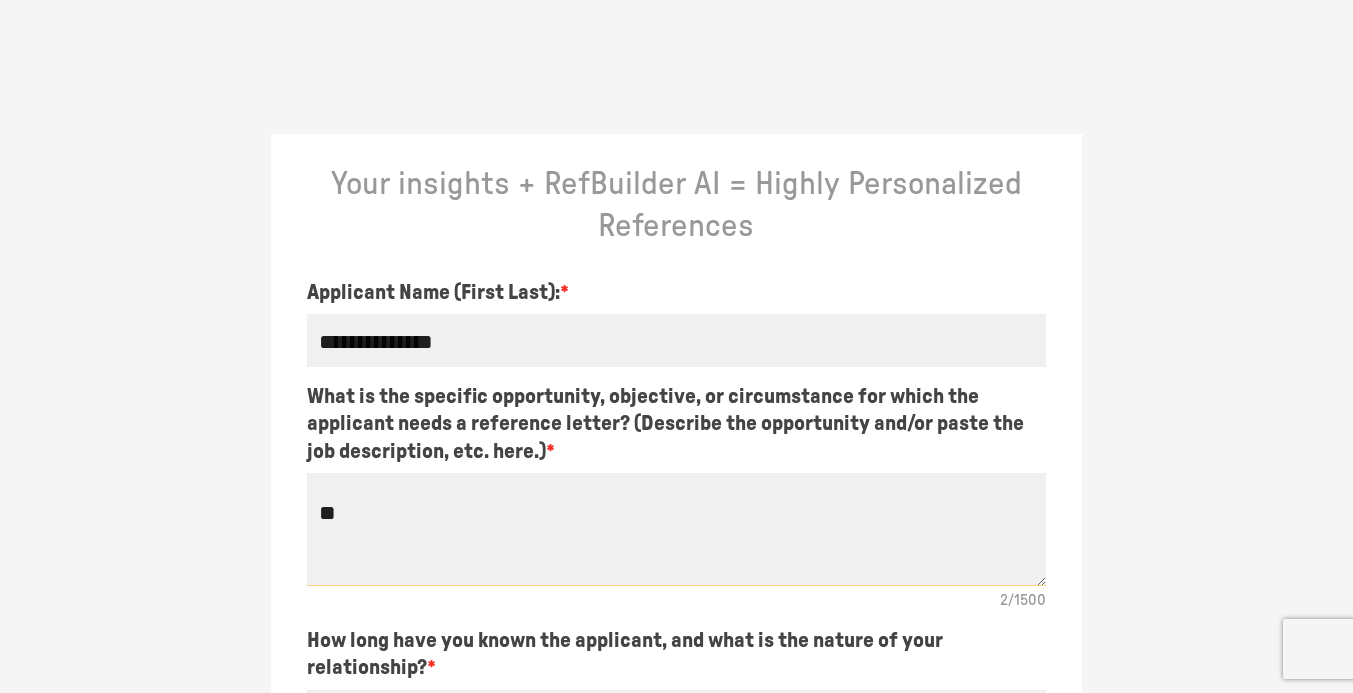 type on "*" 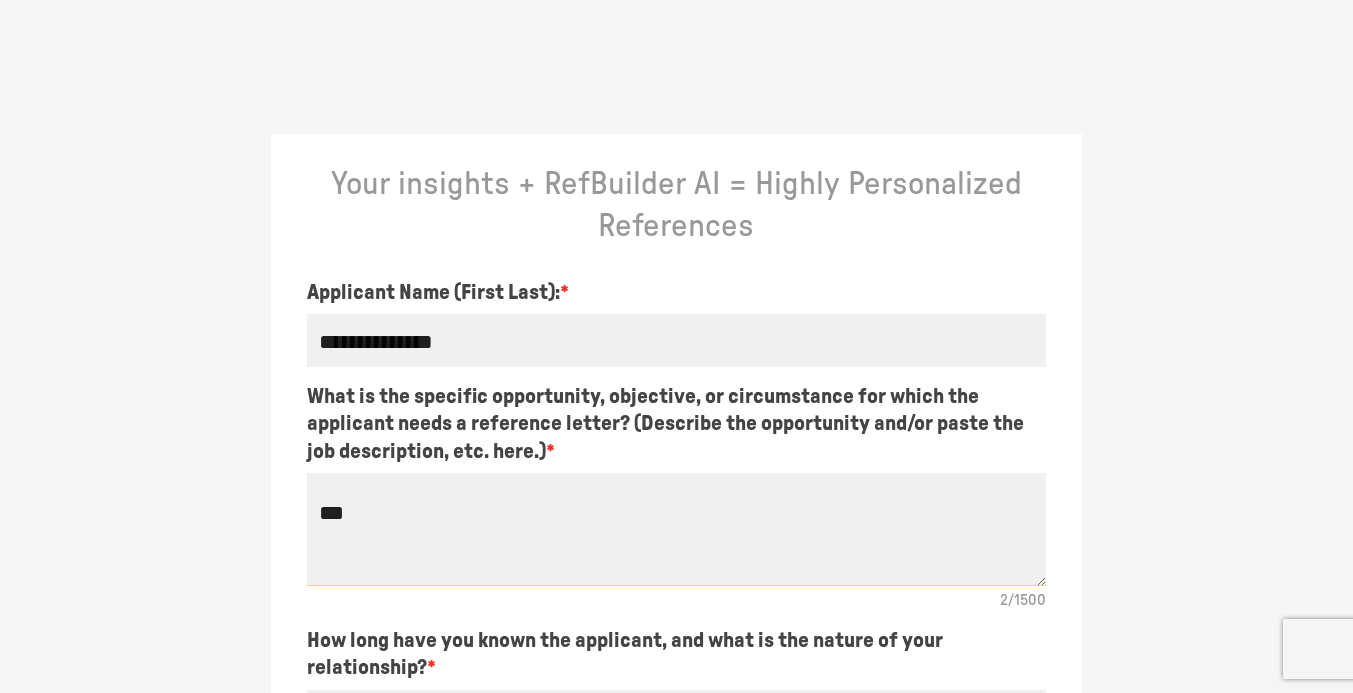 type on "****" 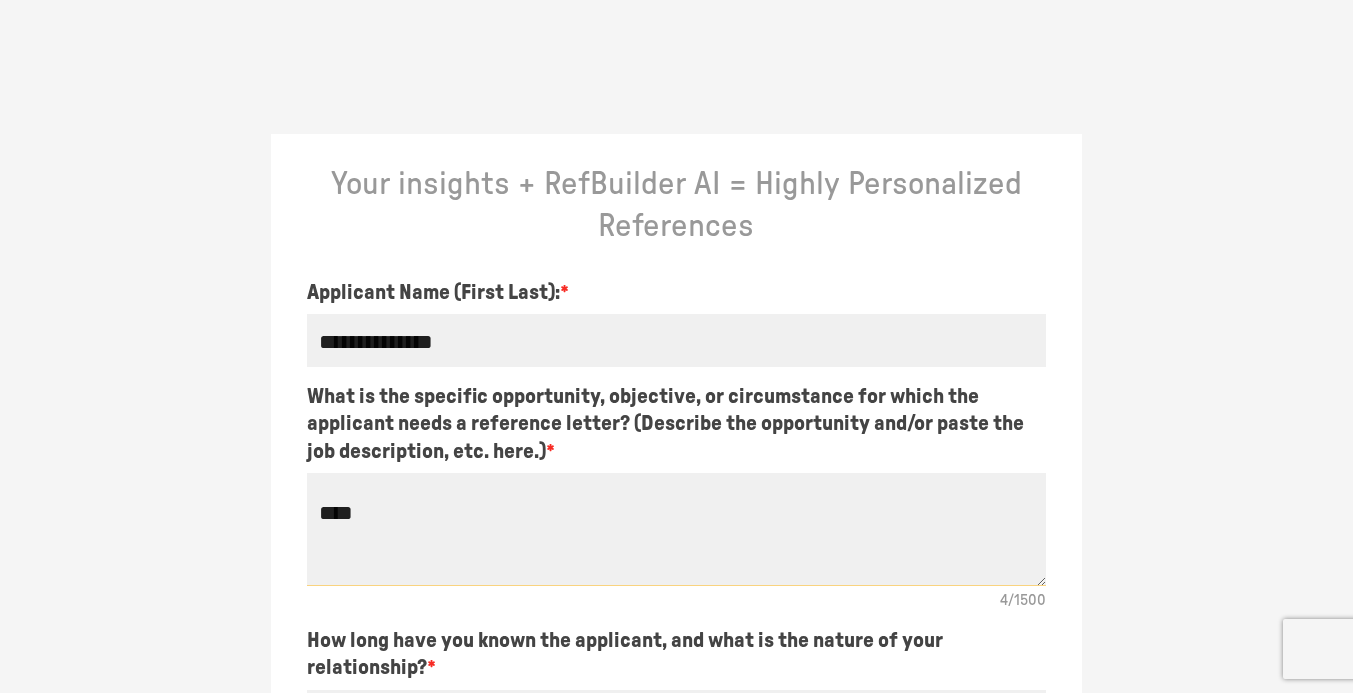 type on "*****" 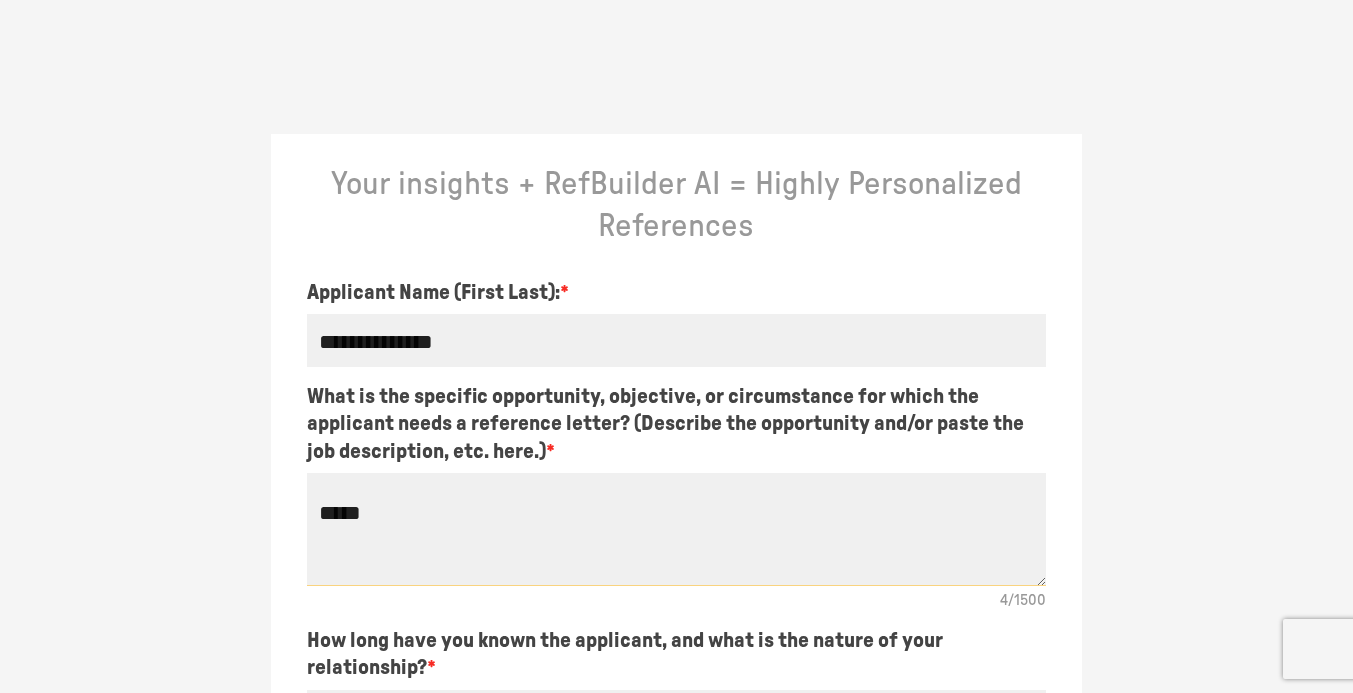 type on "*" 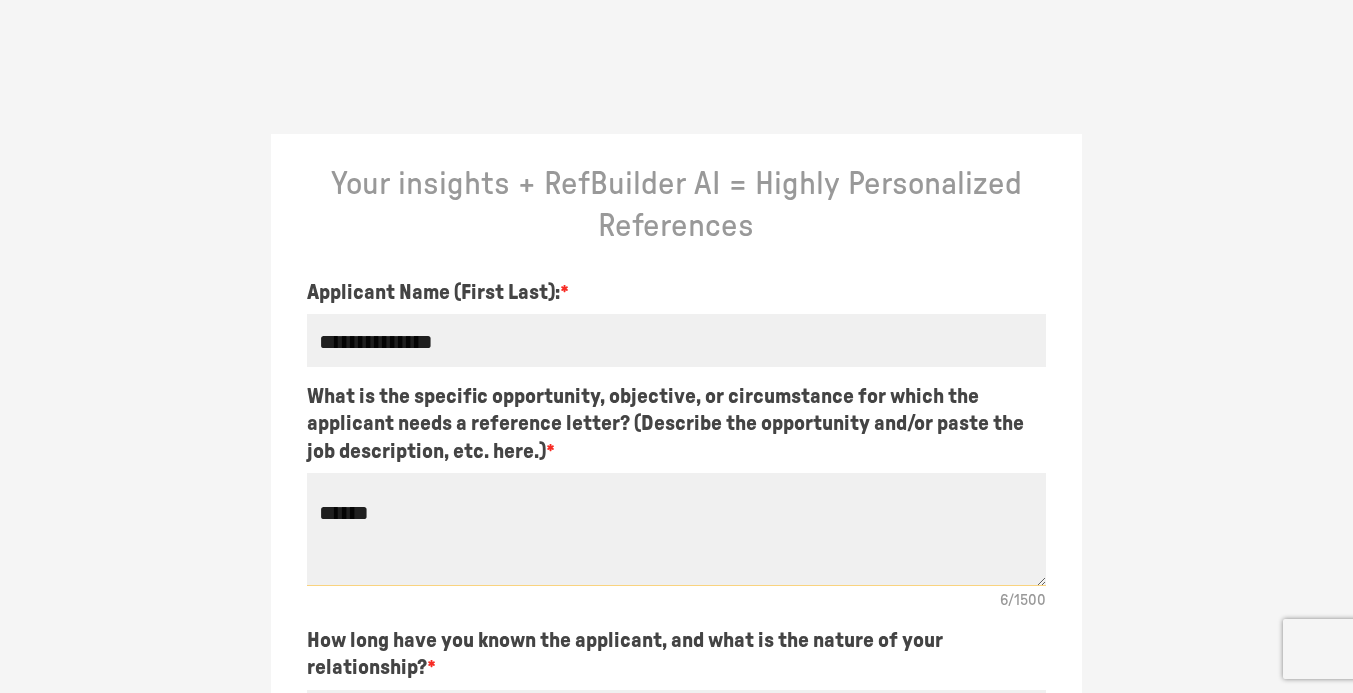 type on "*******" 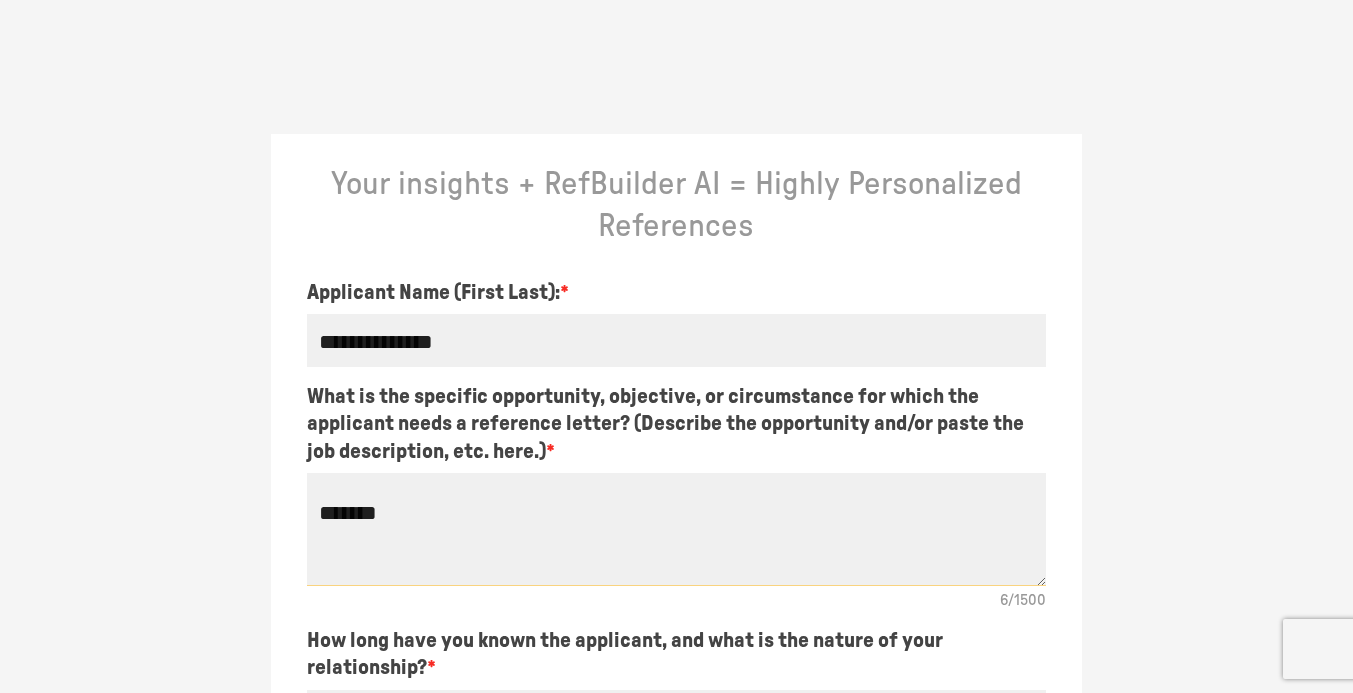 type on "*" 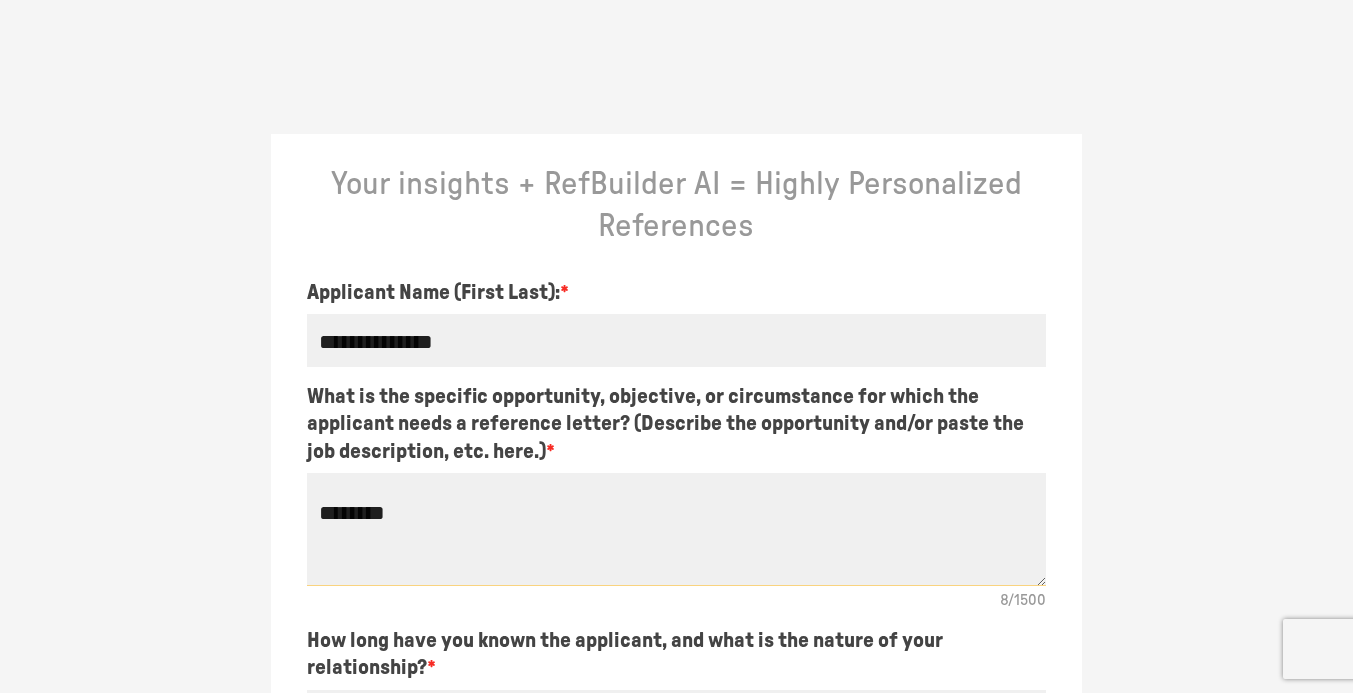 type on "*" 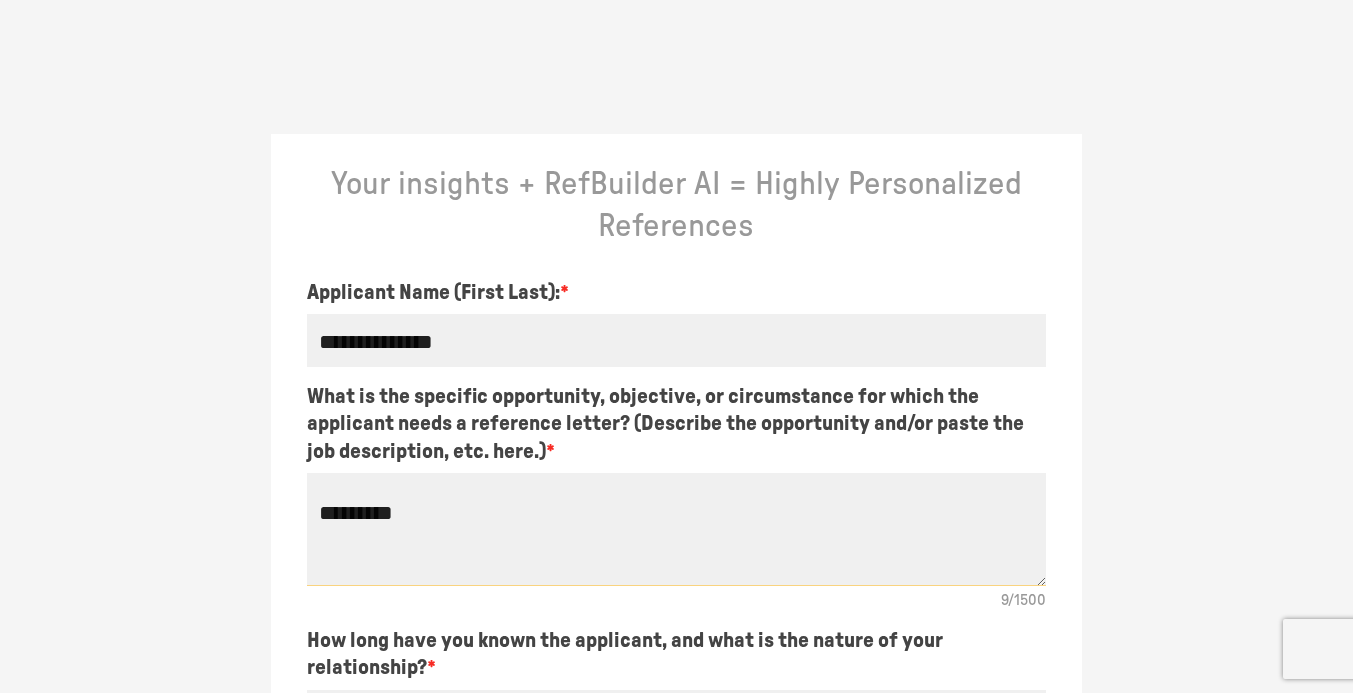 type on "*" 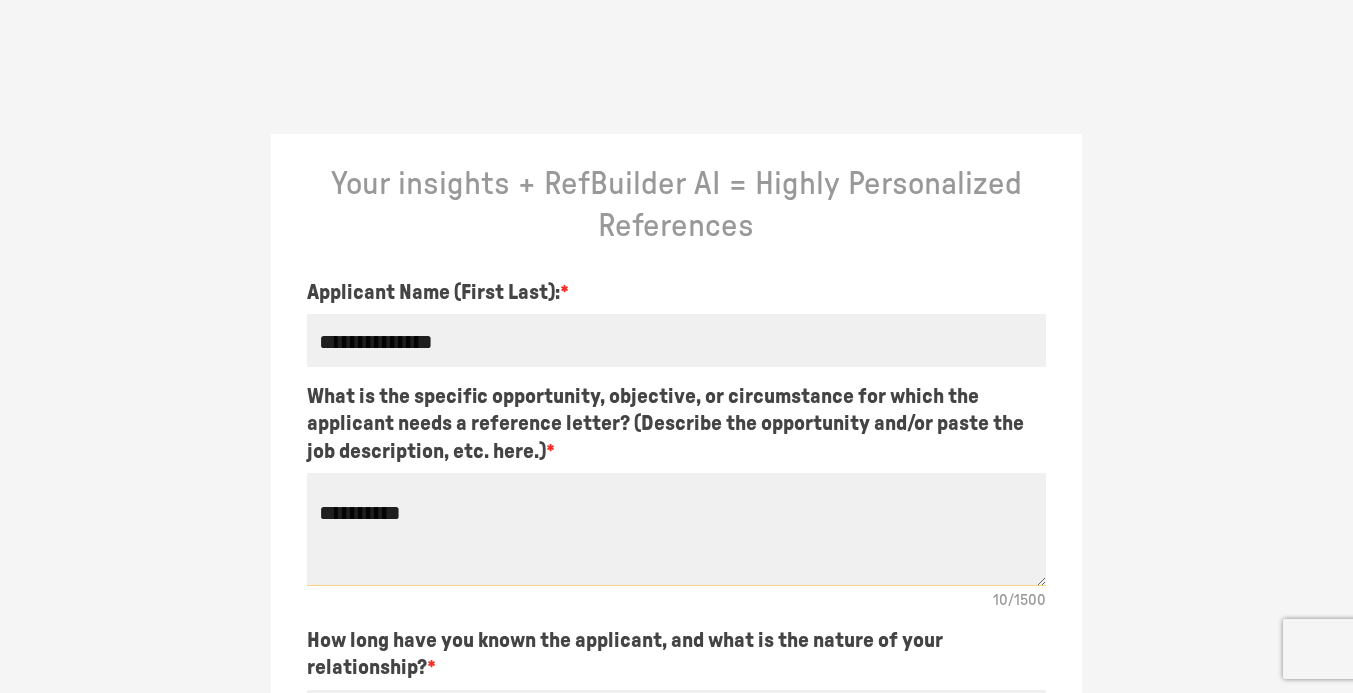type on "**********" 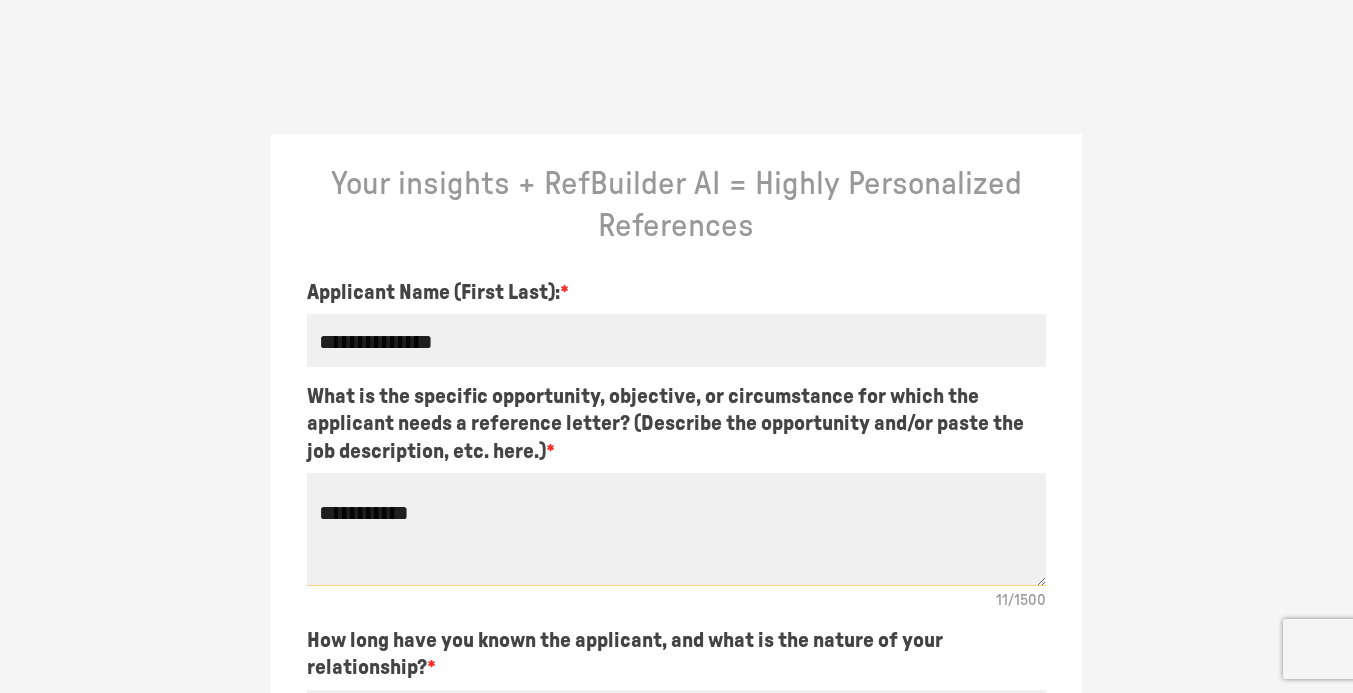 type on "*" 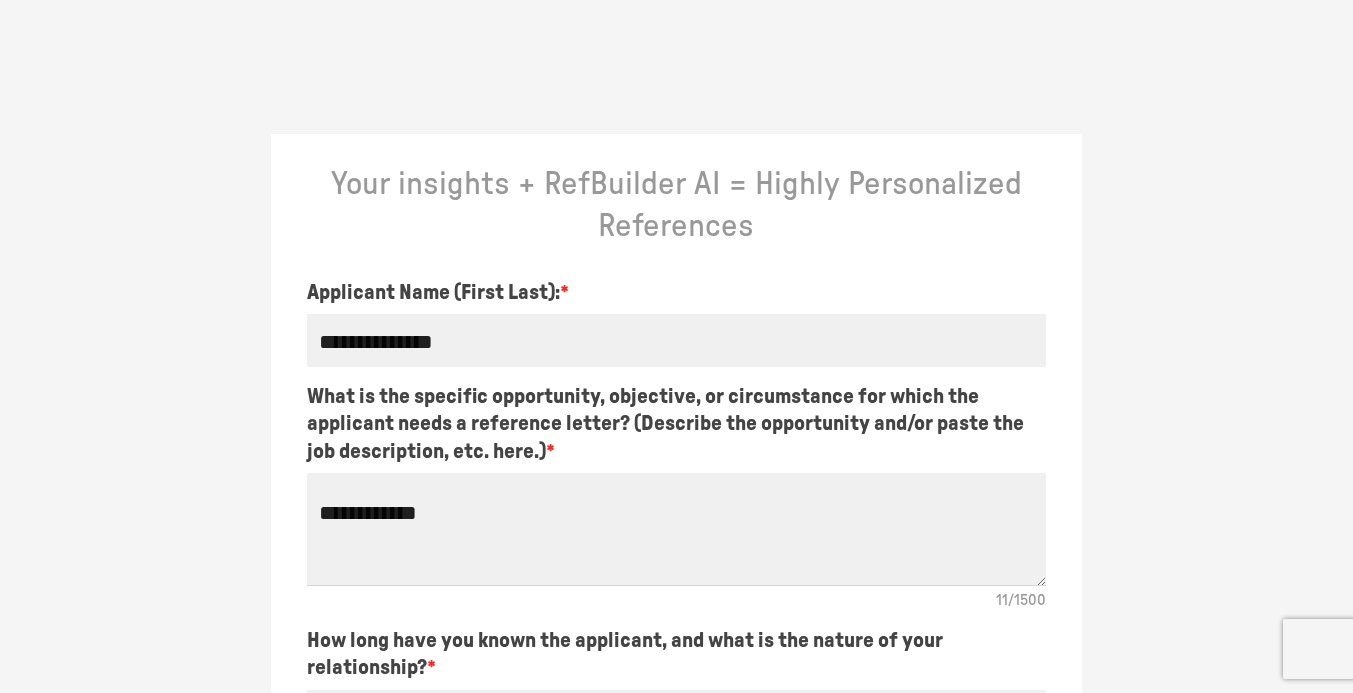 type on "**********" 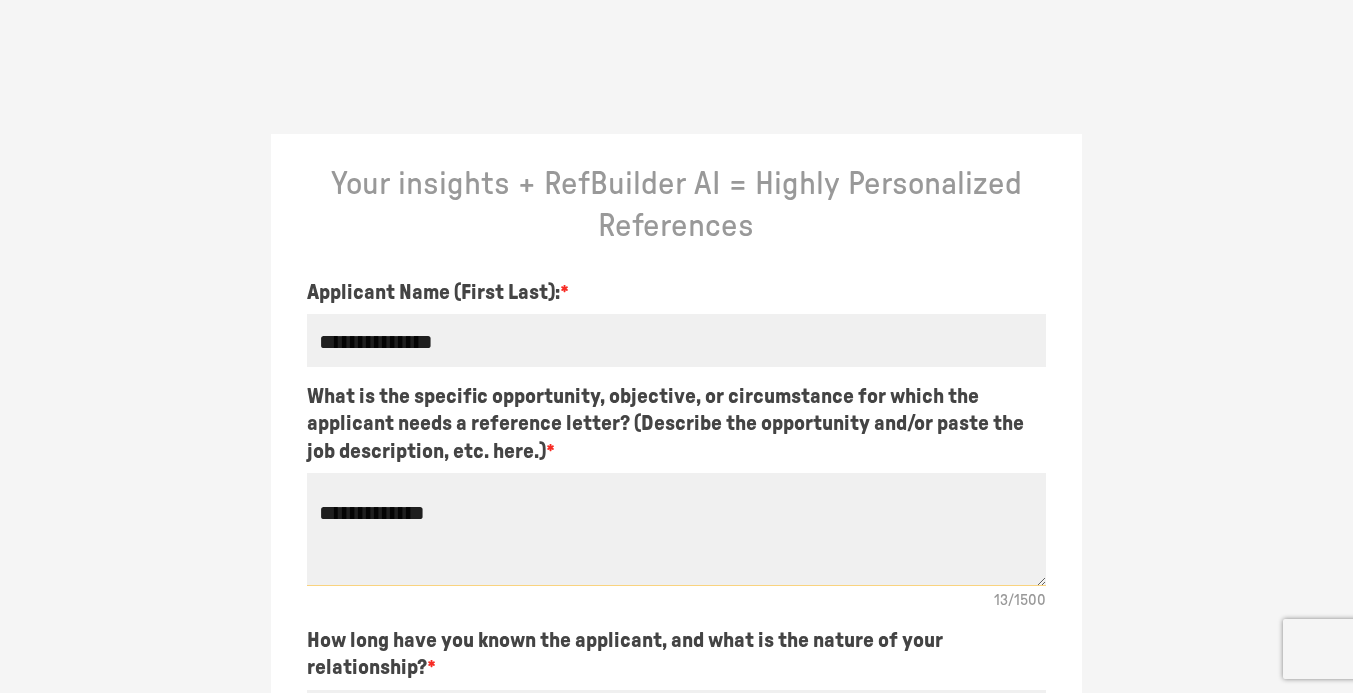 type on "*" 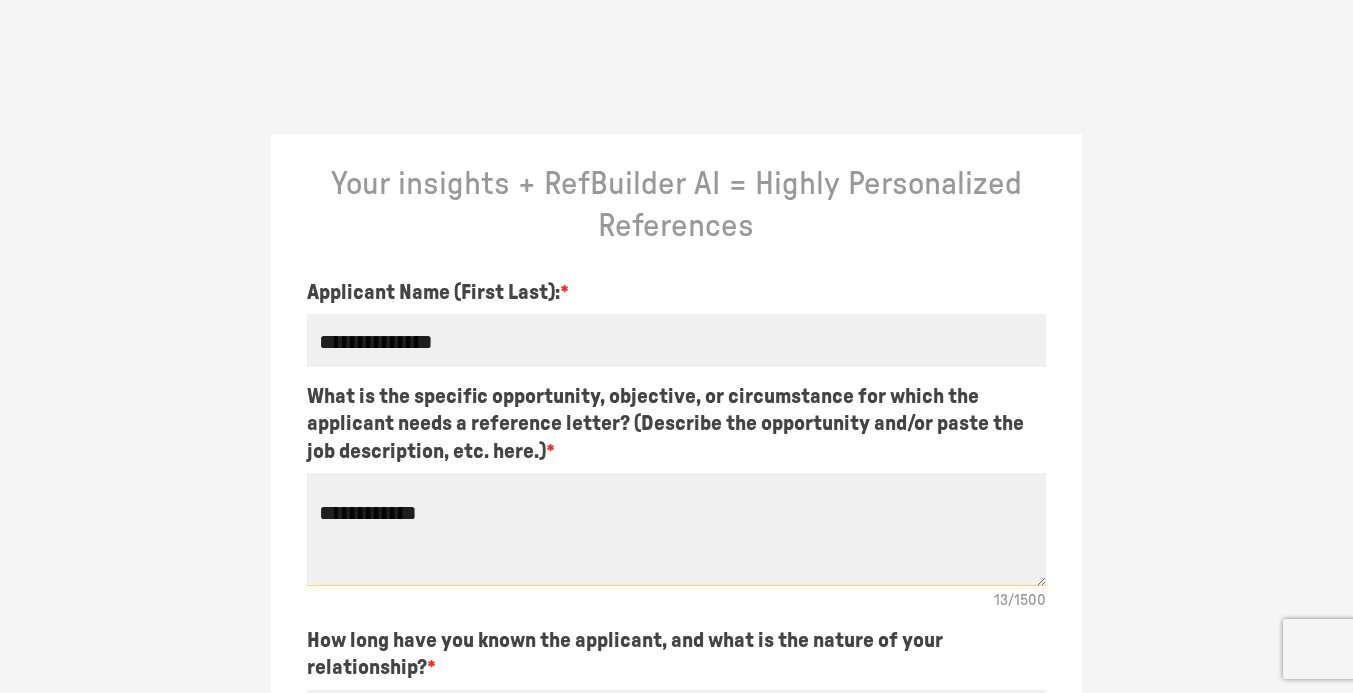 type on "**********" 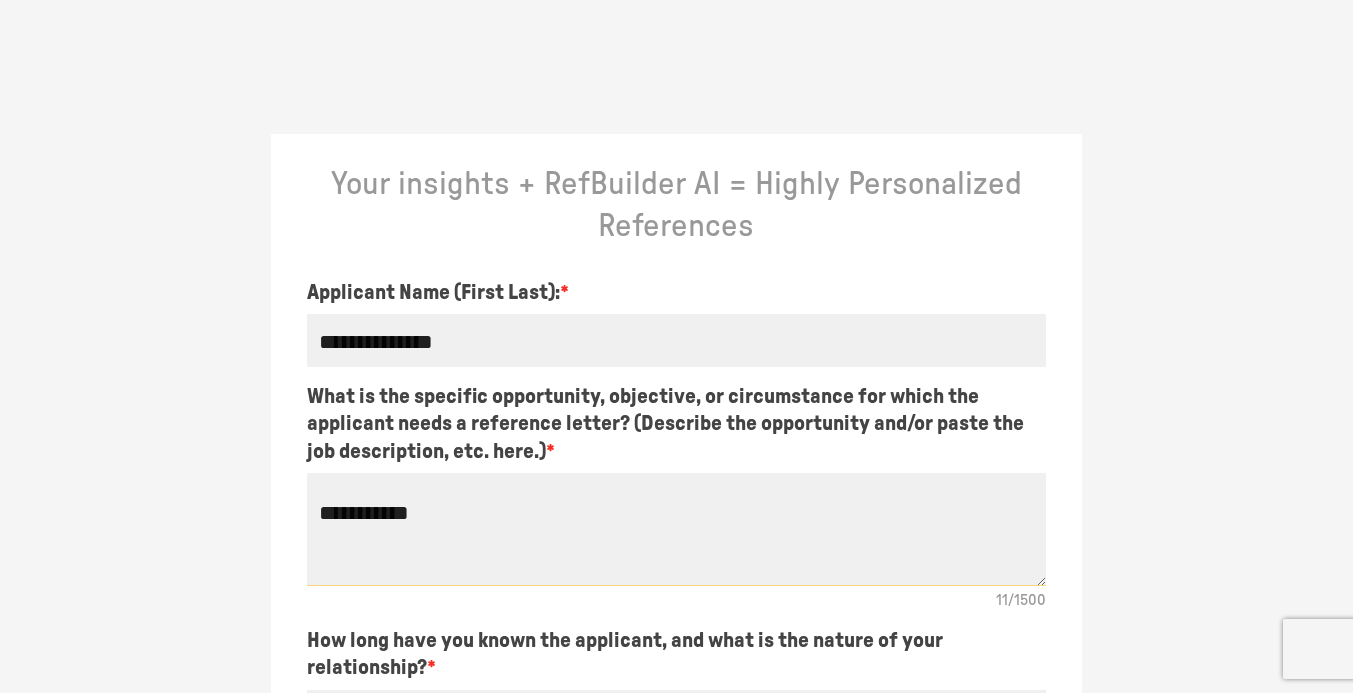 type on "*" 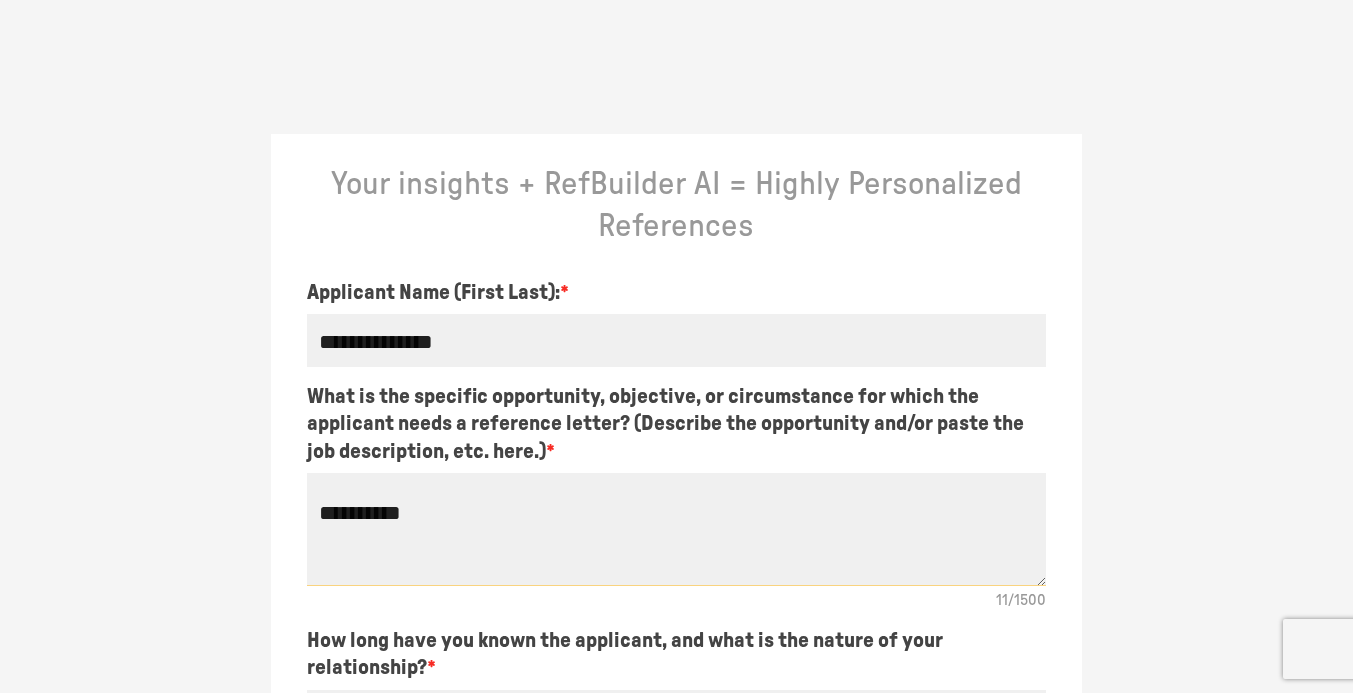 type on "*********" 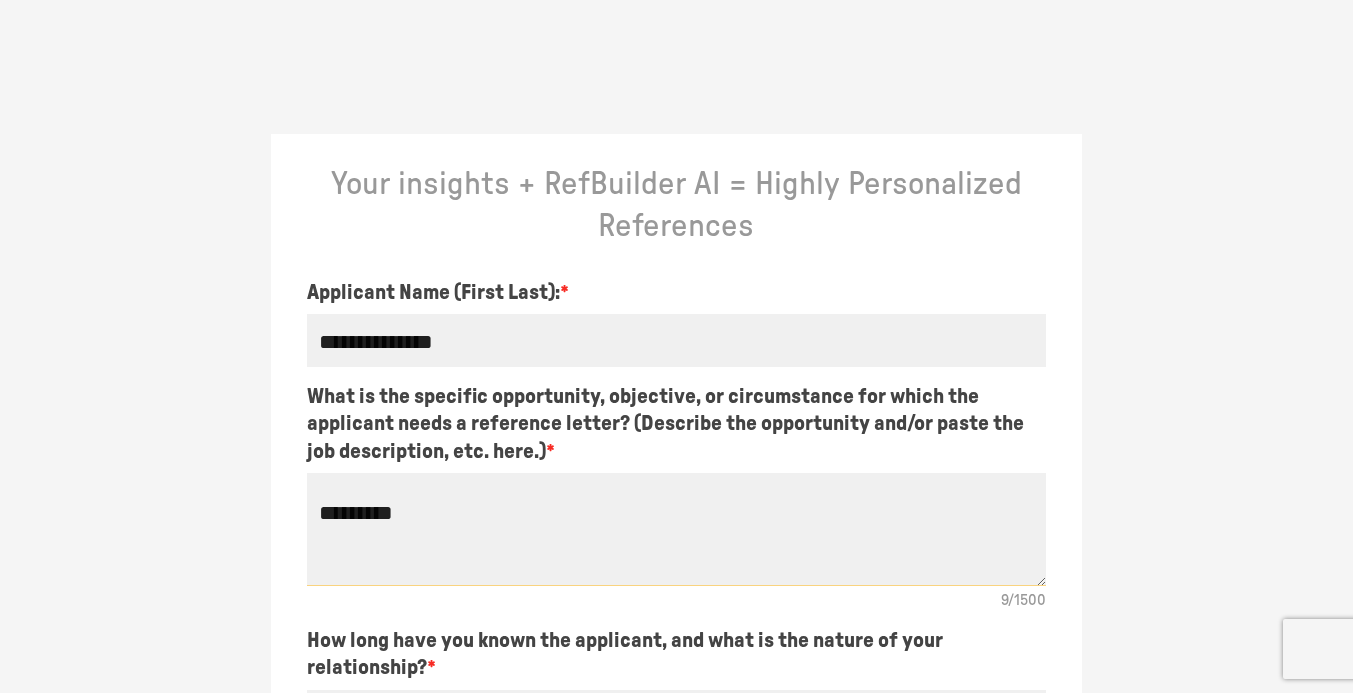 type on "*" 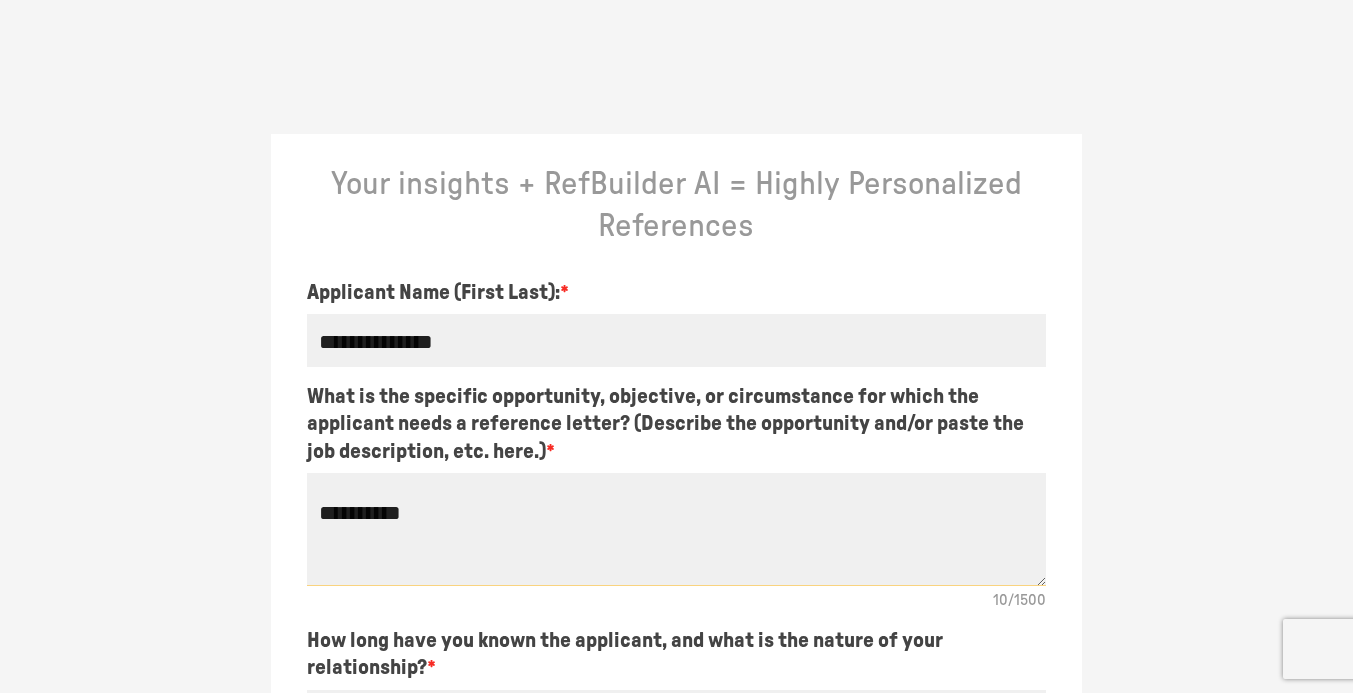 type on "**********" 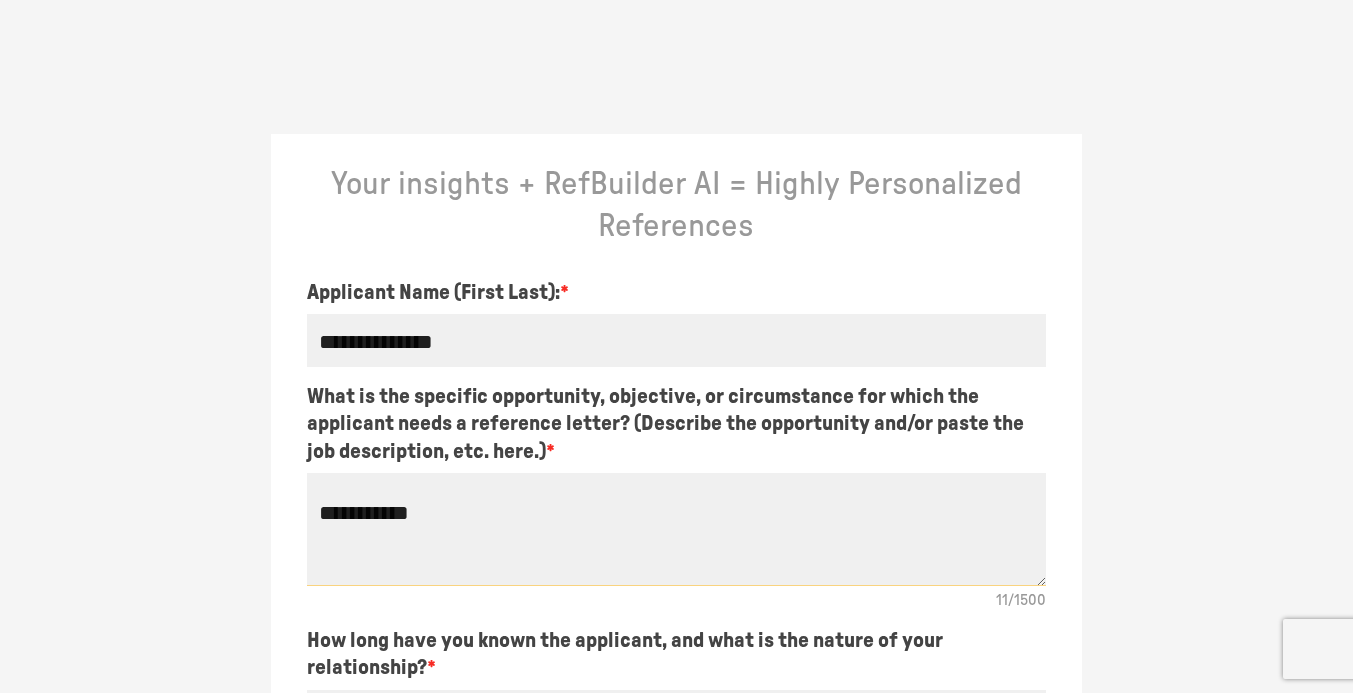 type on "**********" 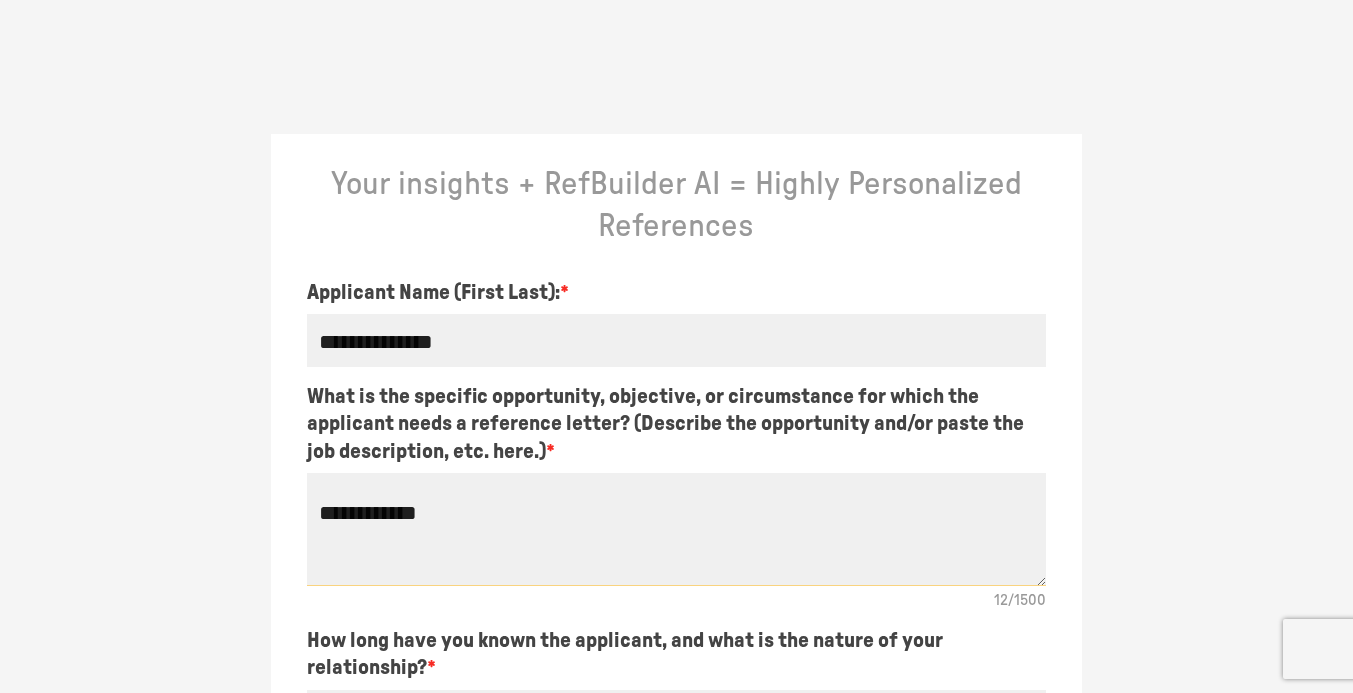 type on "*" 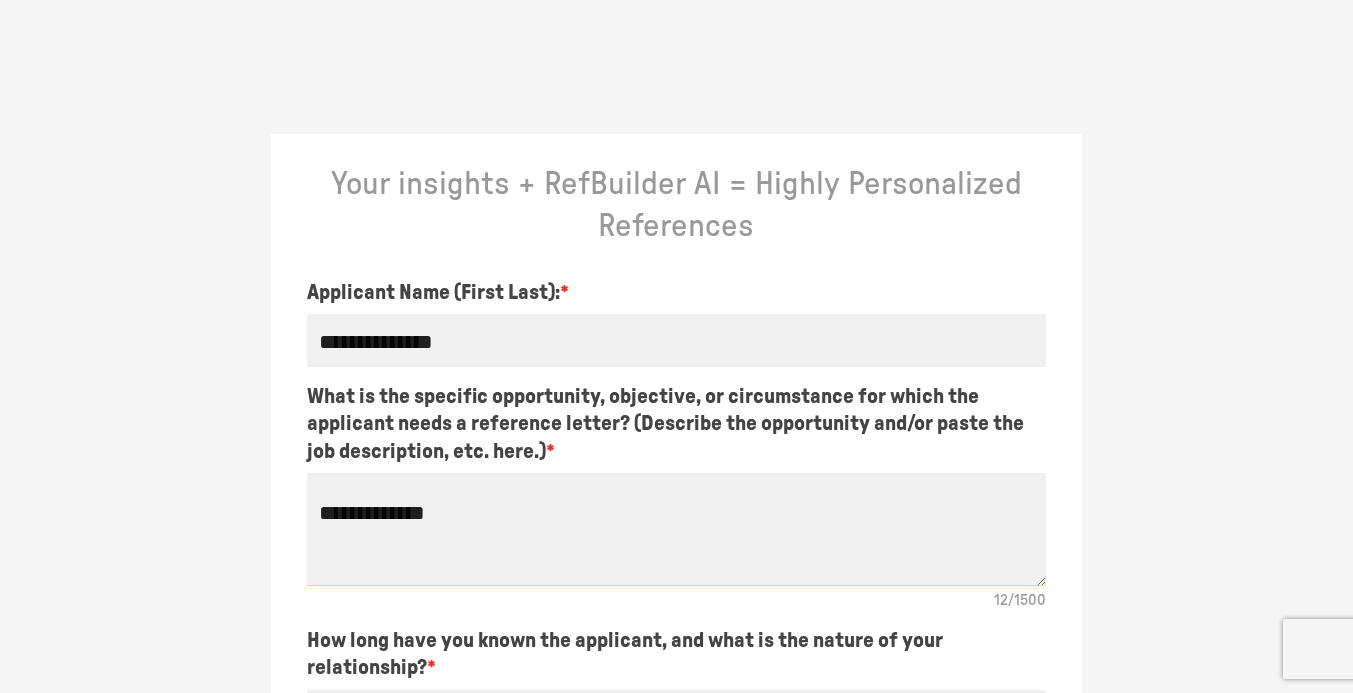 type on "**********" 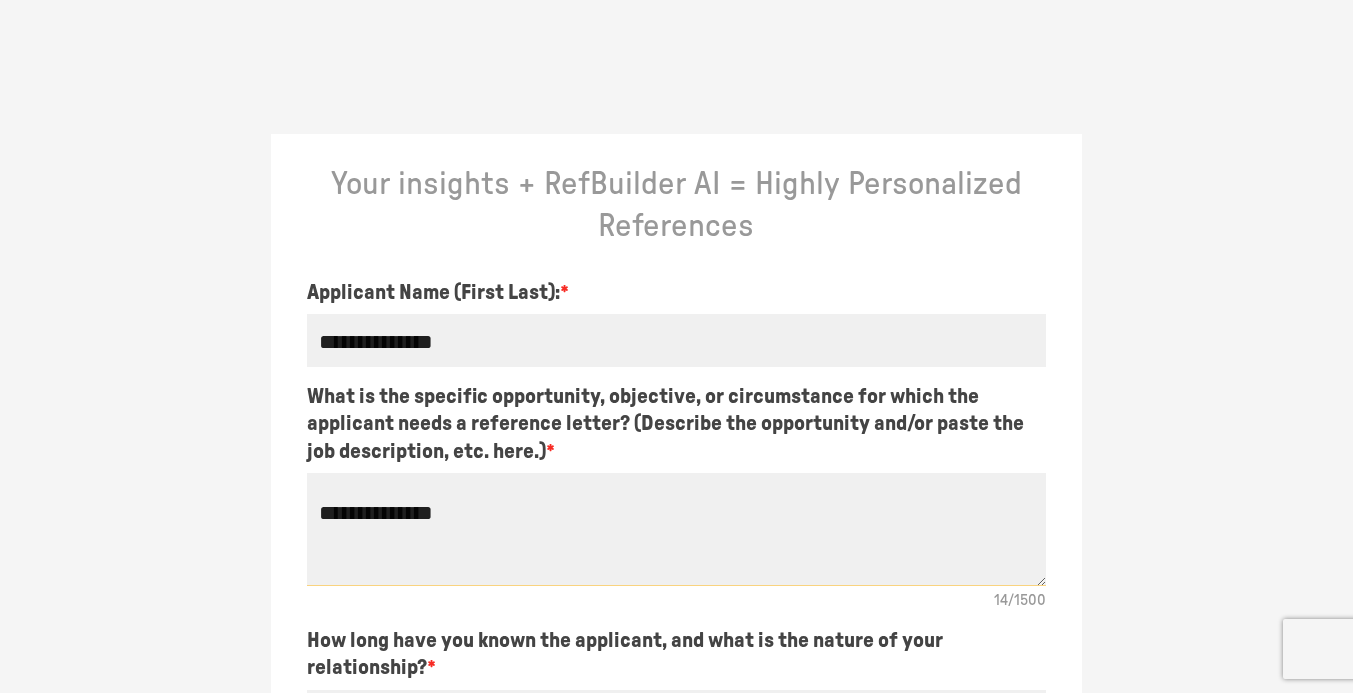 type on "**********" 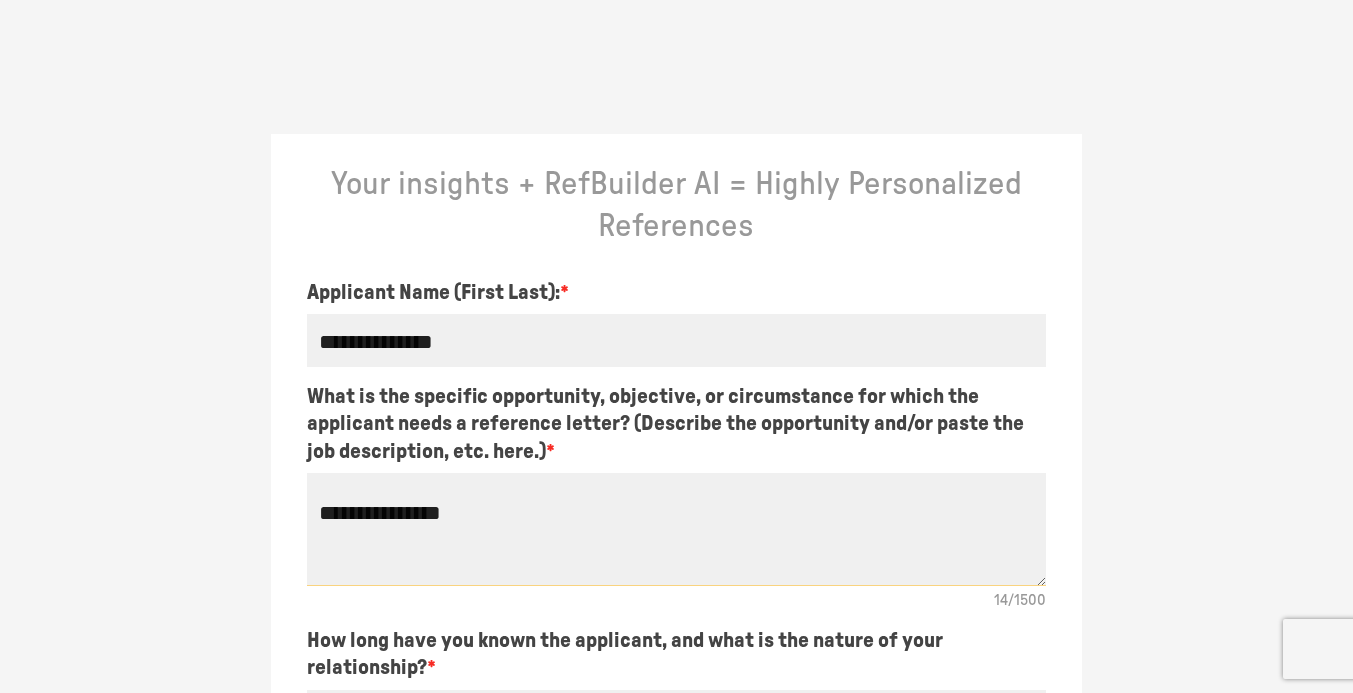 type on "**********" 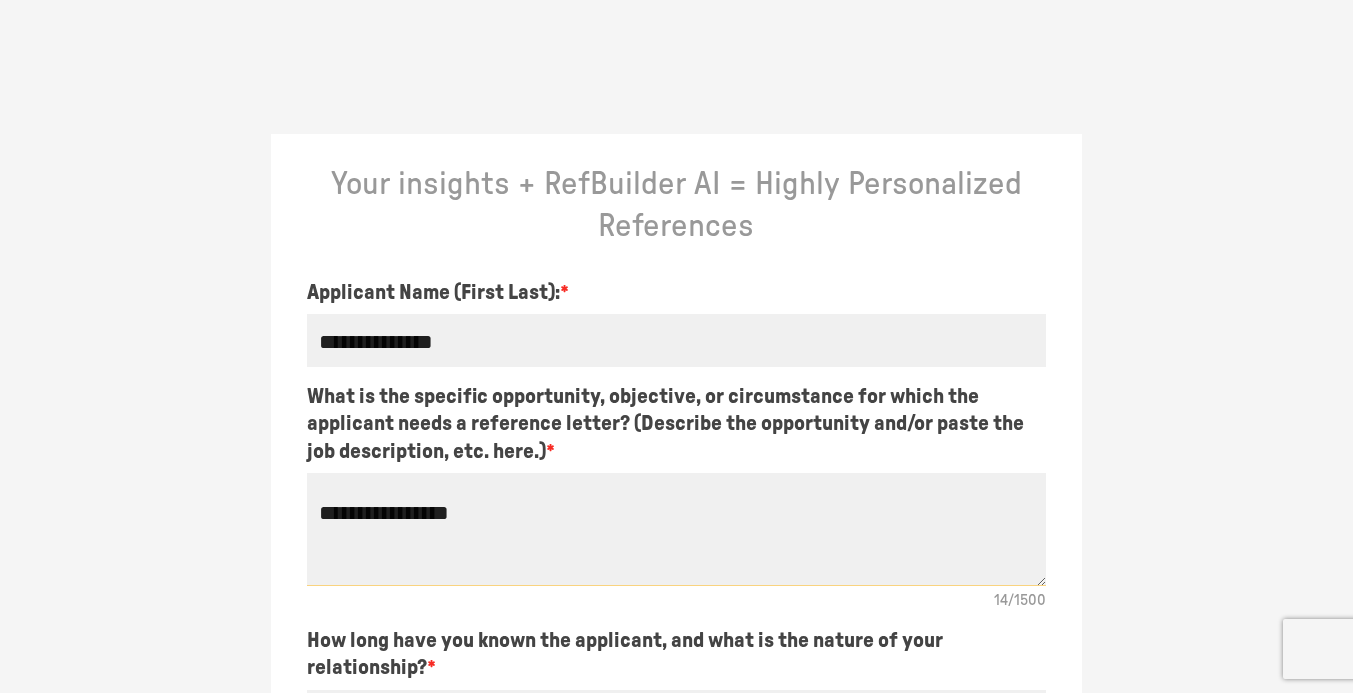 type on "**********" 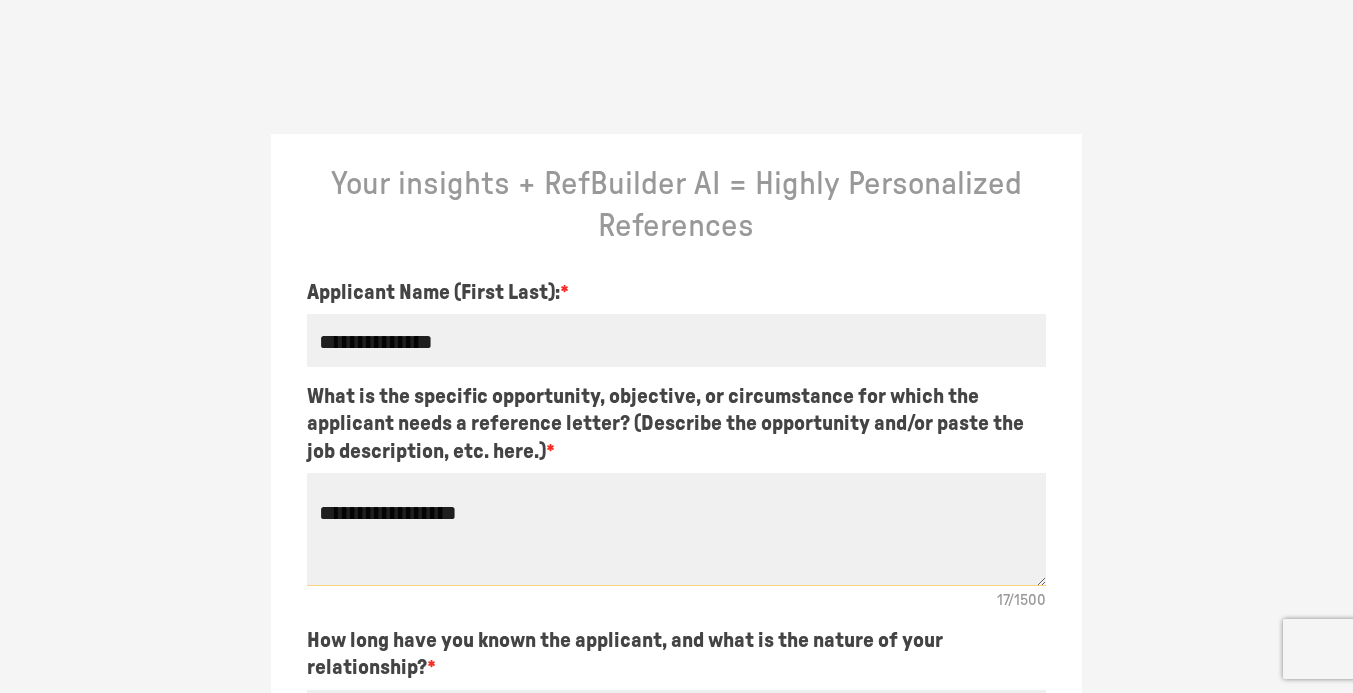 type on "*" 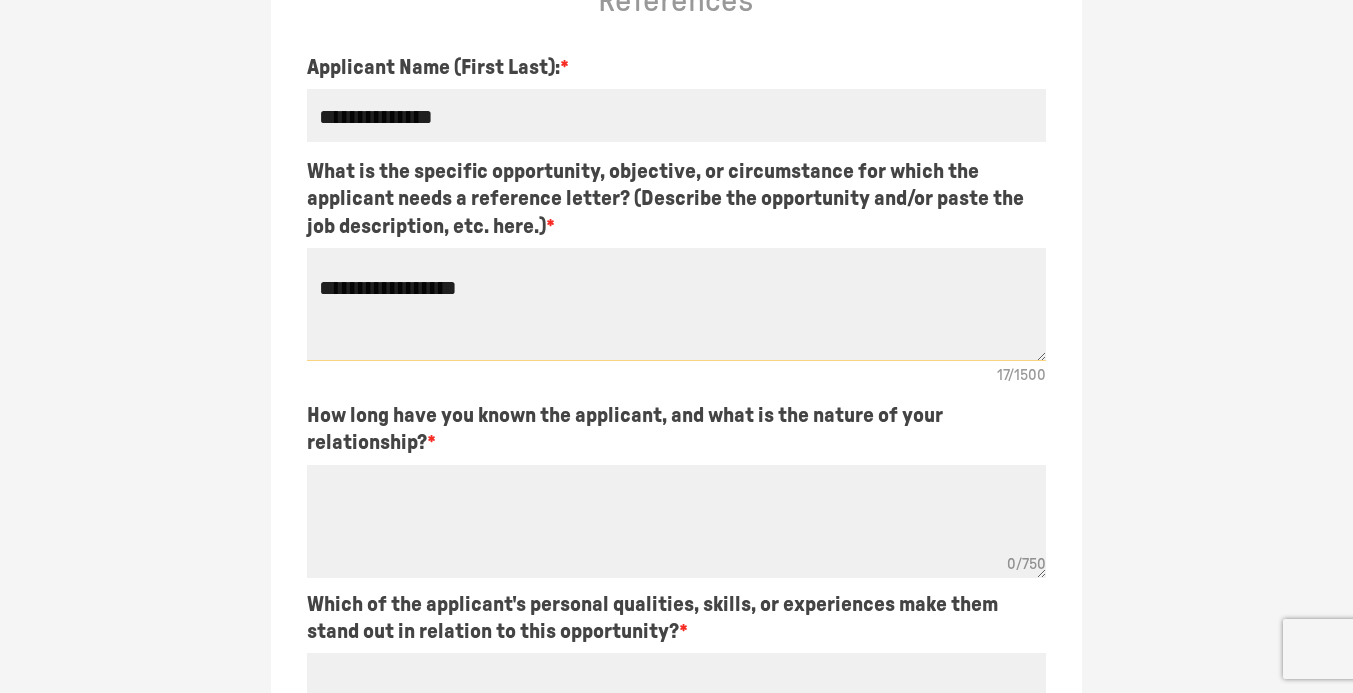 scroll, scrollTop: 409, scrollLeft: 0, axis: vertical 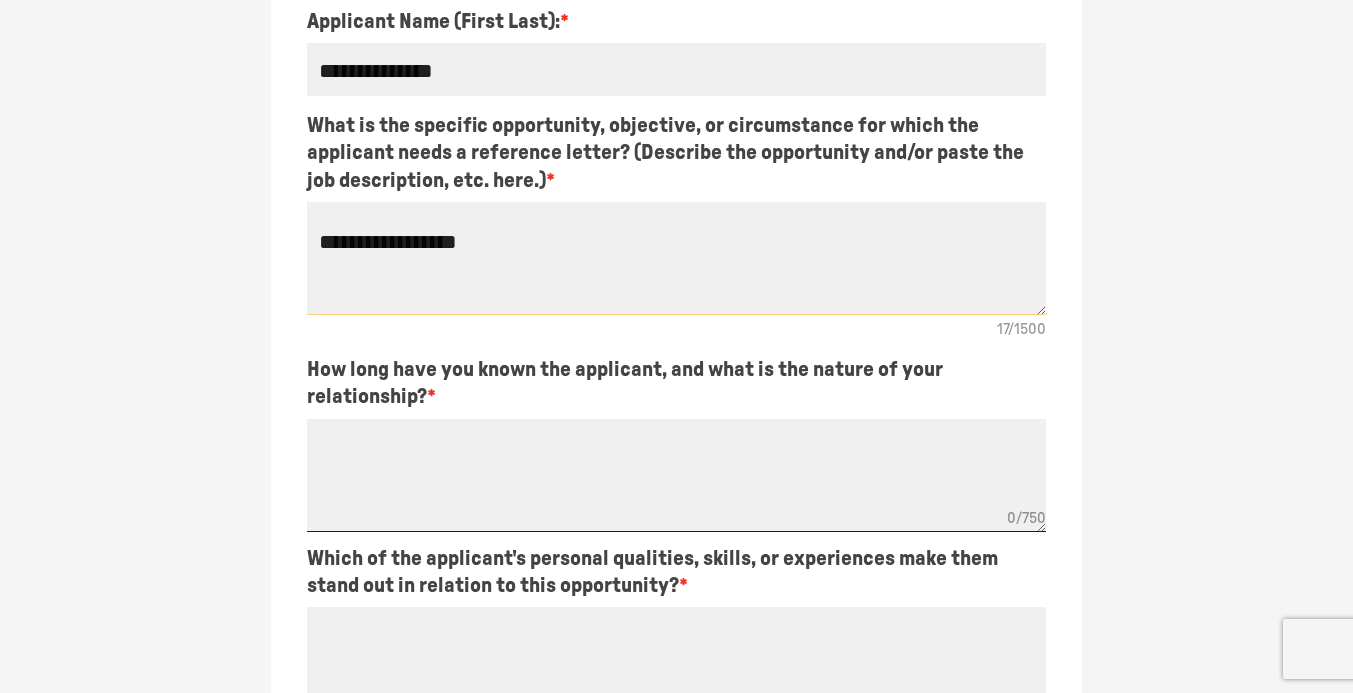 type on "**********" 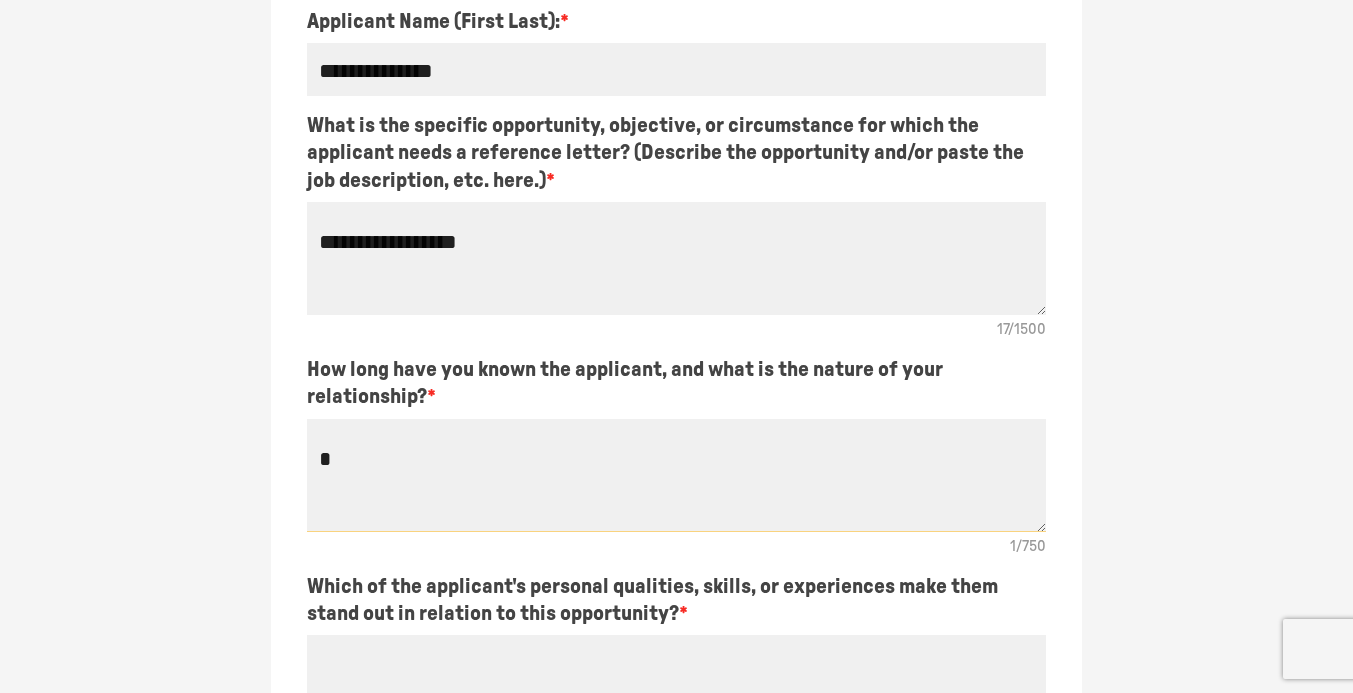 type on "*" 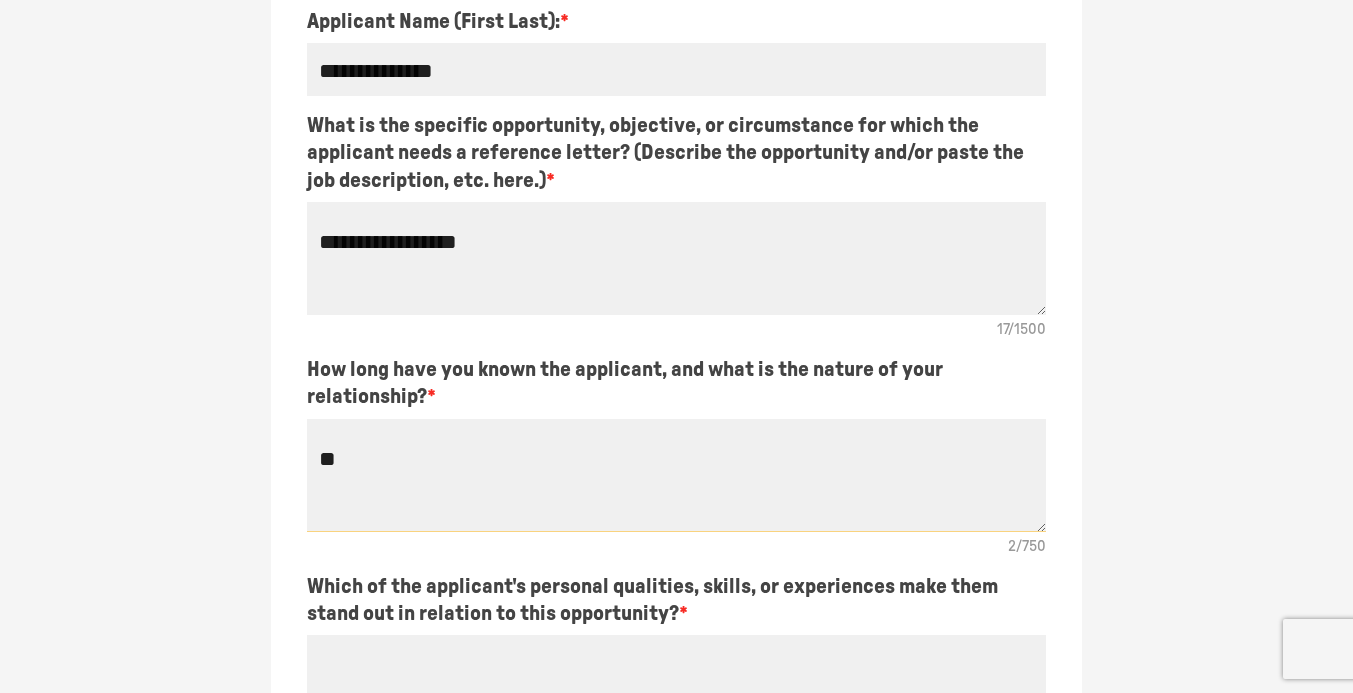 type on "*" 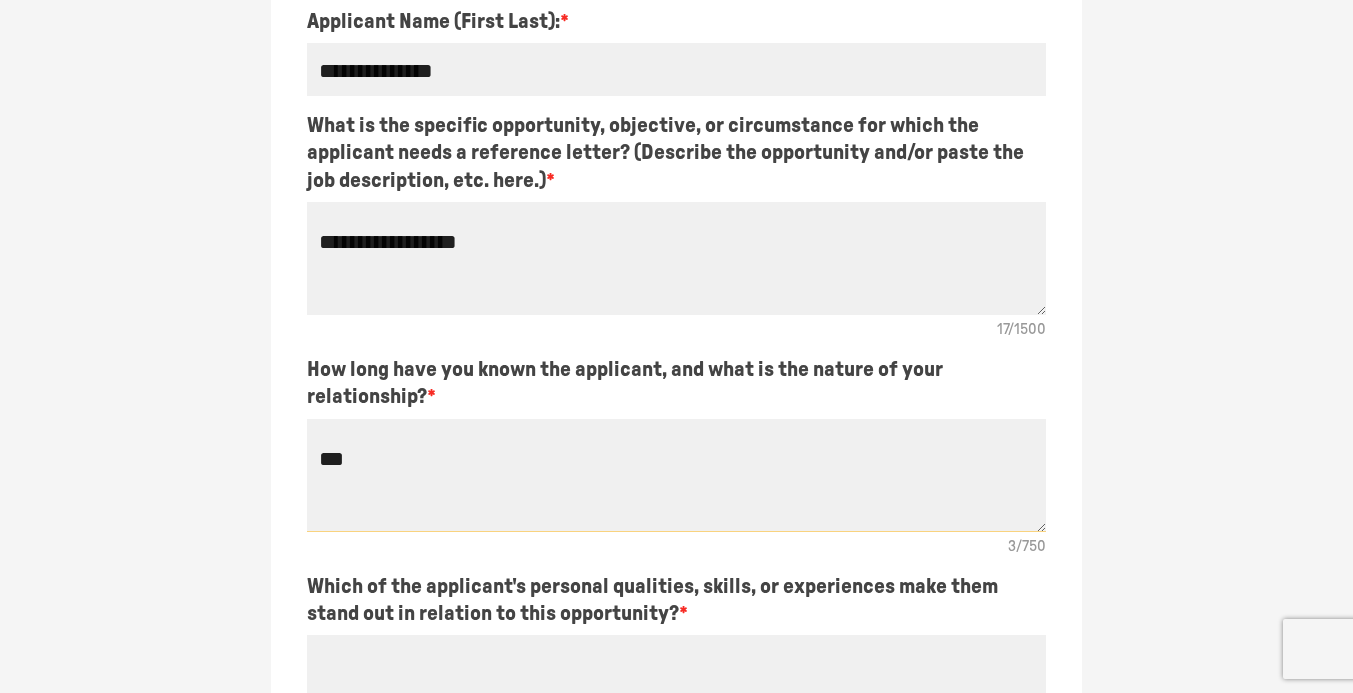 type on "*" 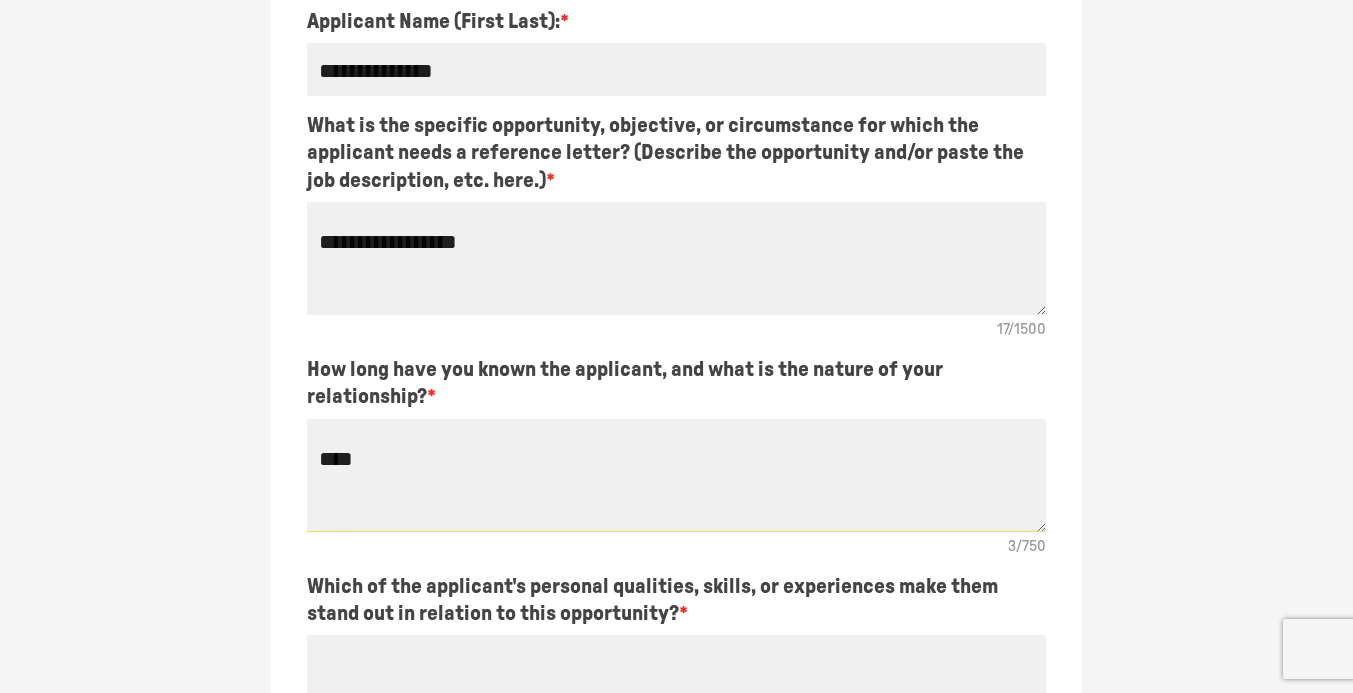 type on "*****" 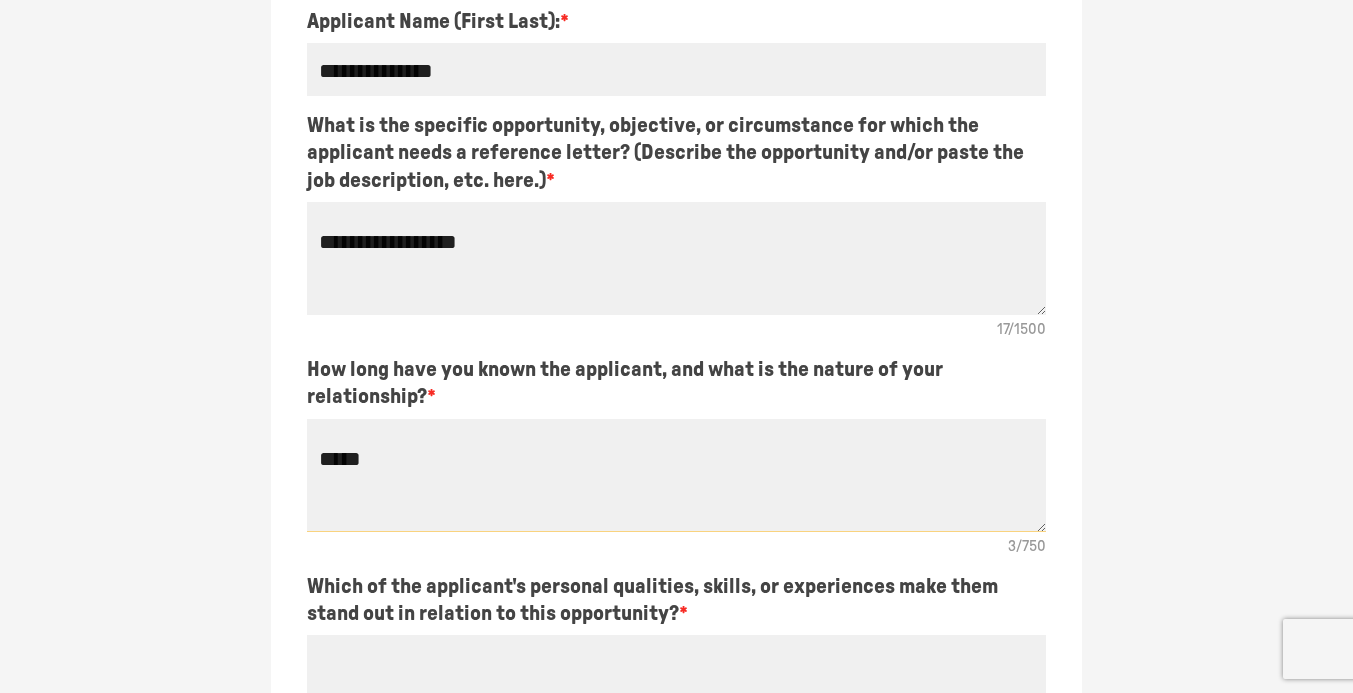 type on "*" 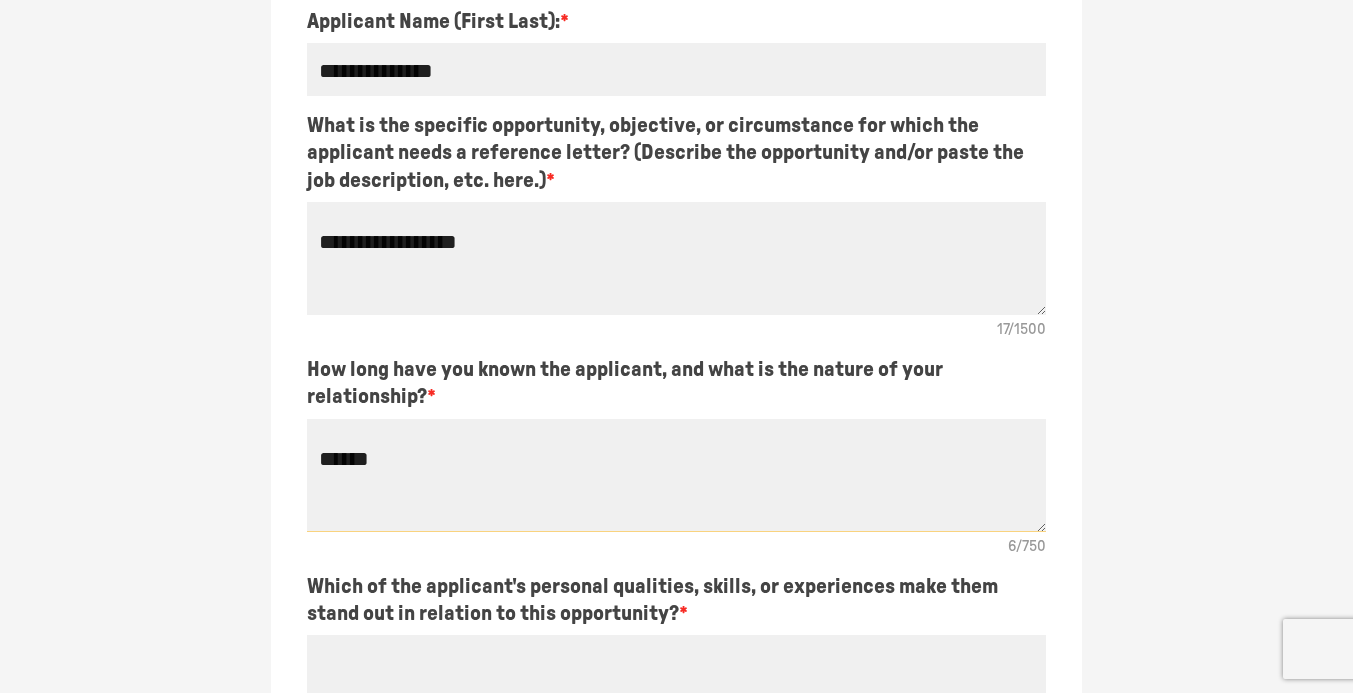 type on "*" 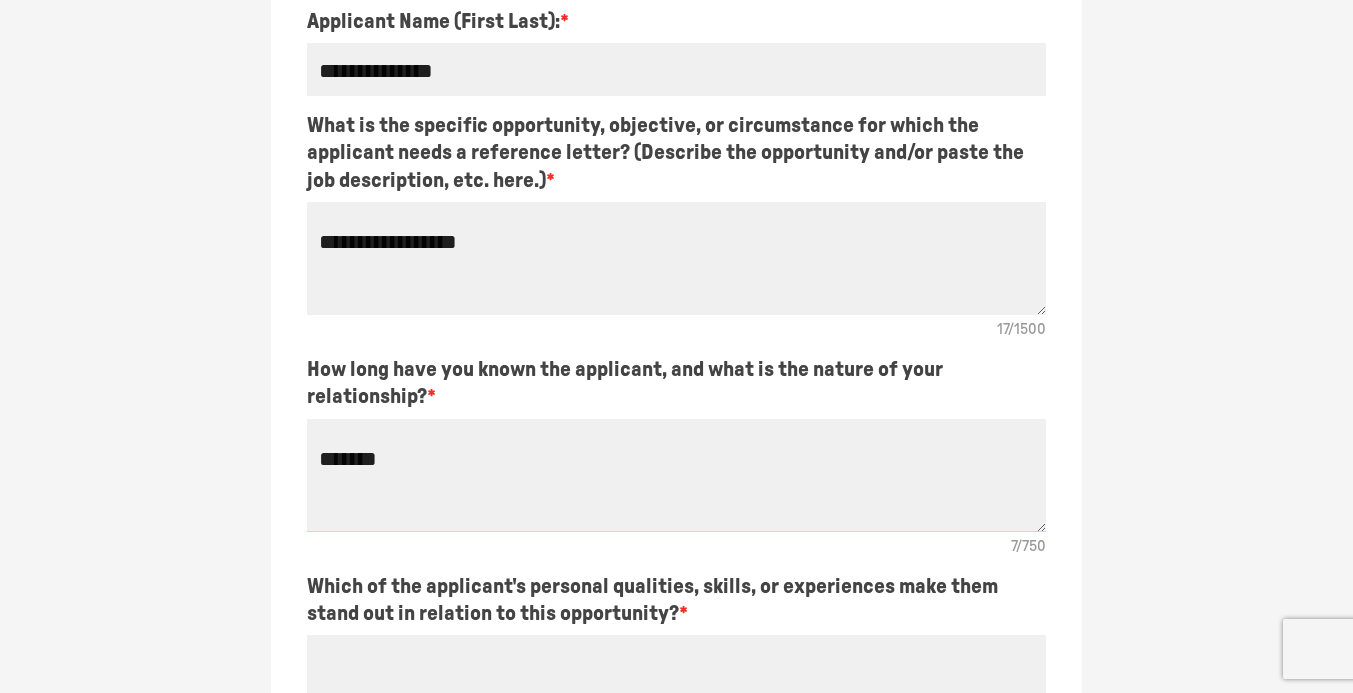 type on "*" 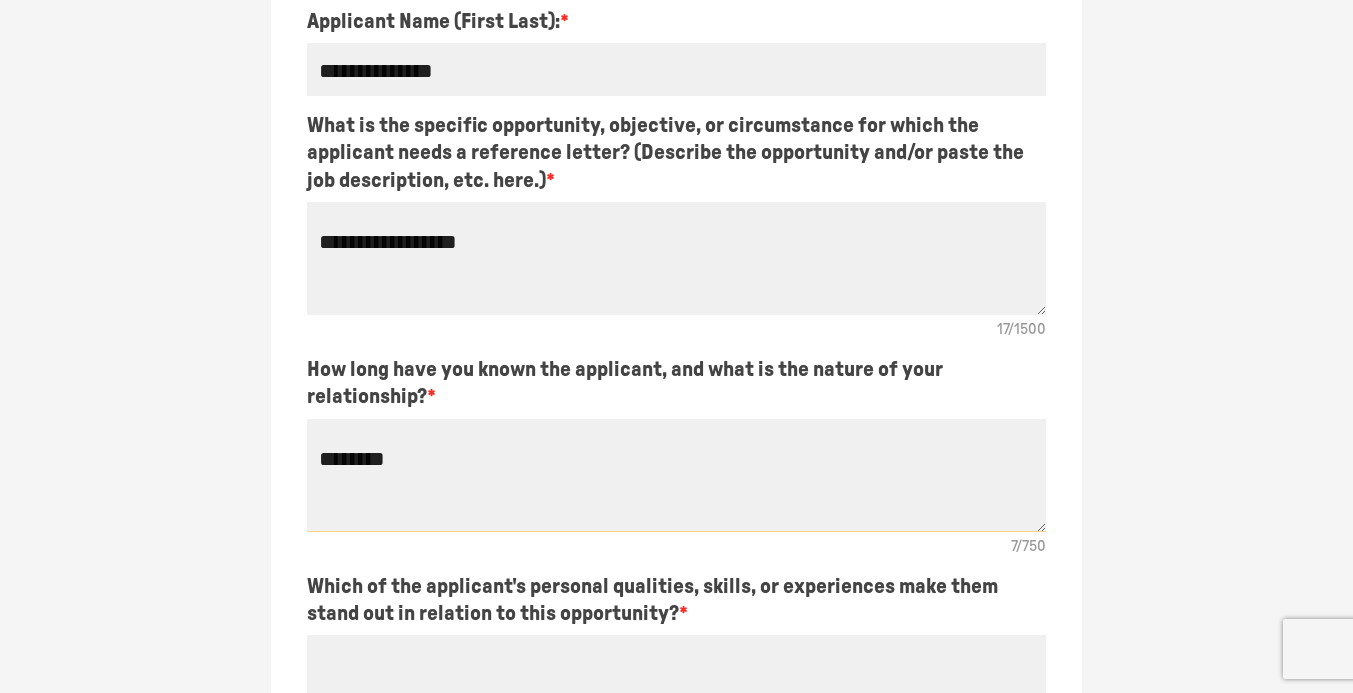 type on "*" 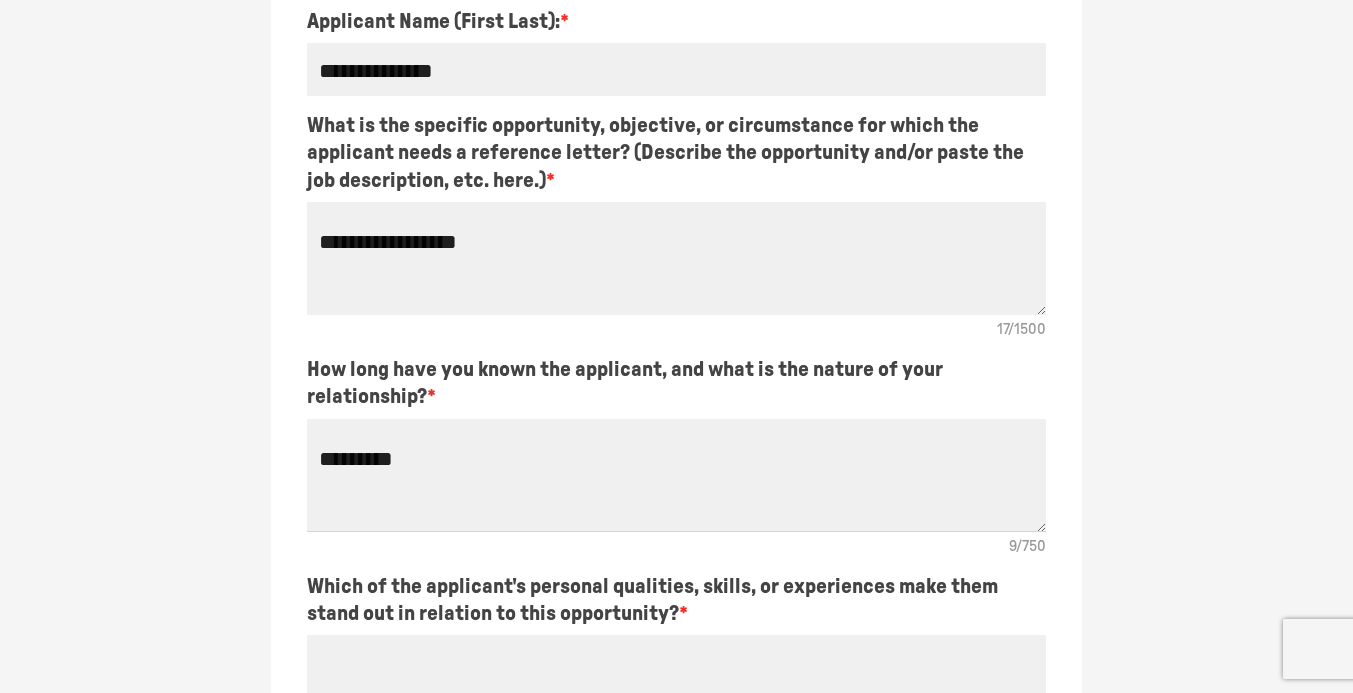 type on "*" 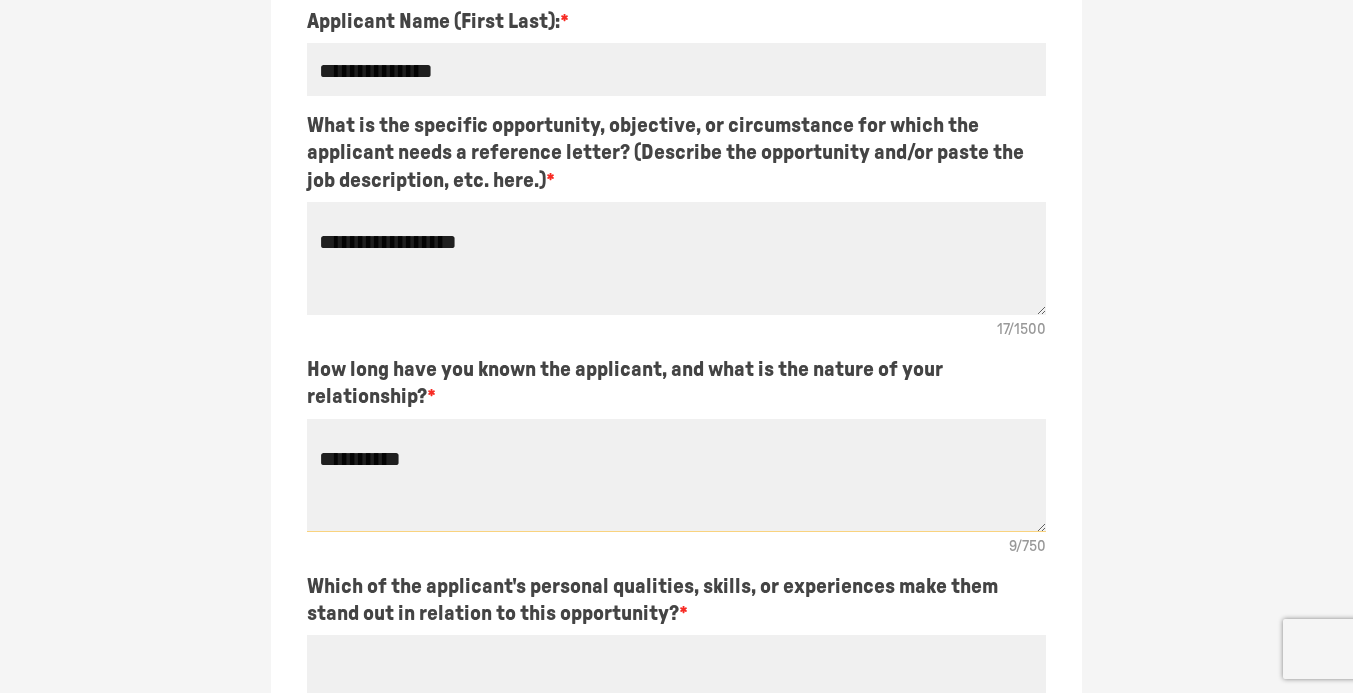 type on "*" 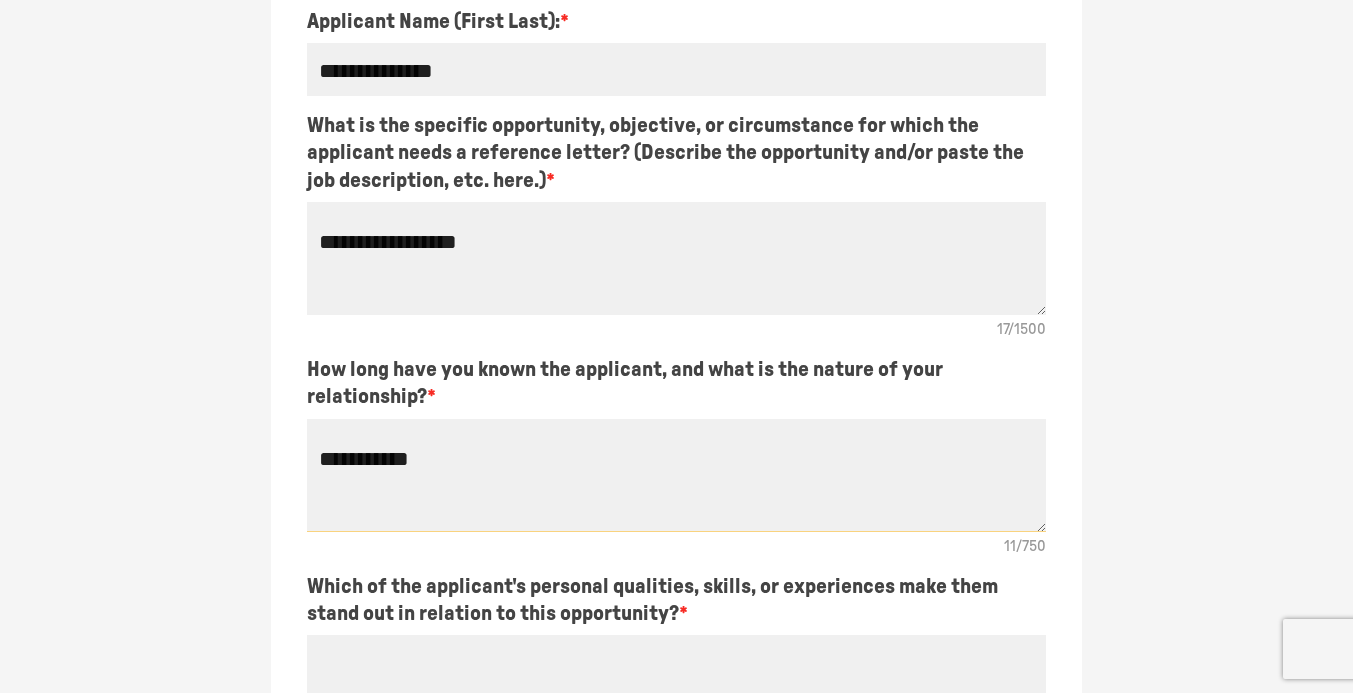 type on "*" 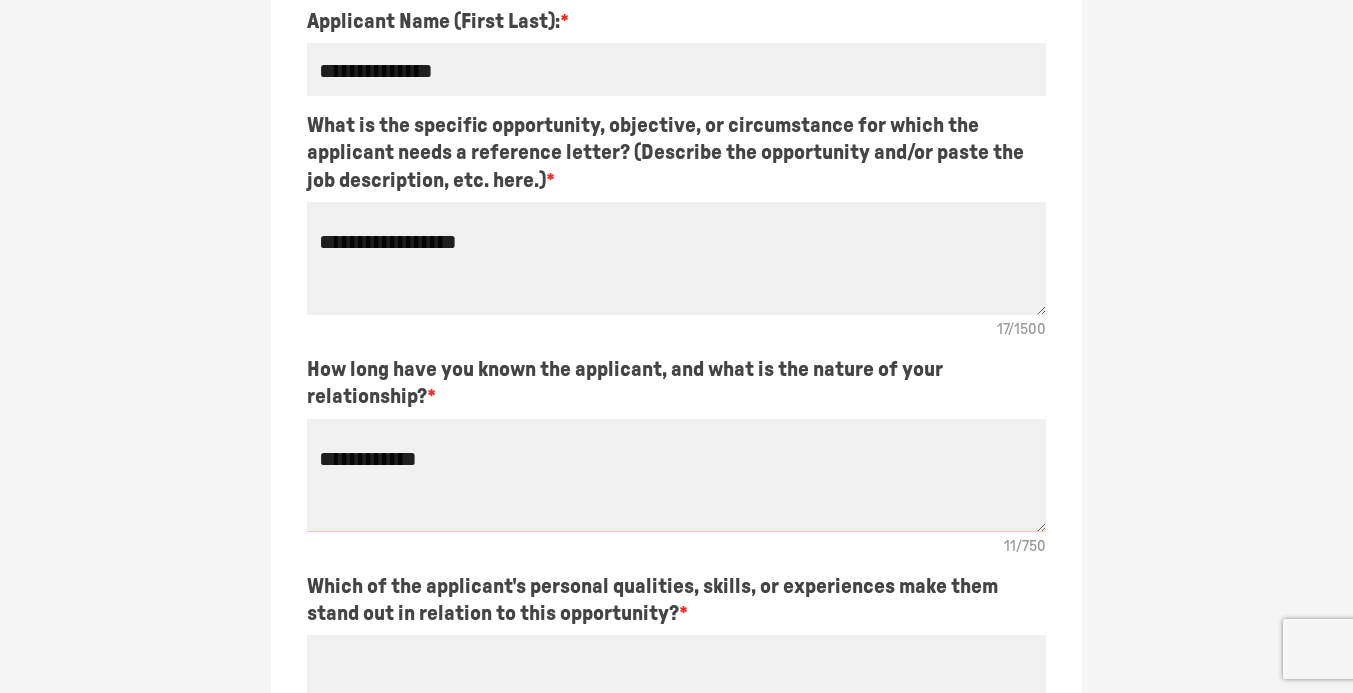 type on "*" 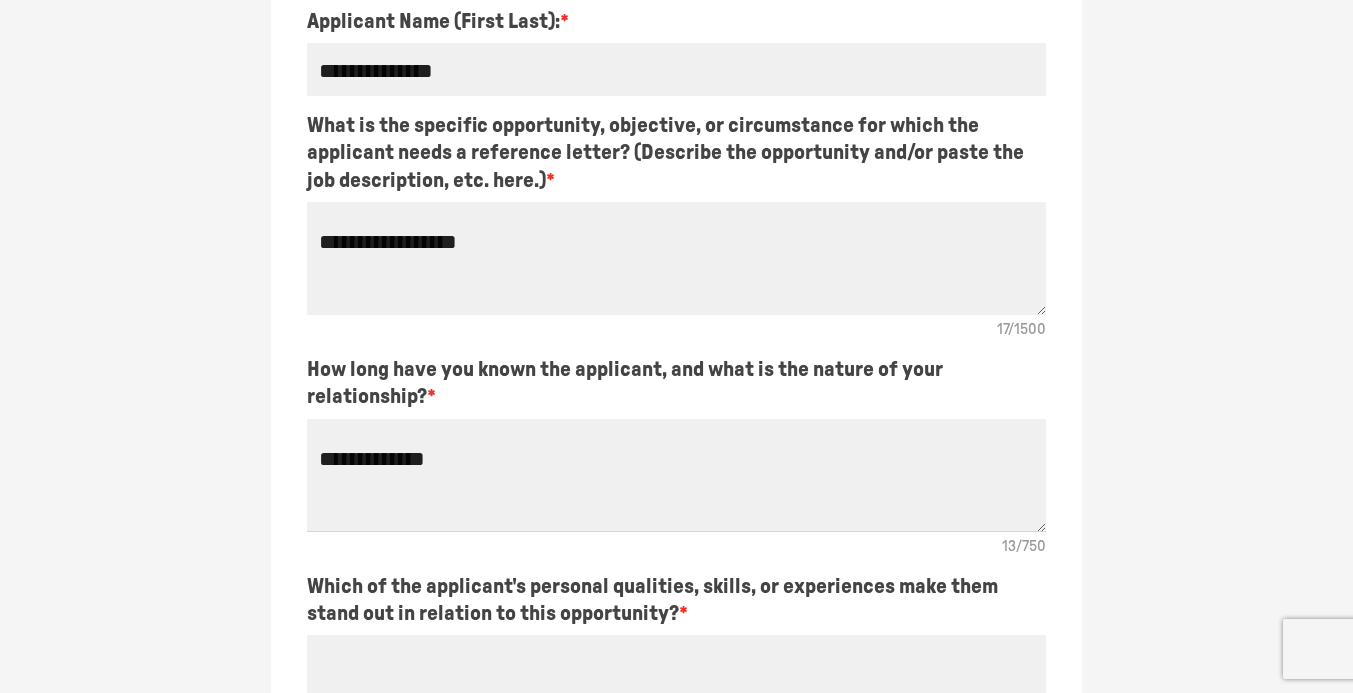 type on "*" 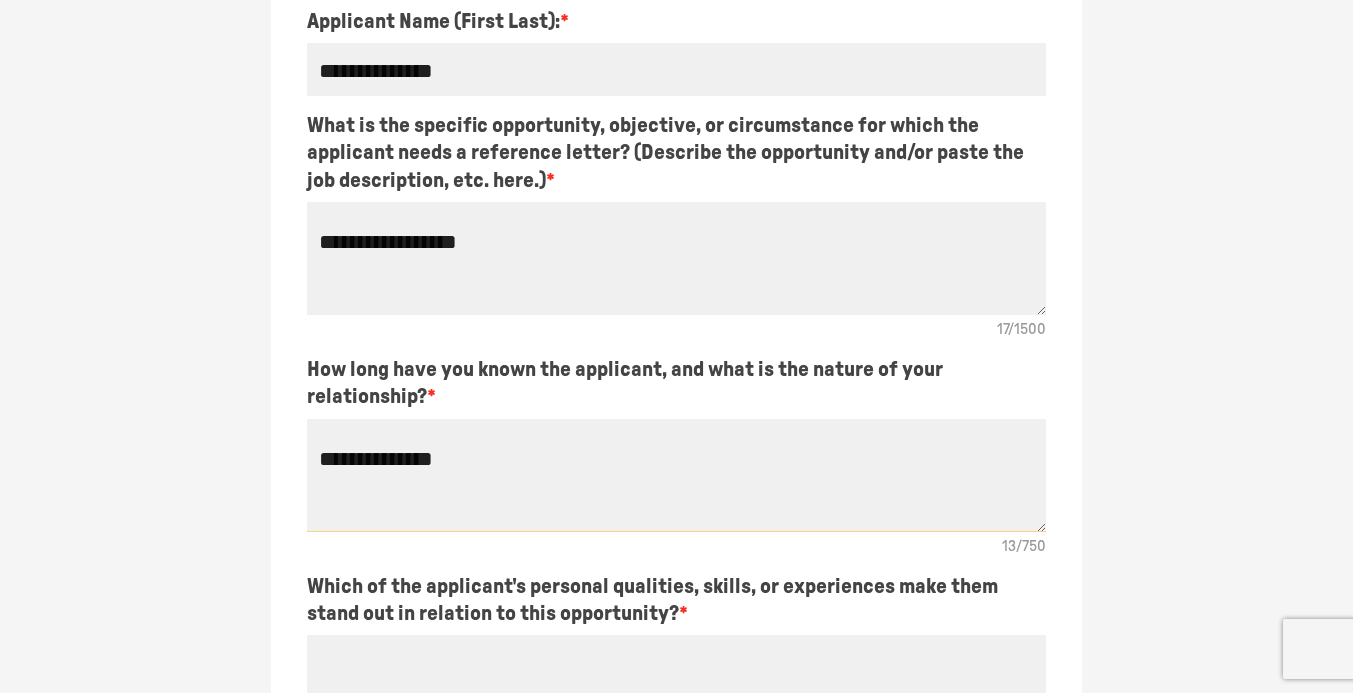 type on "*" 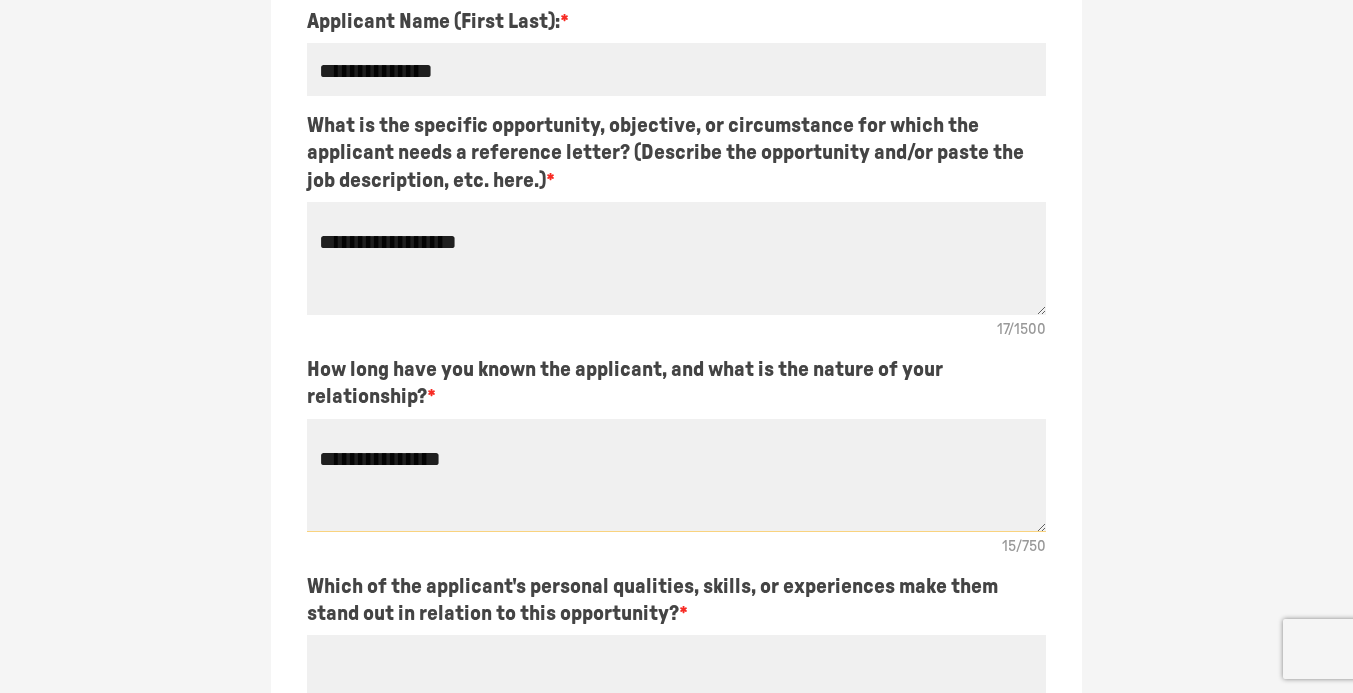 type on "*" 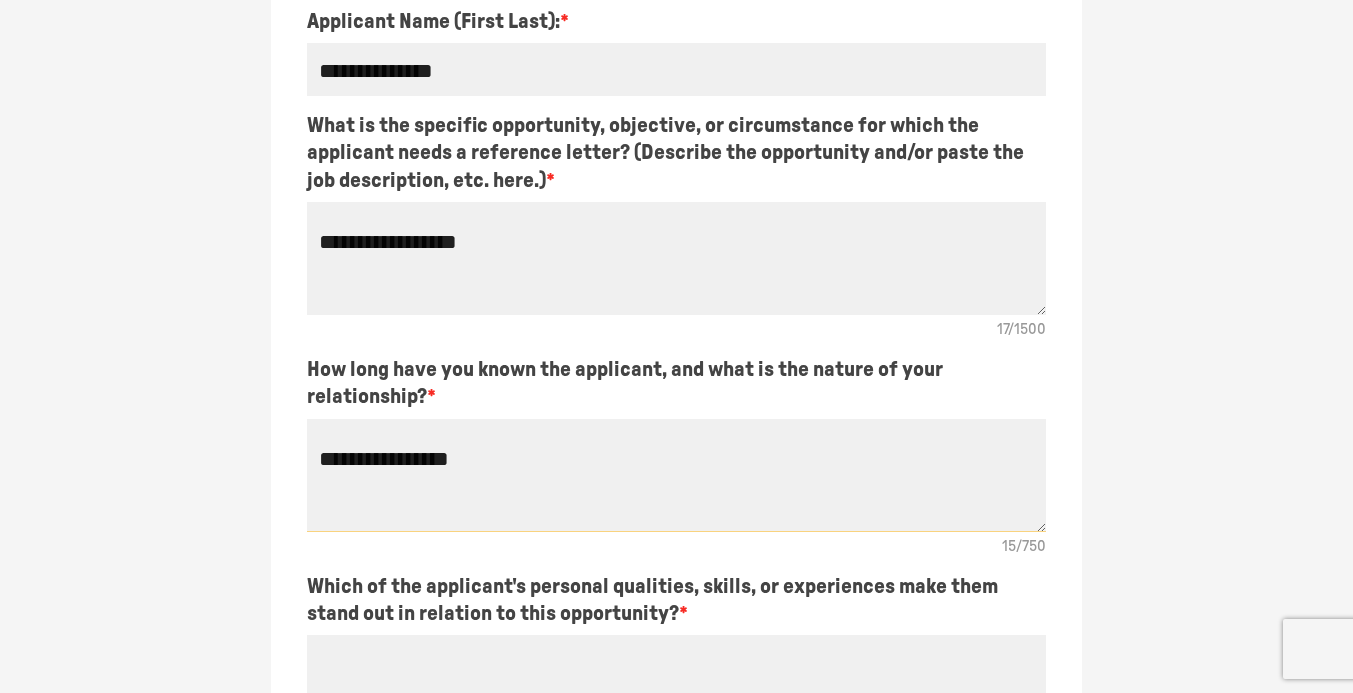 type on "*" 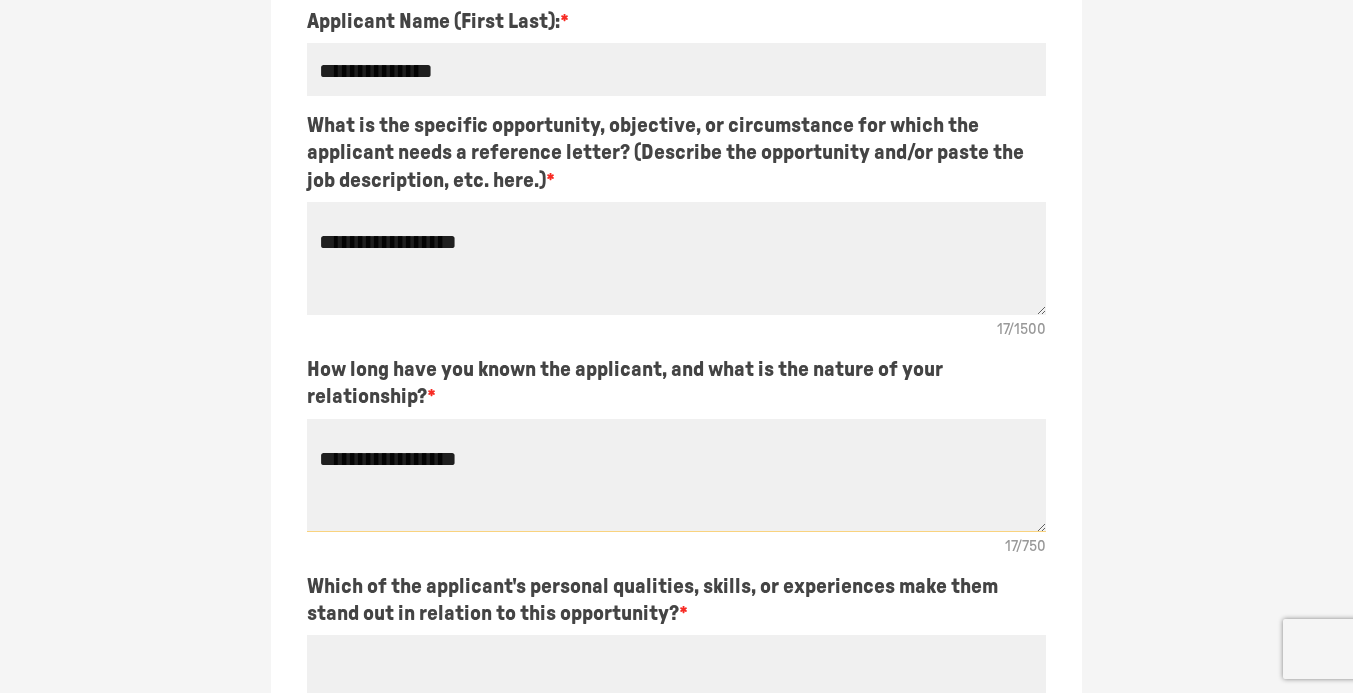 type on "*" 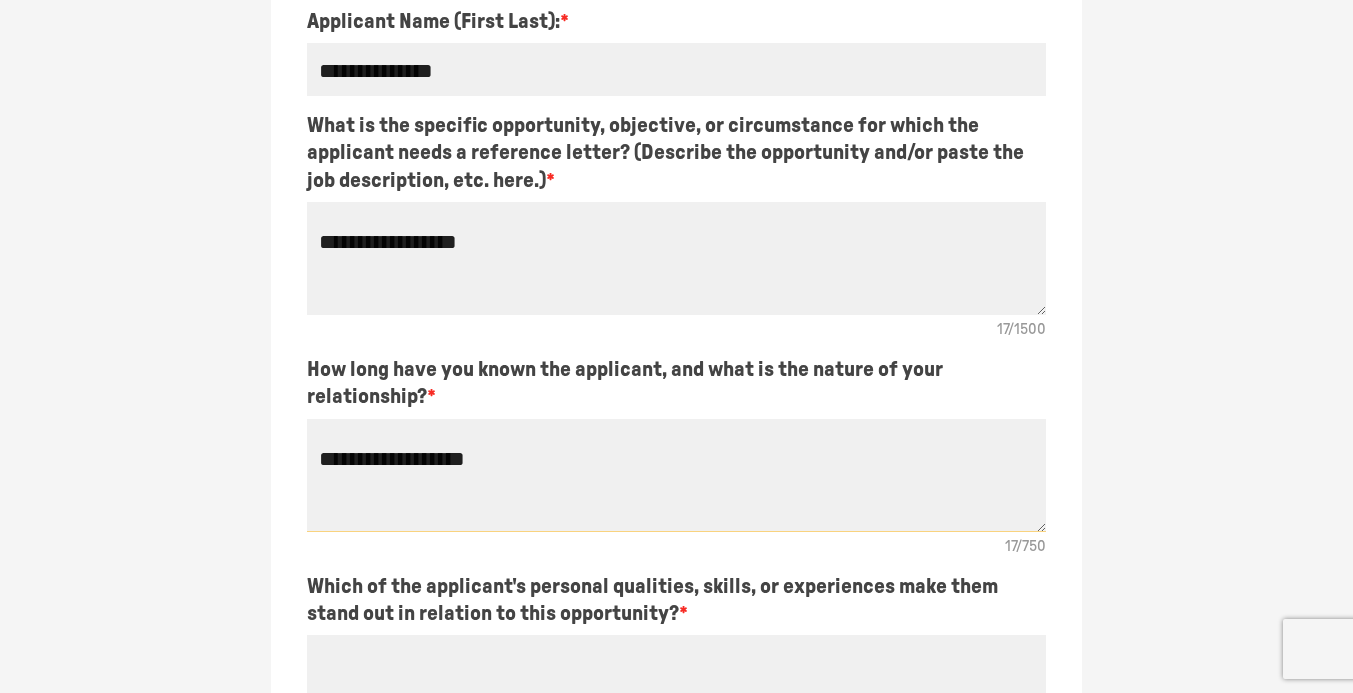 type on "**********" 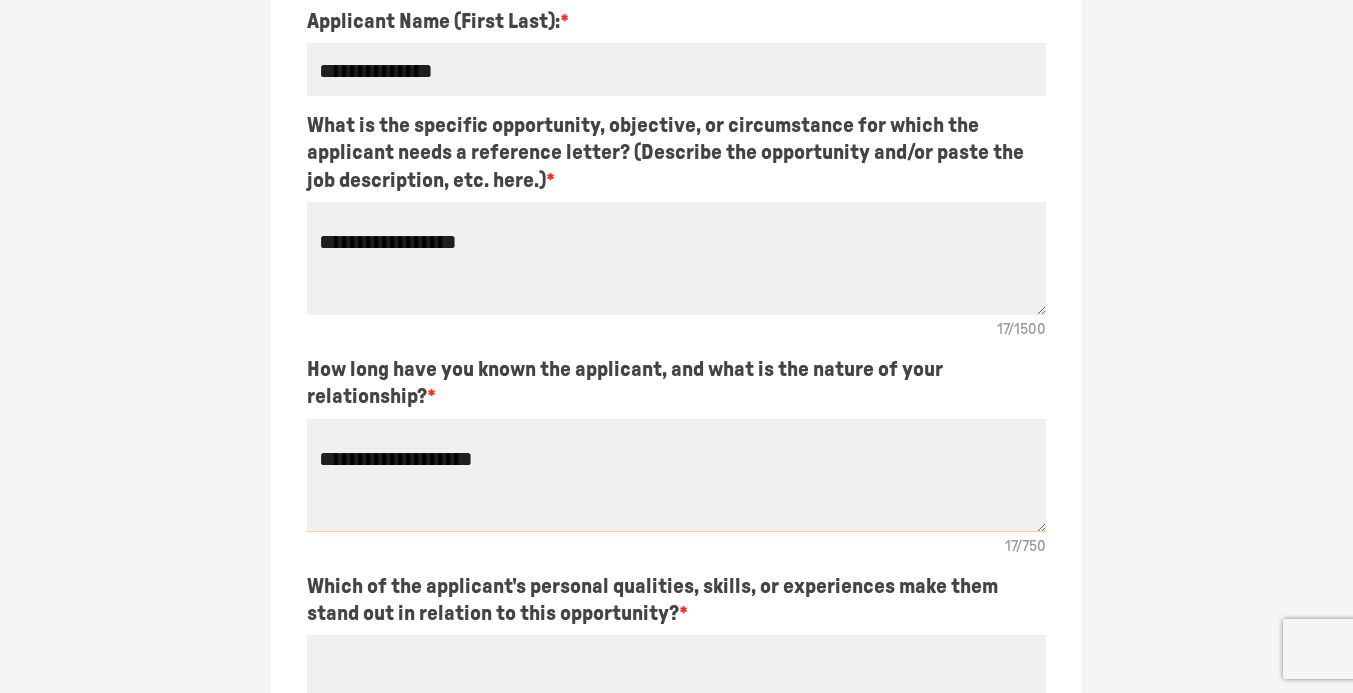 type on "*" 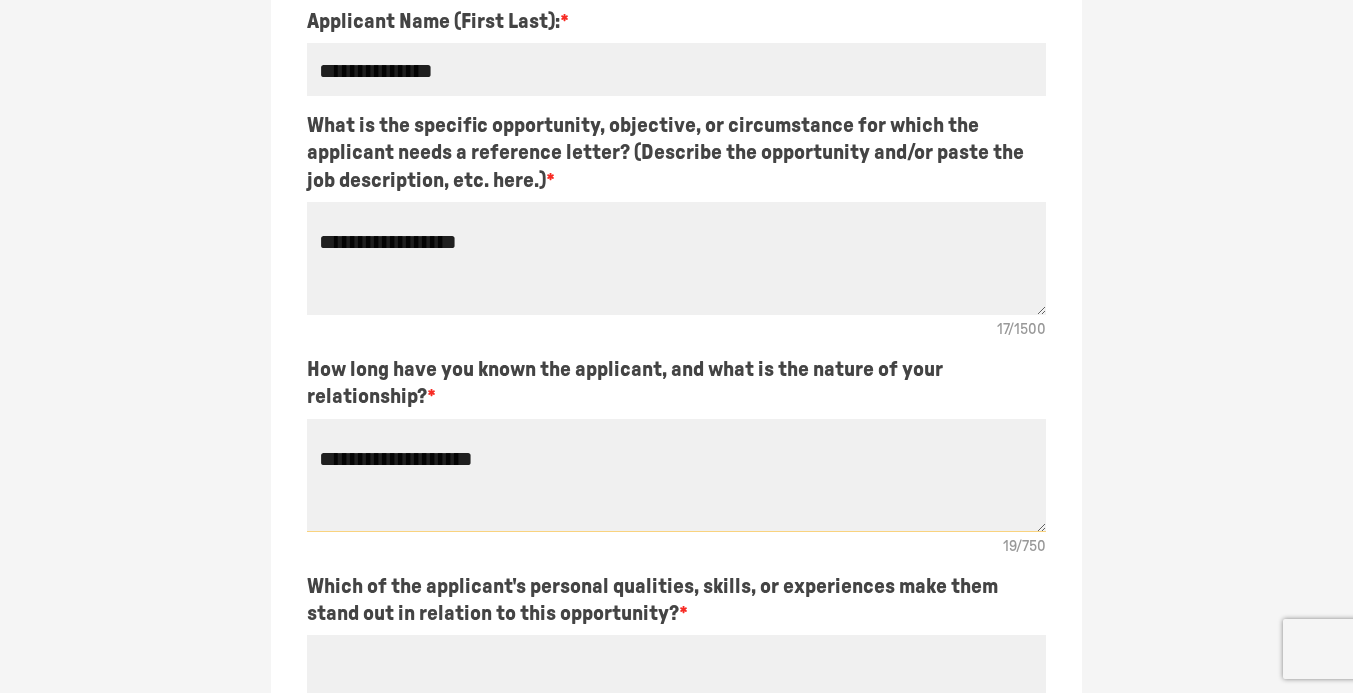 type on "**********" 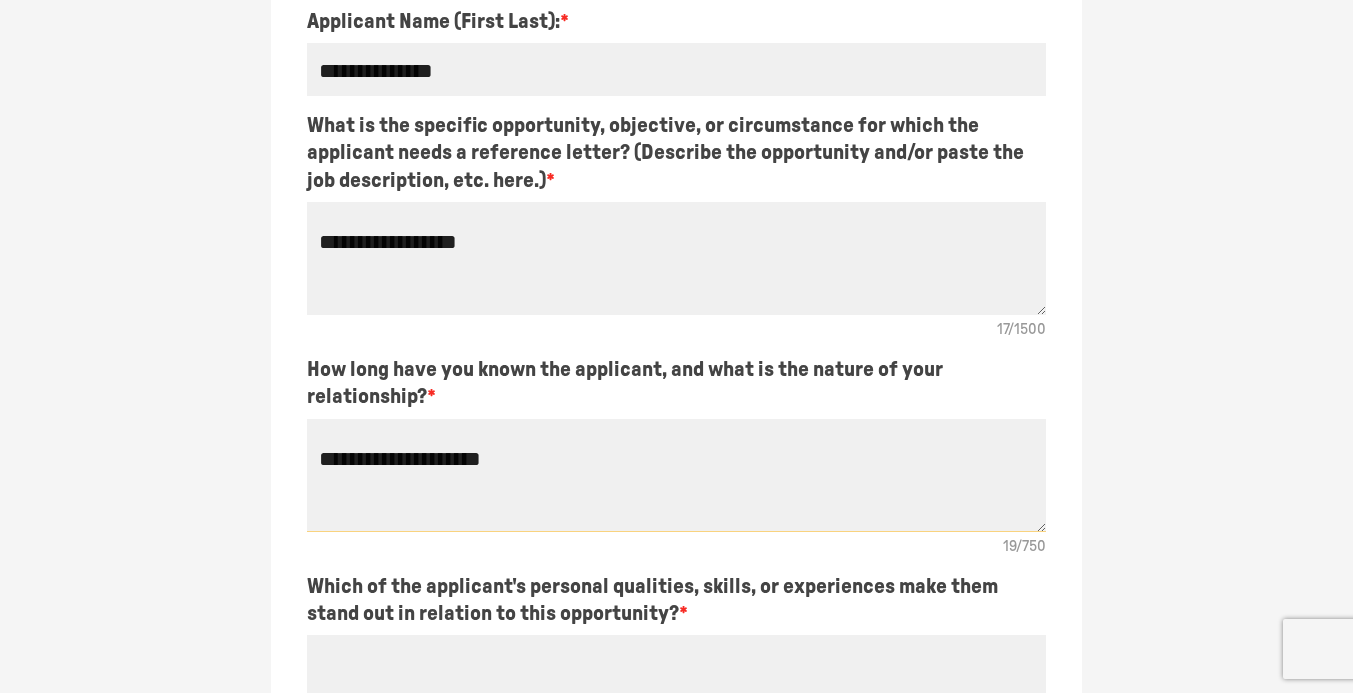 type on "*" 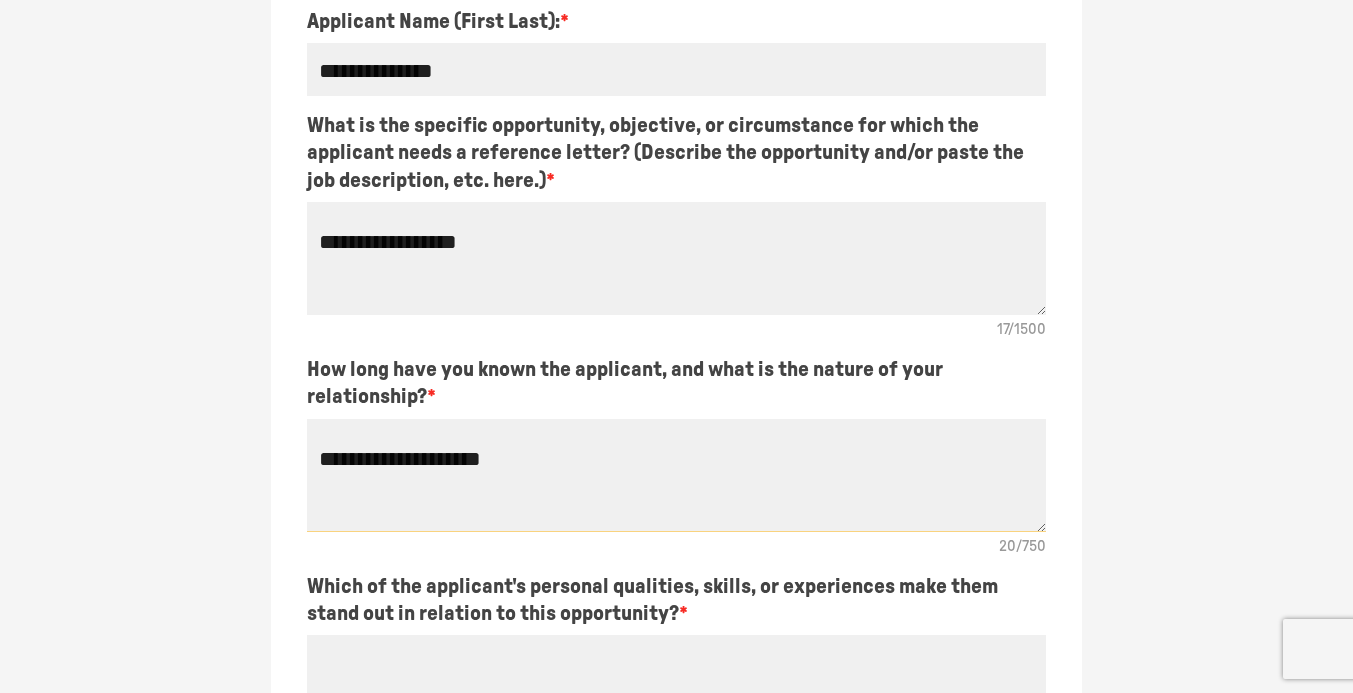 type on "*" 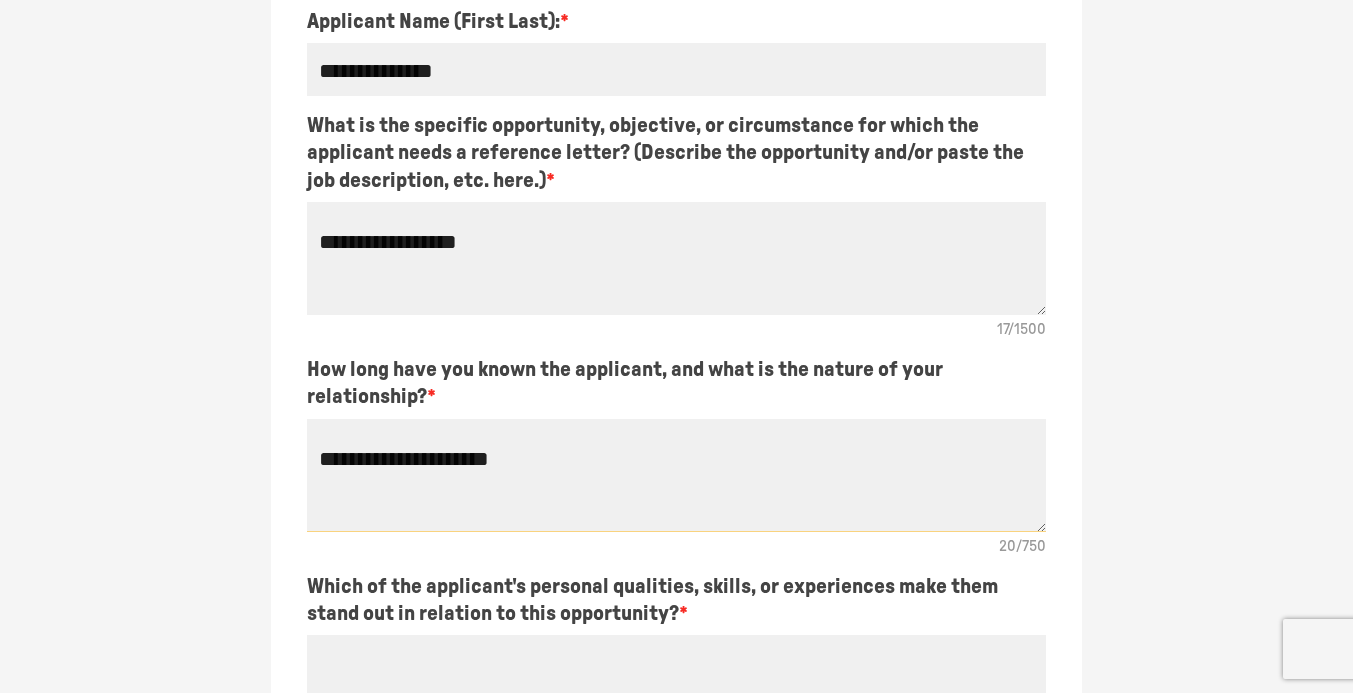 type on "*" 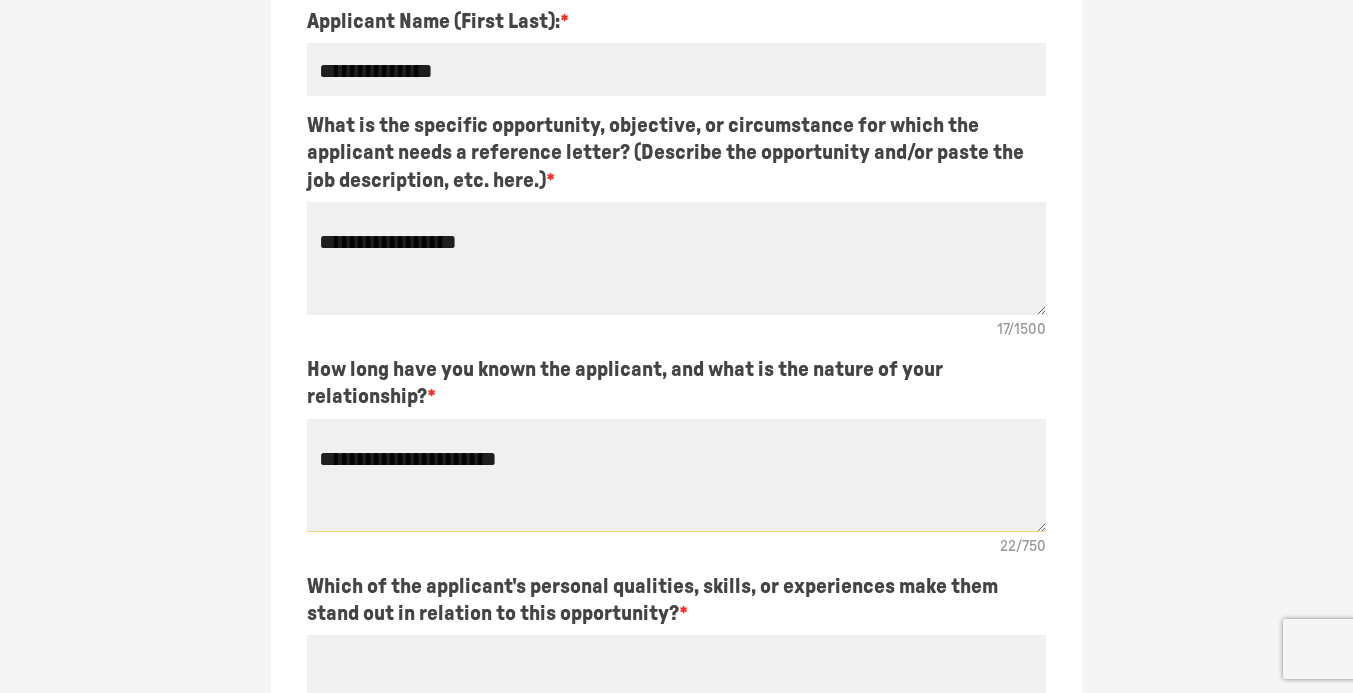 type on "*" 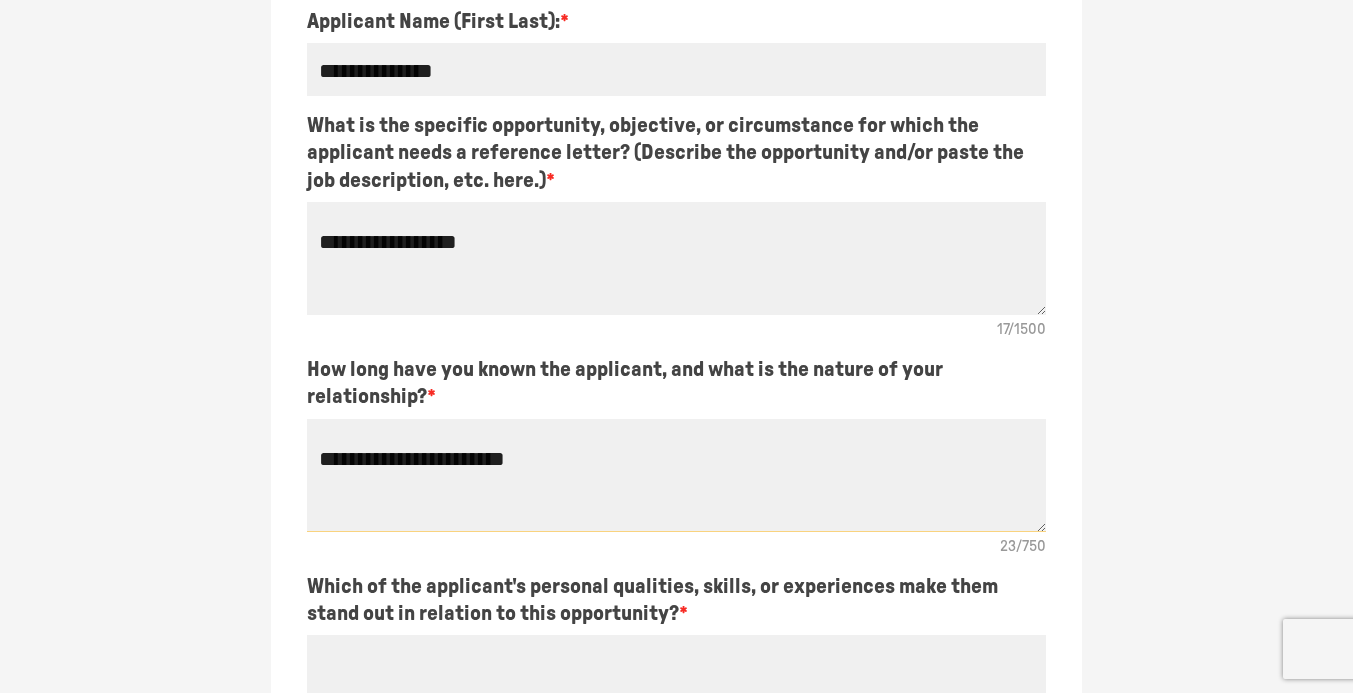type on "*" 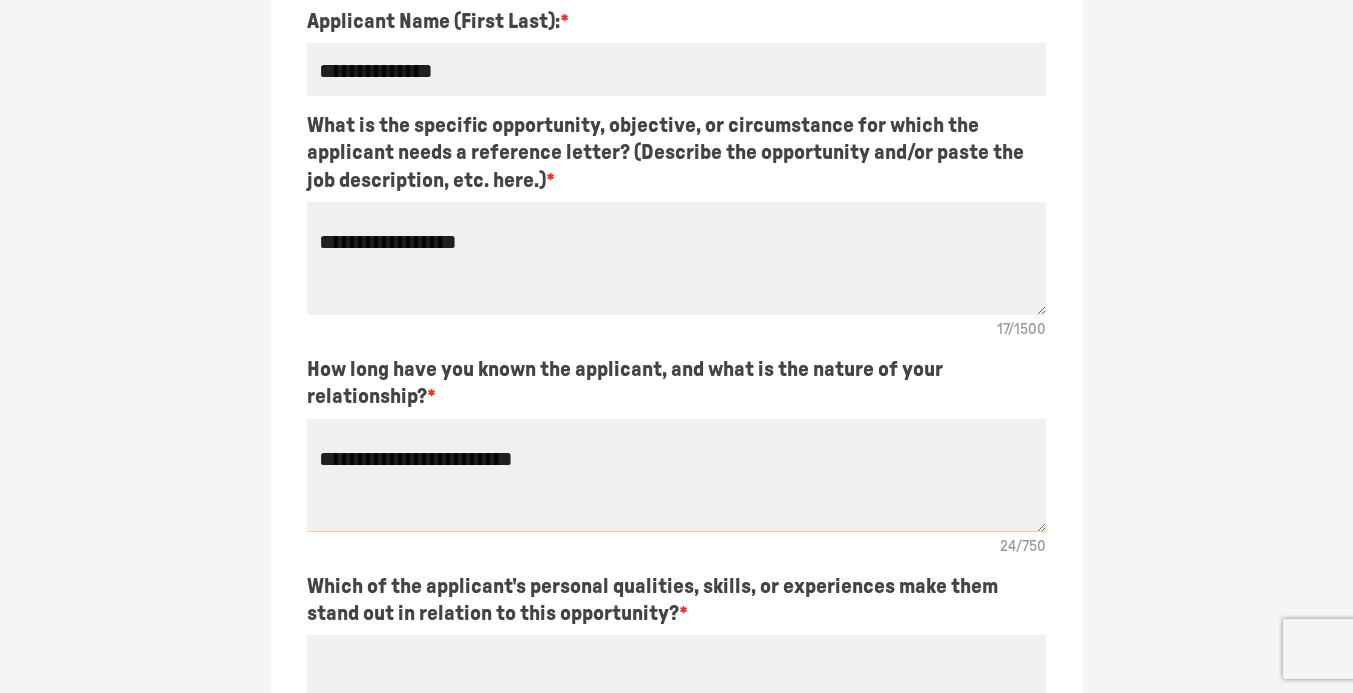 type on "*" 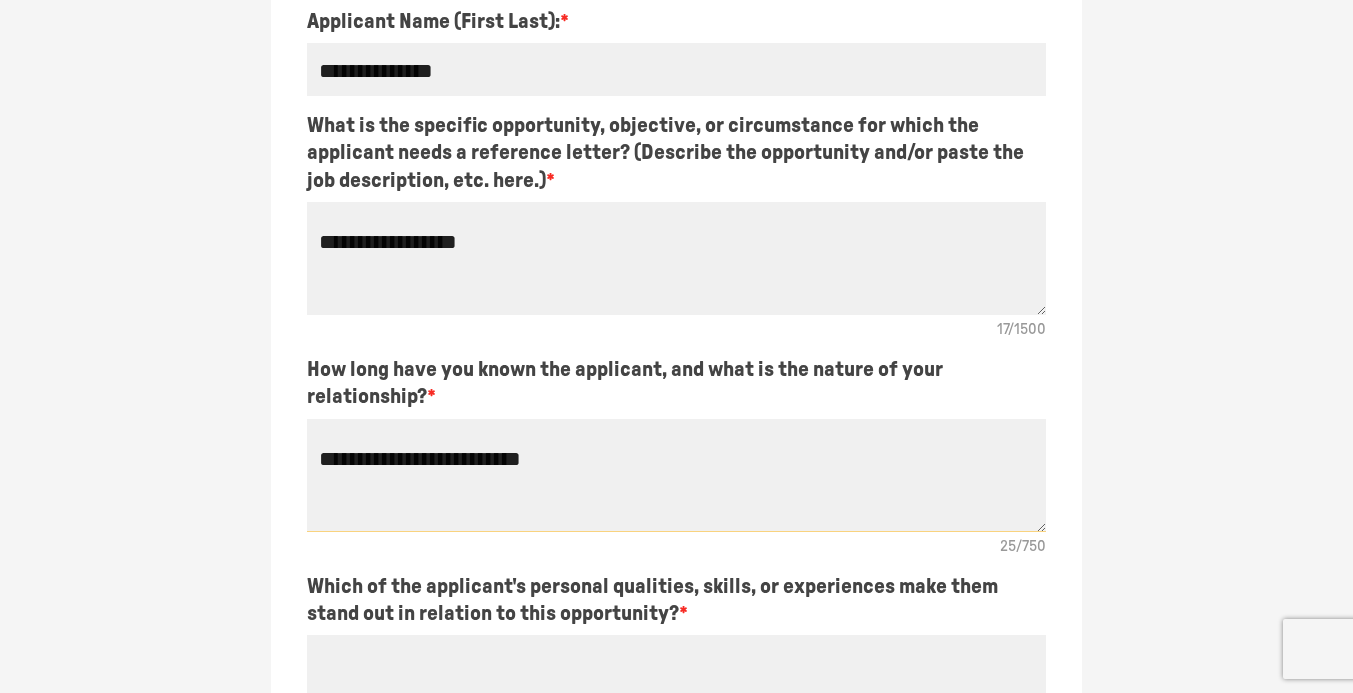type on "*" 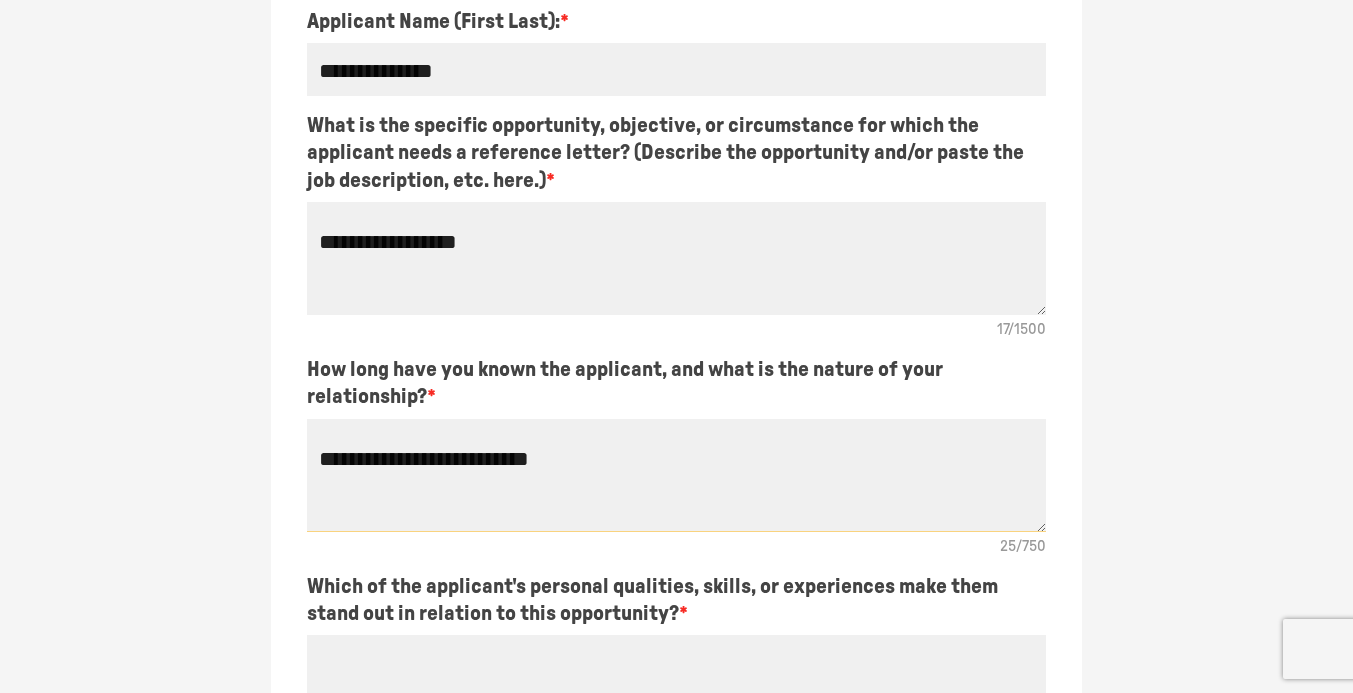 type on "*" 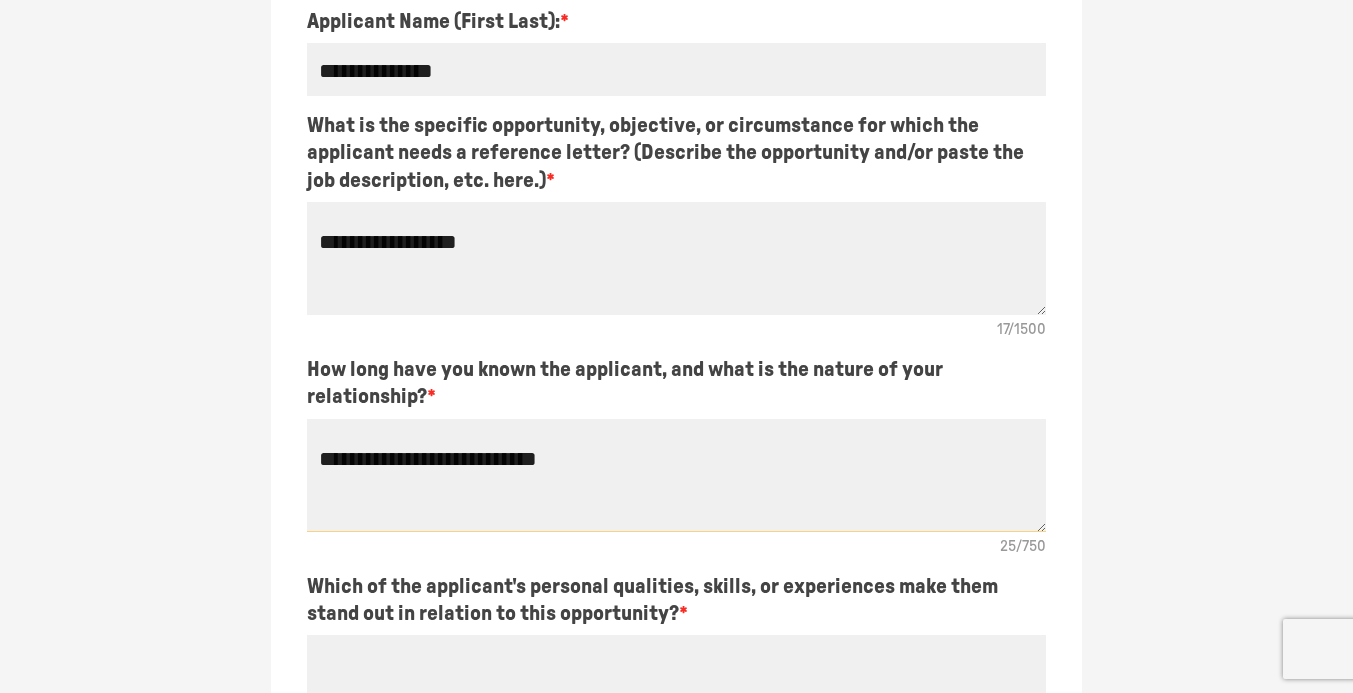 type on "*" 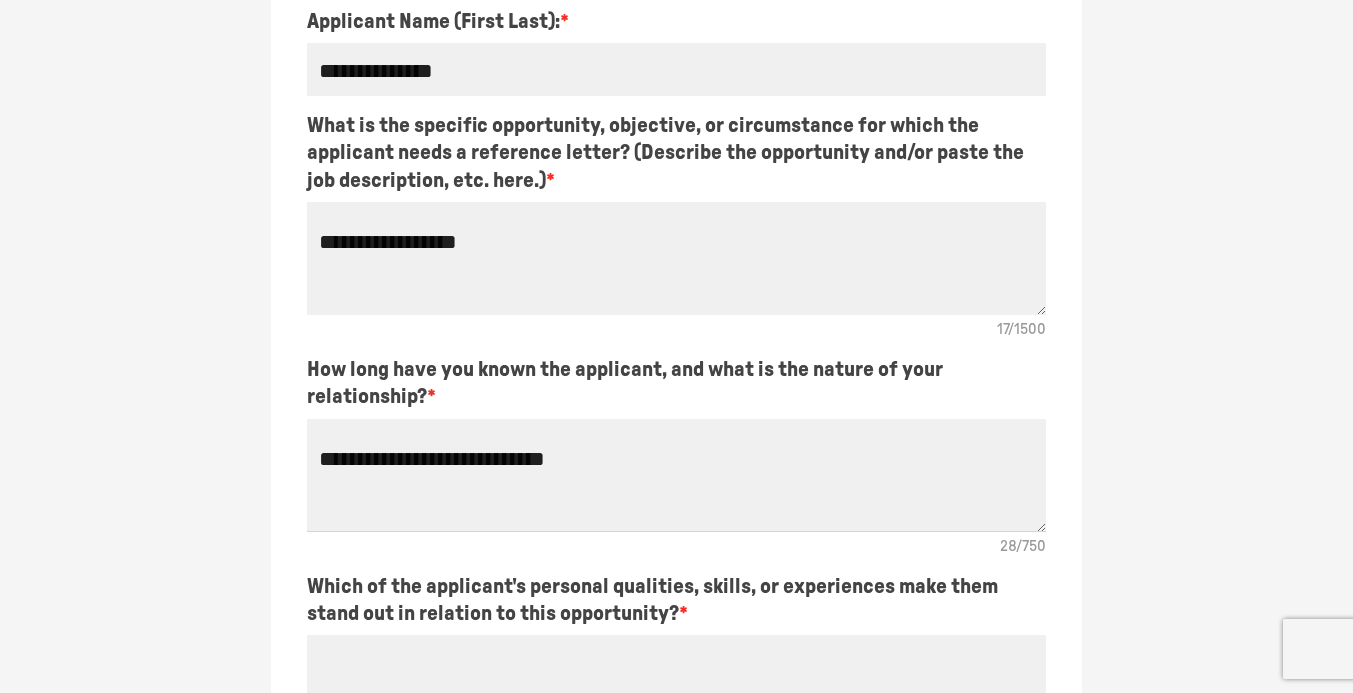 type on "*" 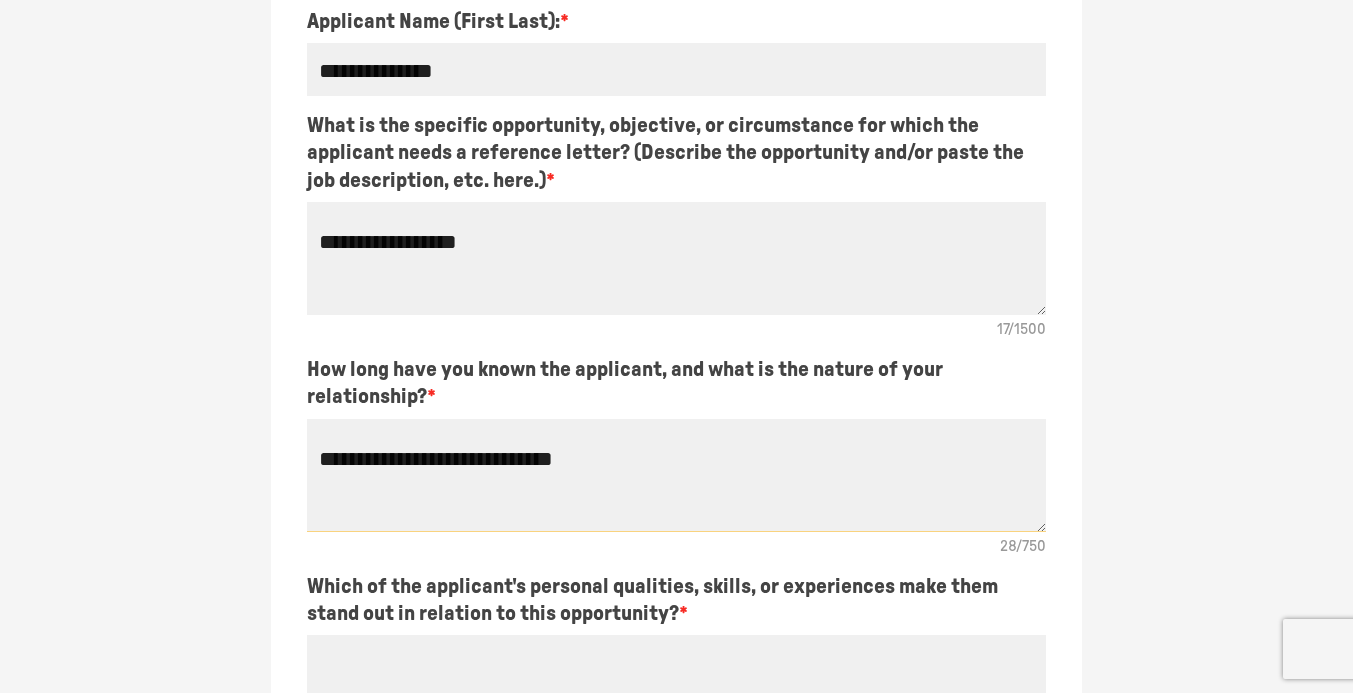 type on "*" 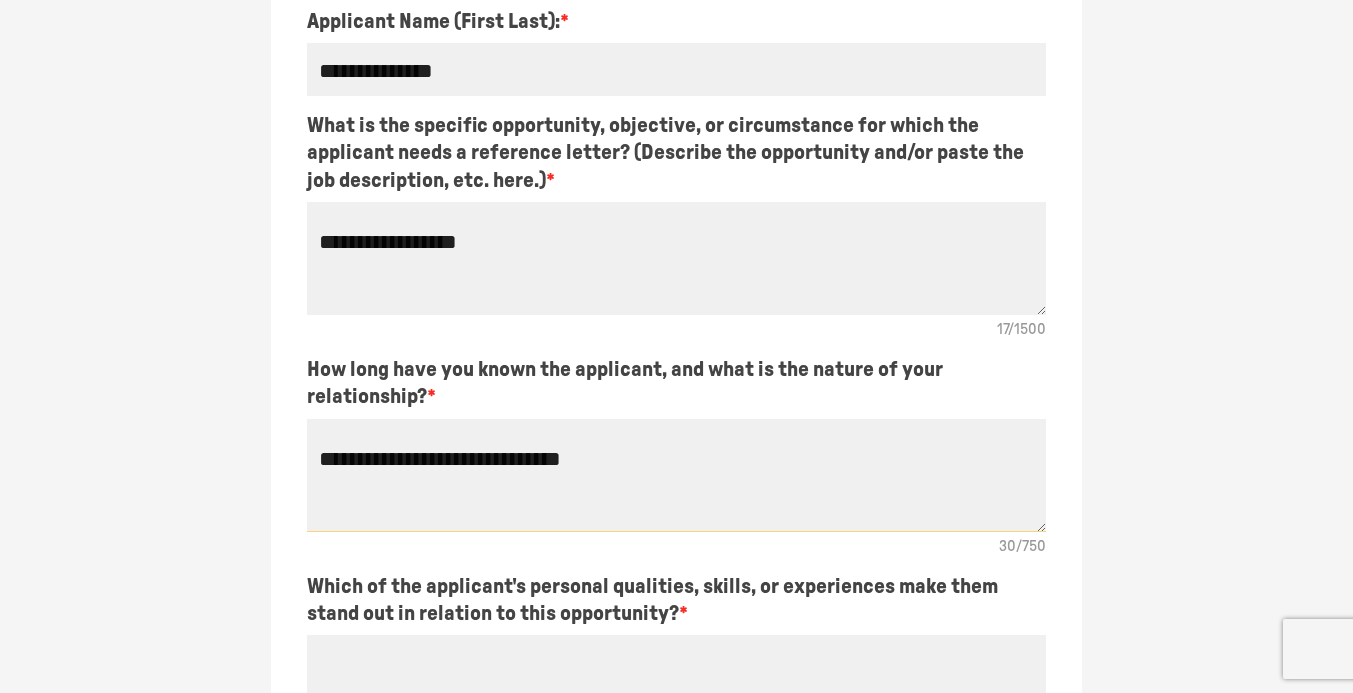 type on "*" 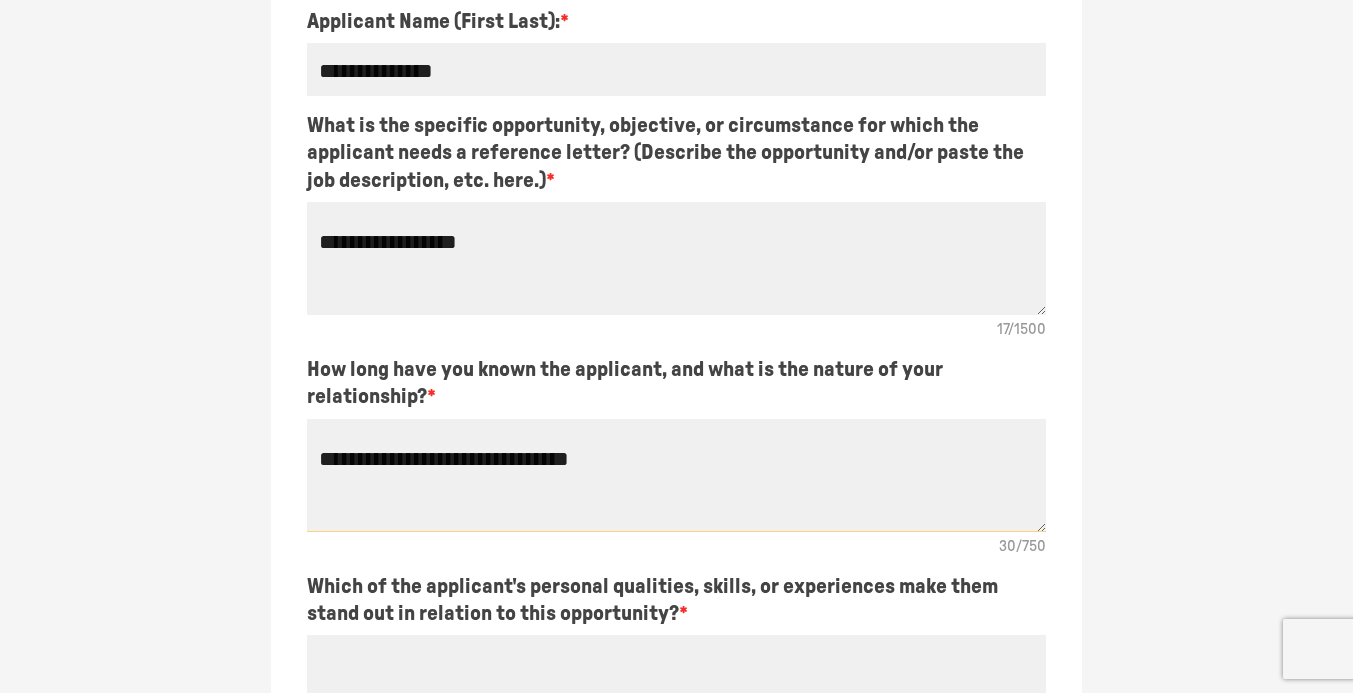 type on "*" 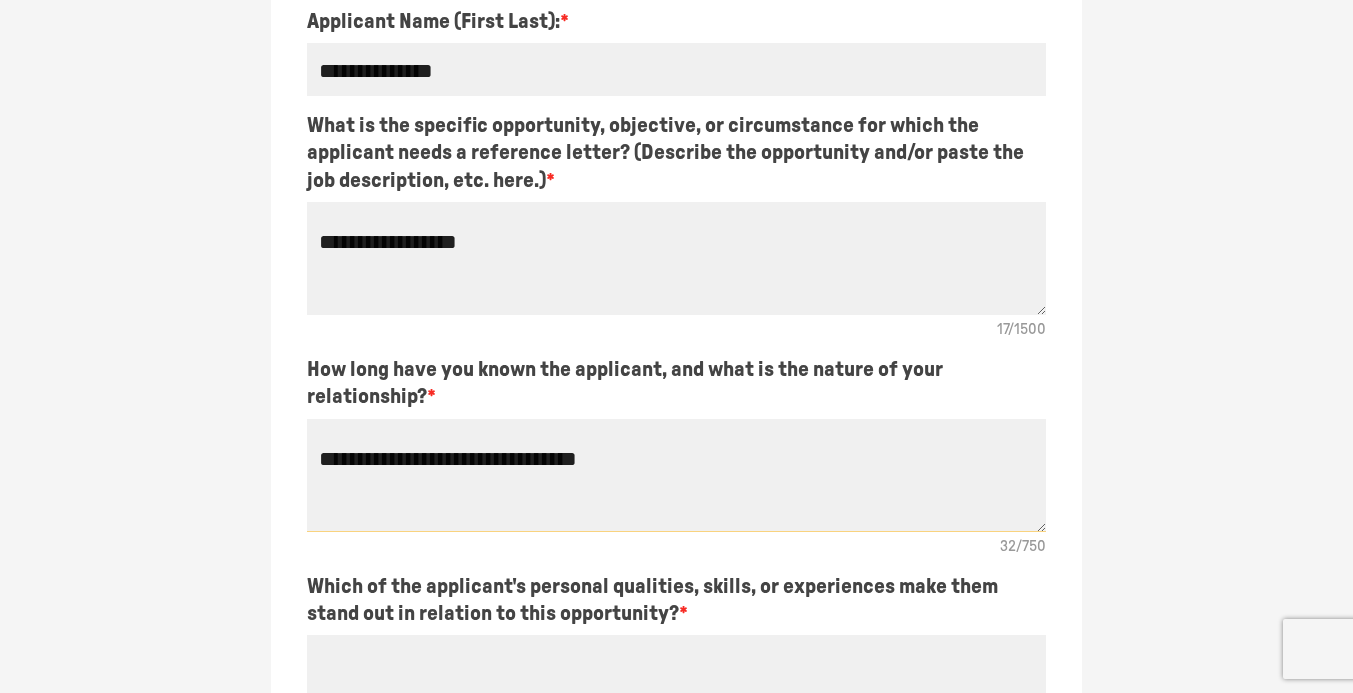 type on "*" 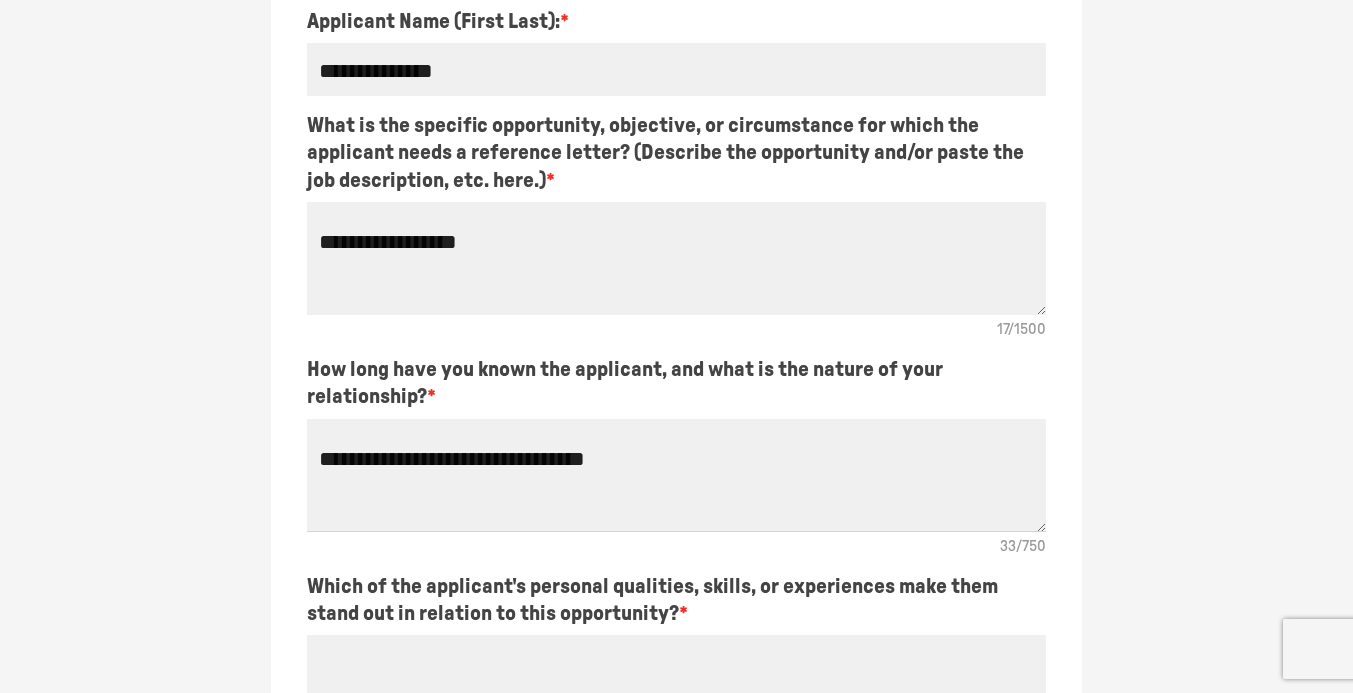 type on "*" 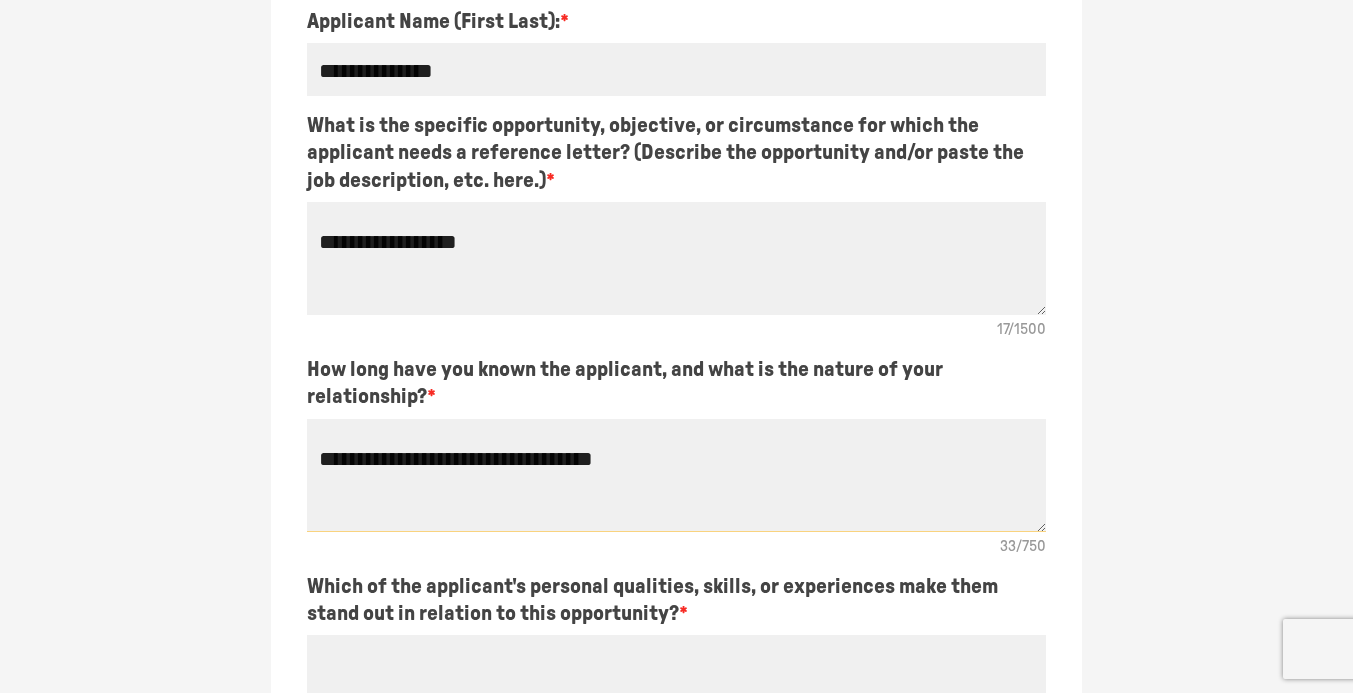 type on "*" 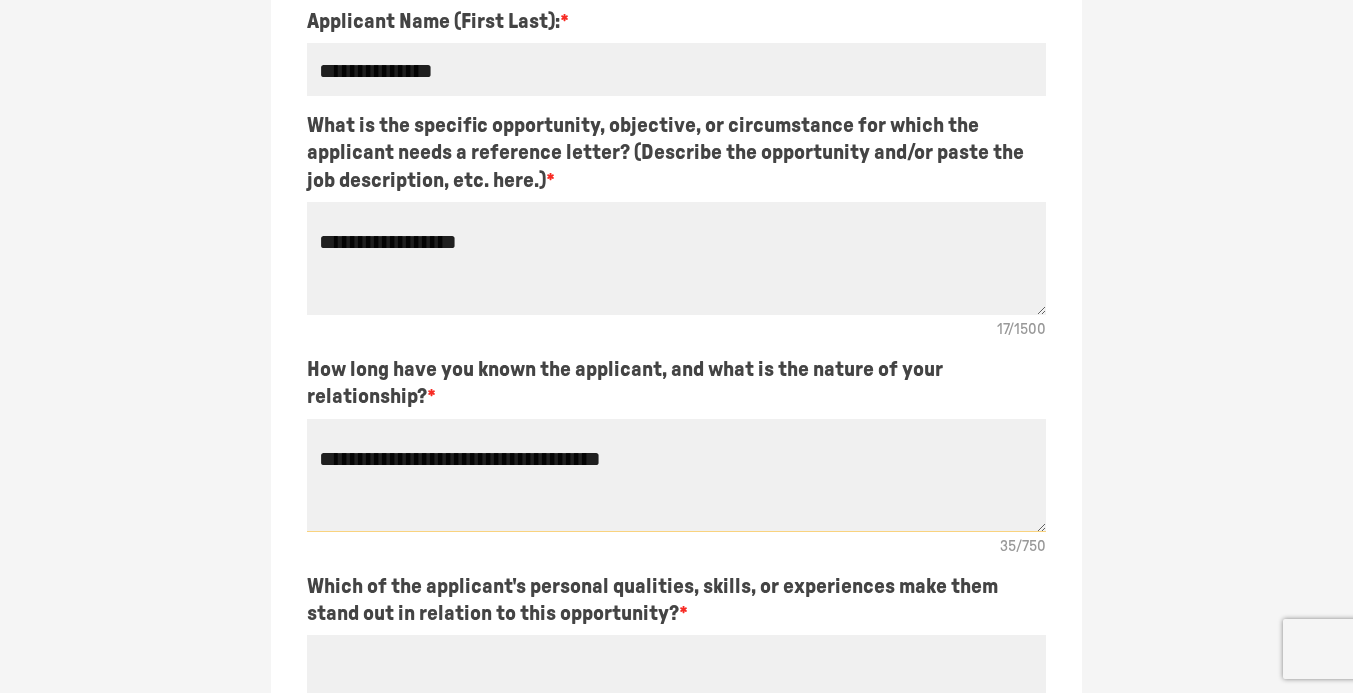 type on "*" 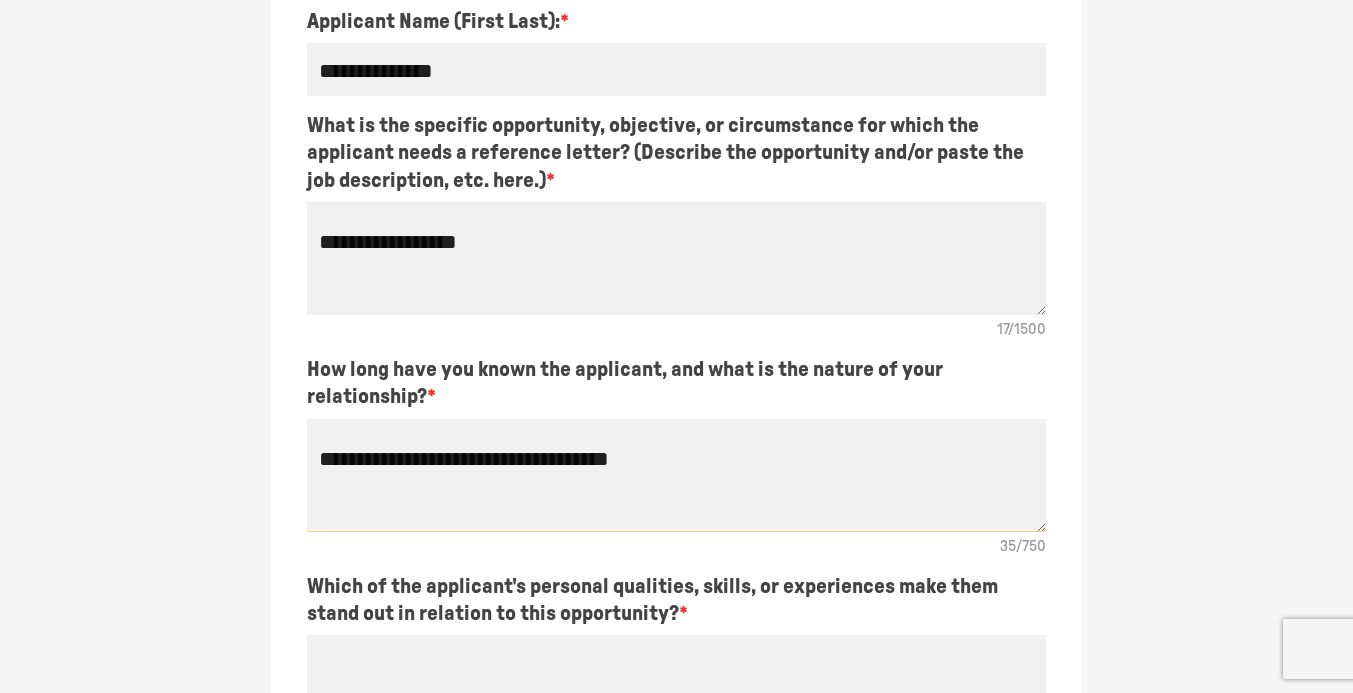 type on "*" 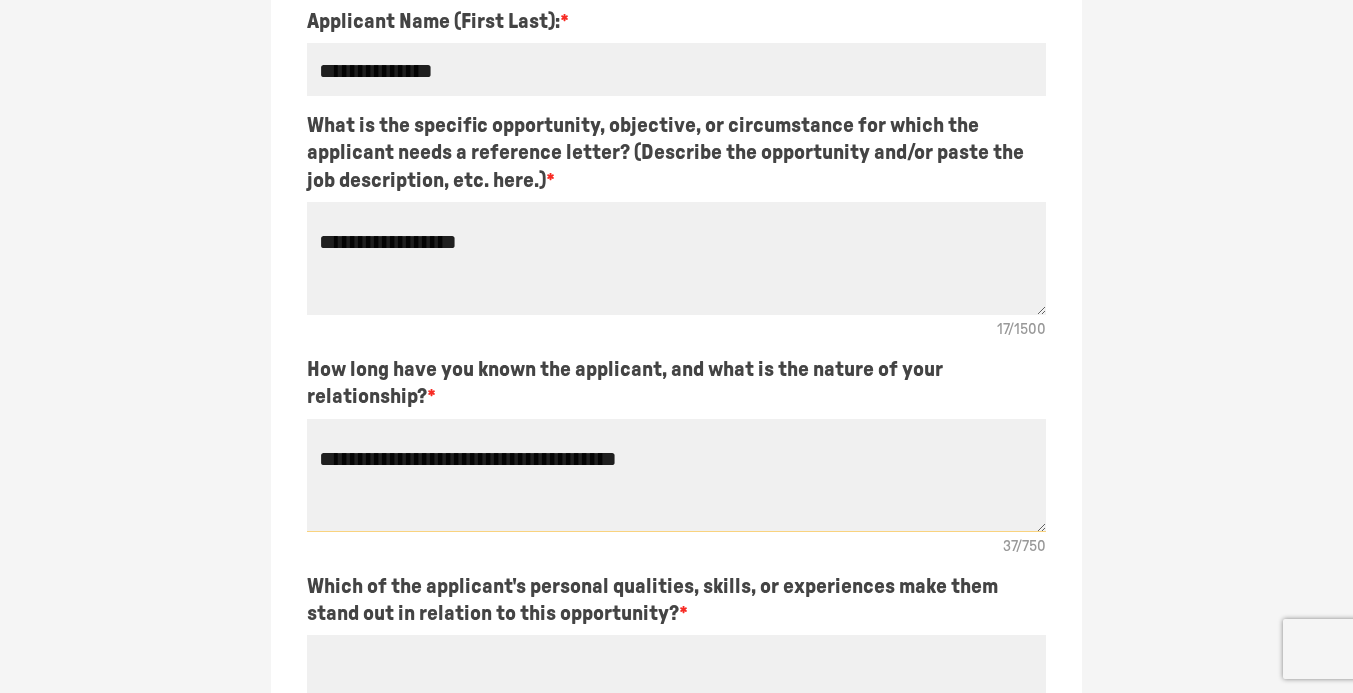 type on "*" 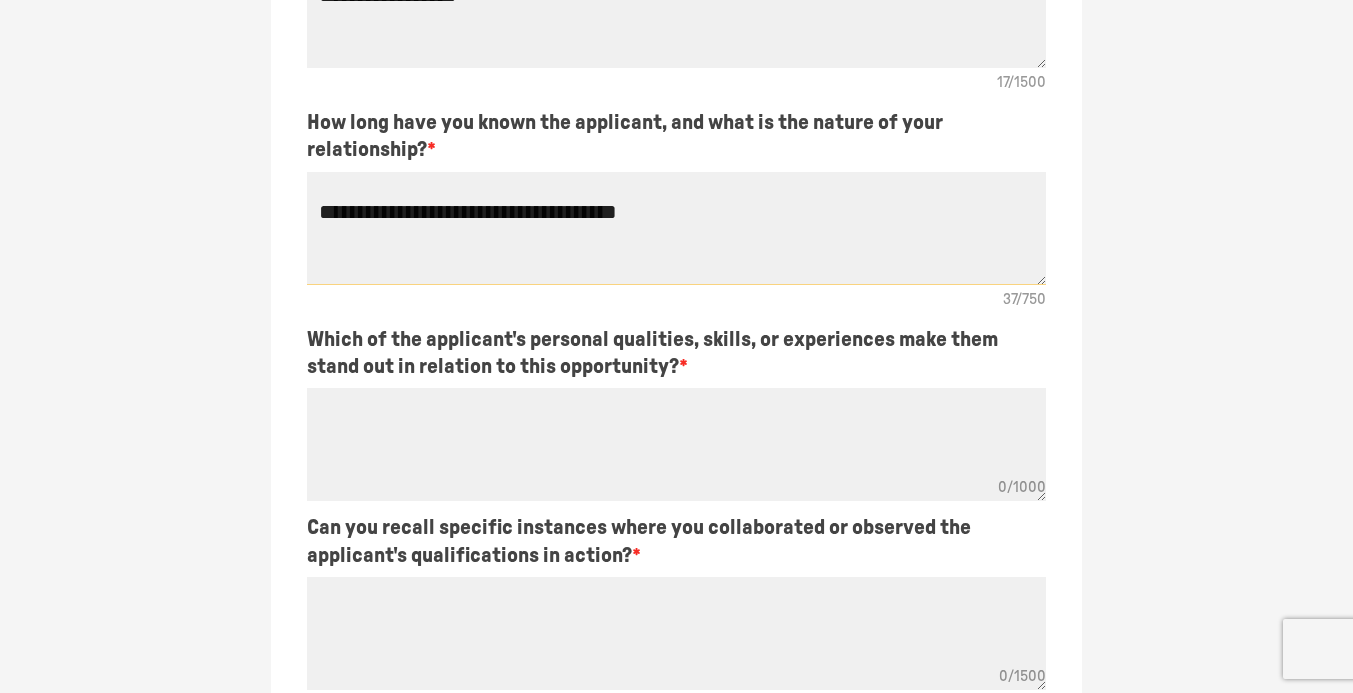 scroll, scrollTop: 723, scrollLeft: 0, axis: vertical 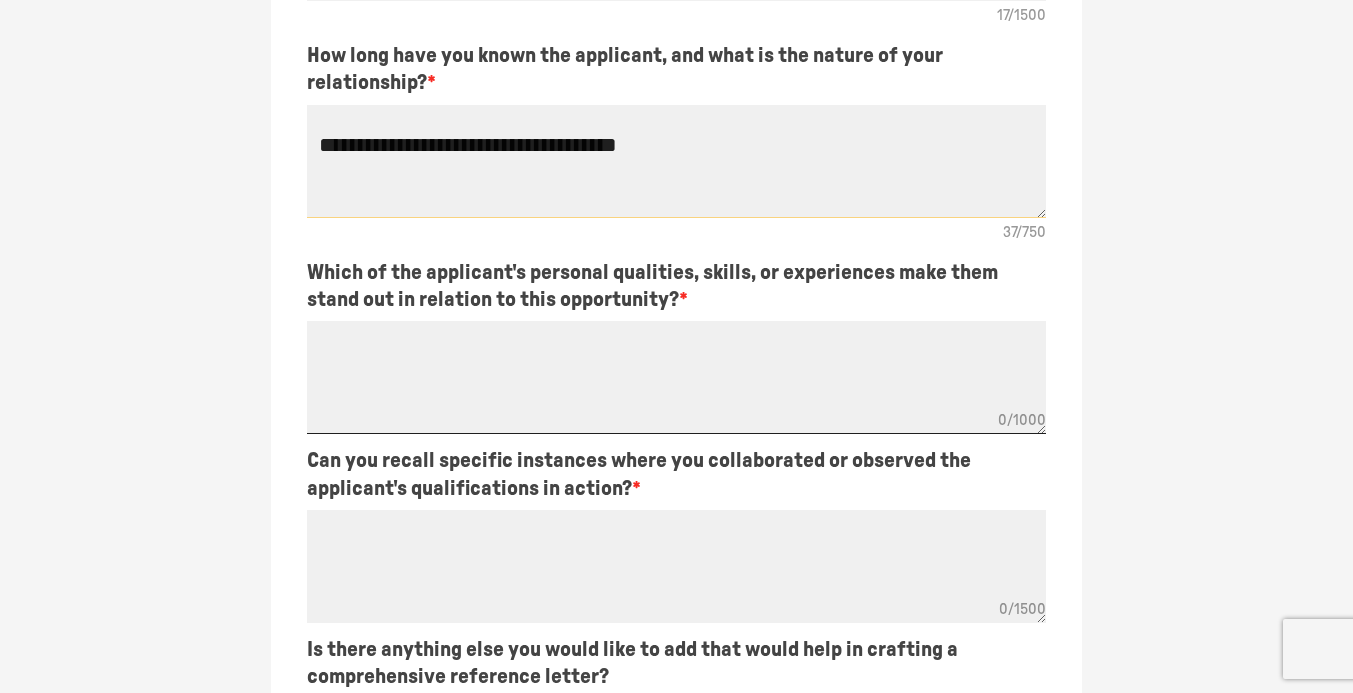 type on "**********" 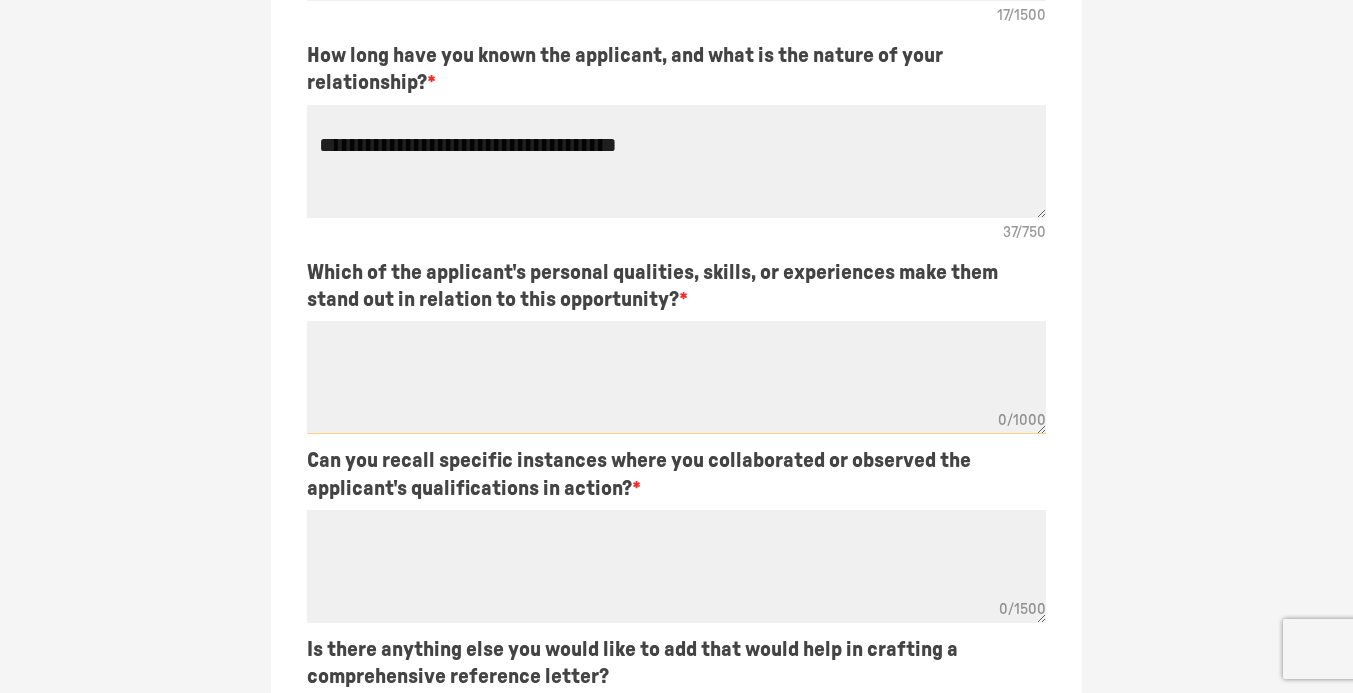 click at bounding box center [676, 377] 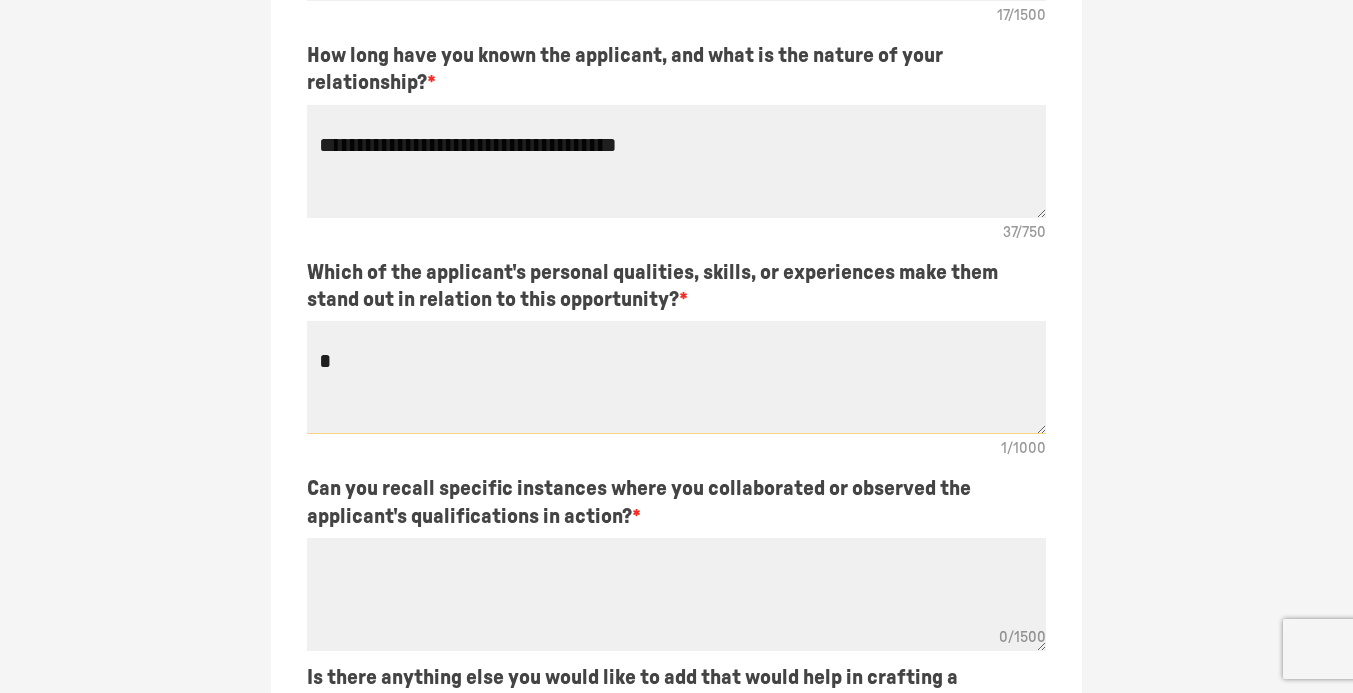 type on "*" 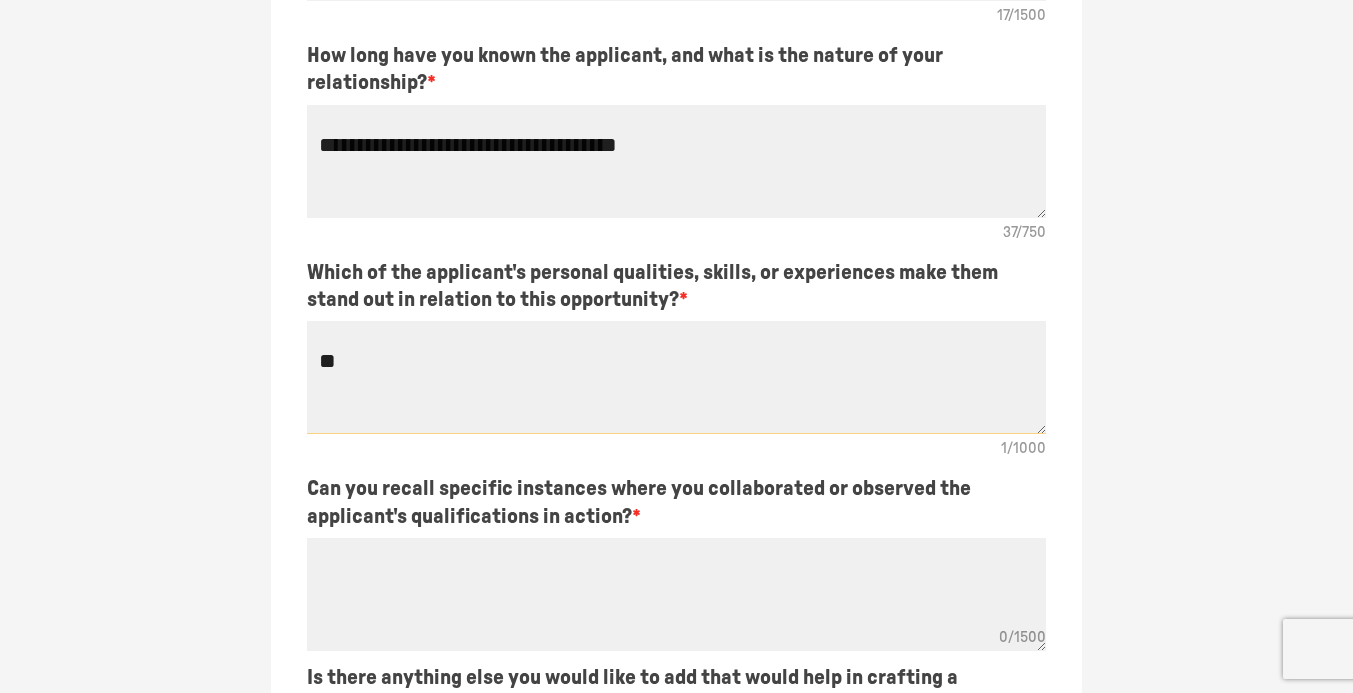 type on "*" 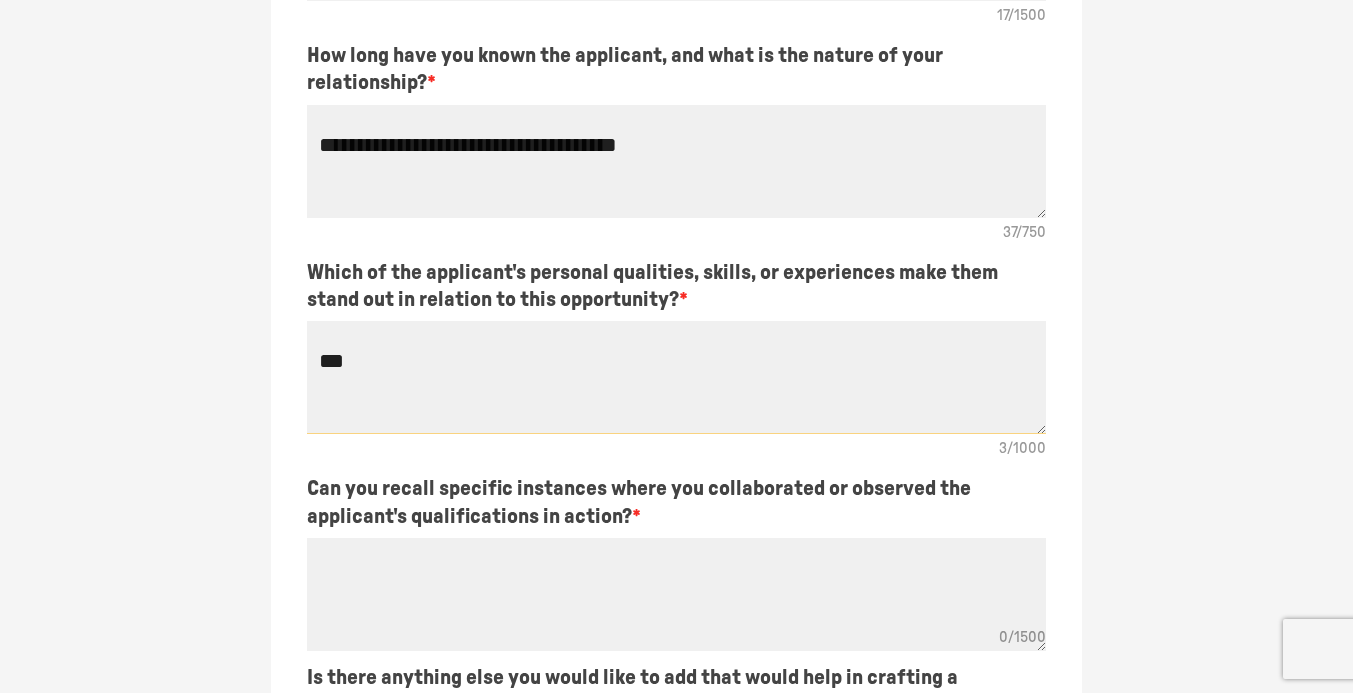 type on "****" 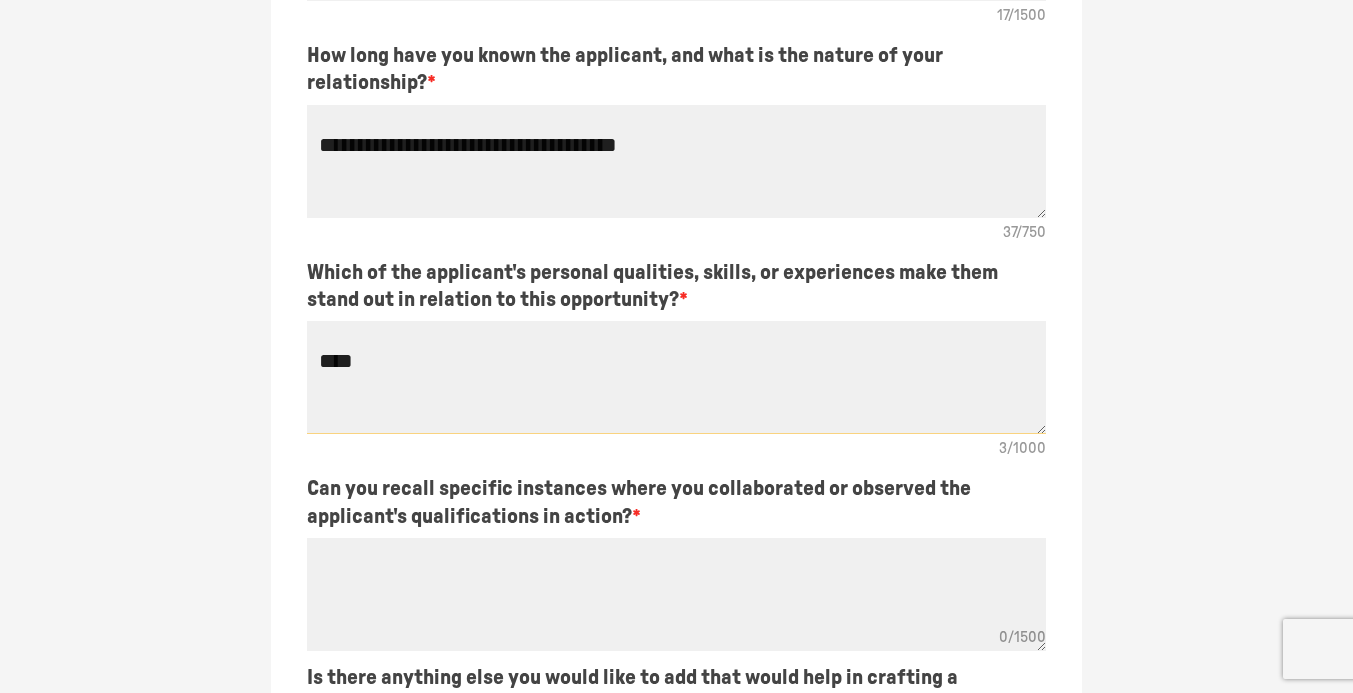 type on "*" 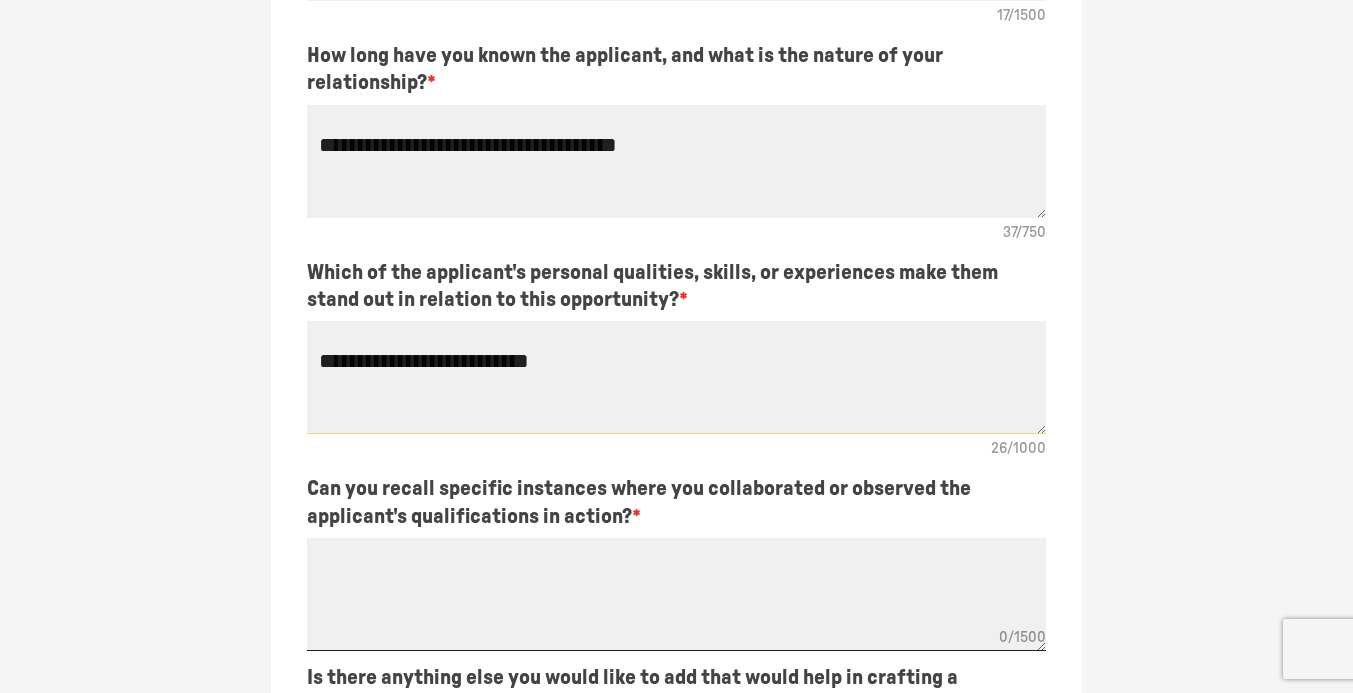 click at bounding box center [676, 594] 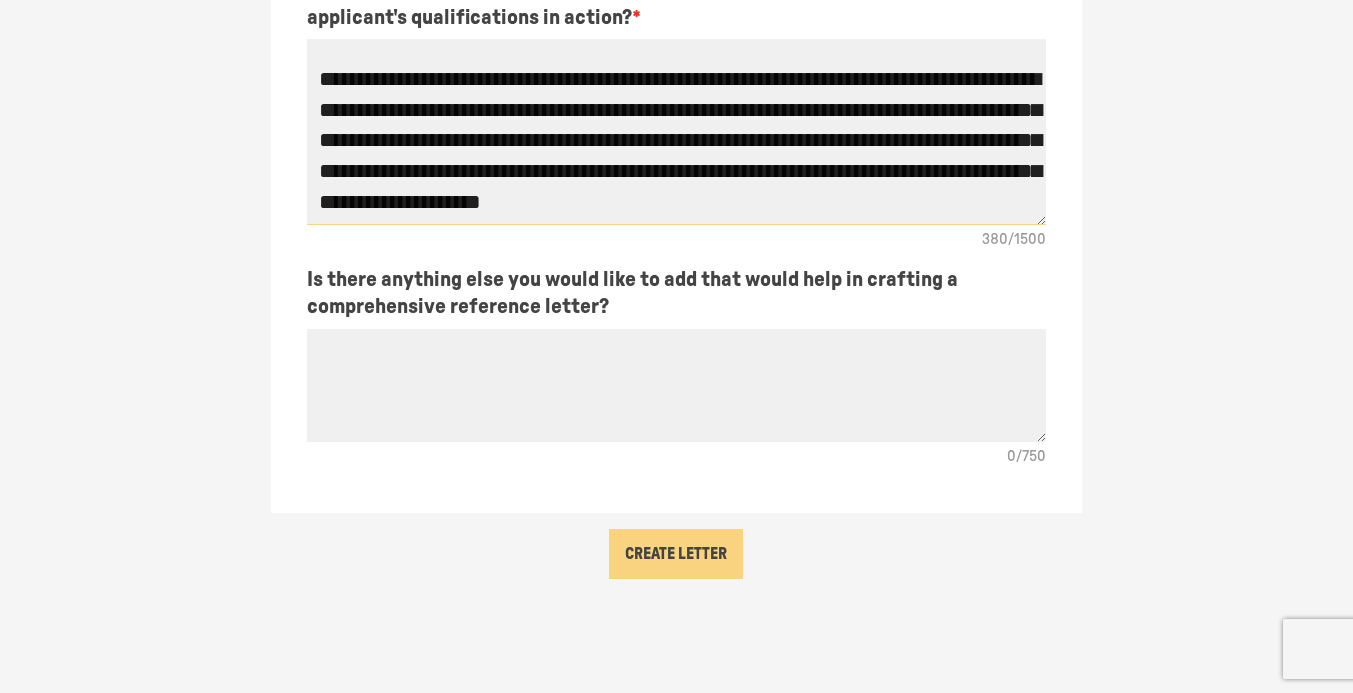 scroll, scrollTop: 1239, scrollLeft: 0, axis: vertical 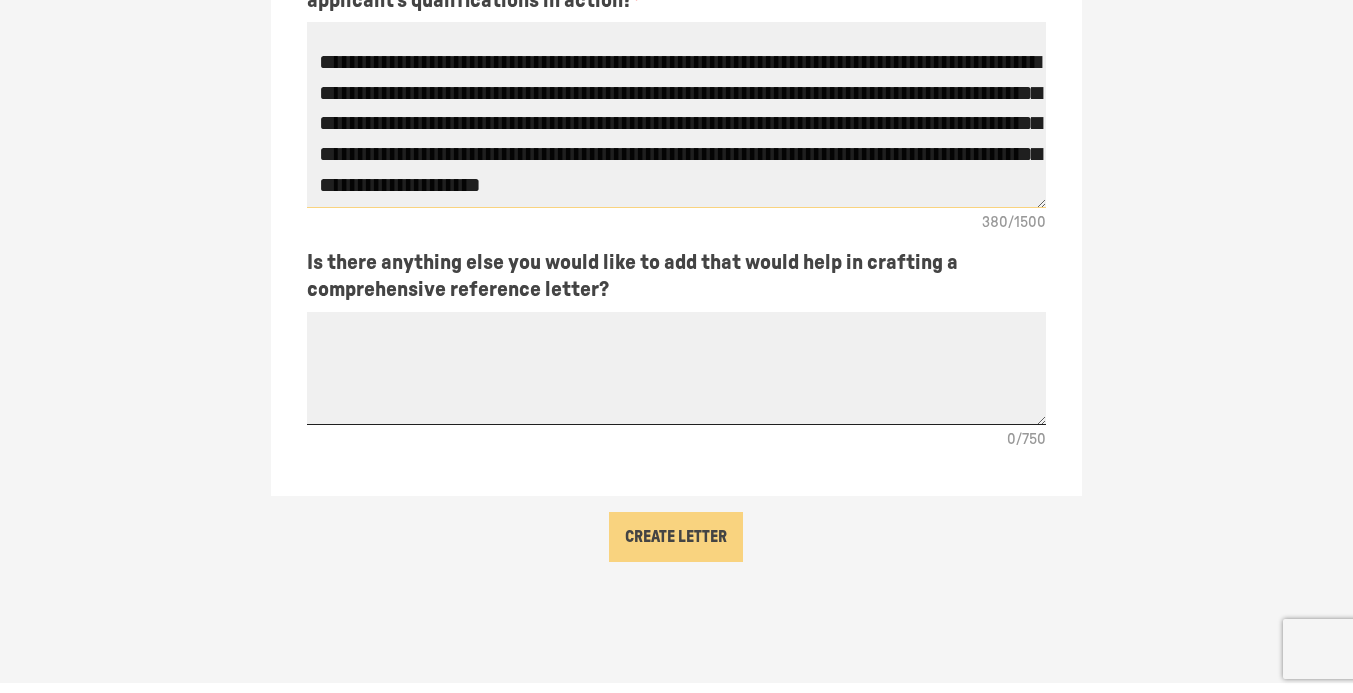 click at bounding box center [676, 368] 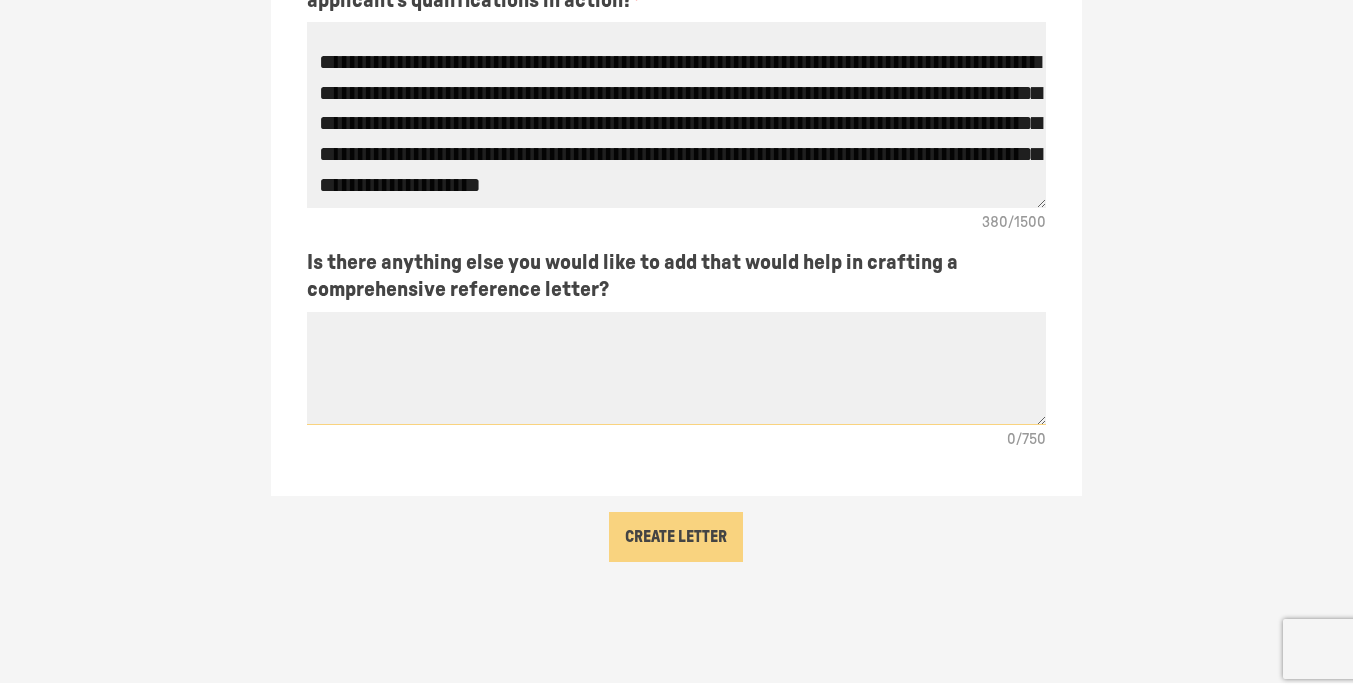 click on "**********" at bounding box center (677, -166) 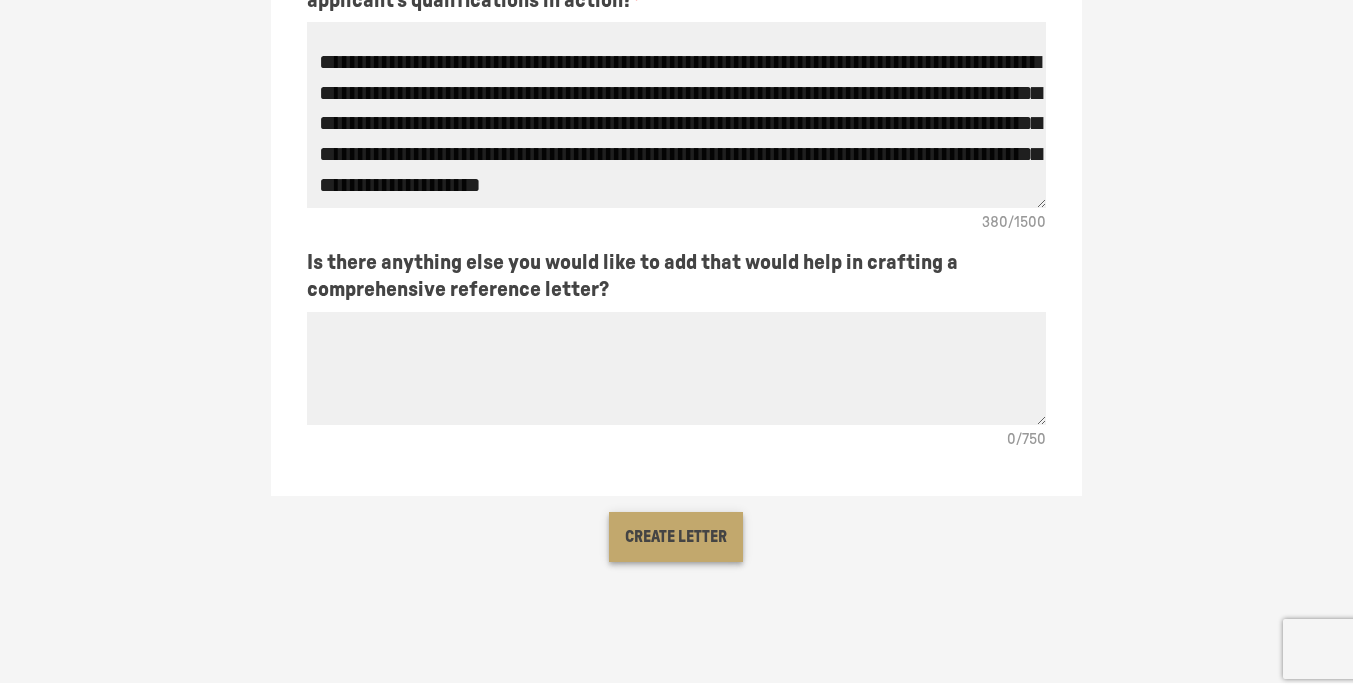 click on "Create Letter" at bounding box center [676, 537] 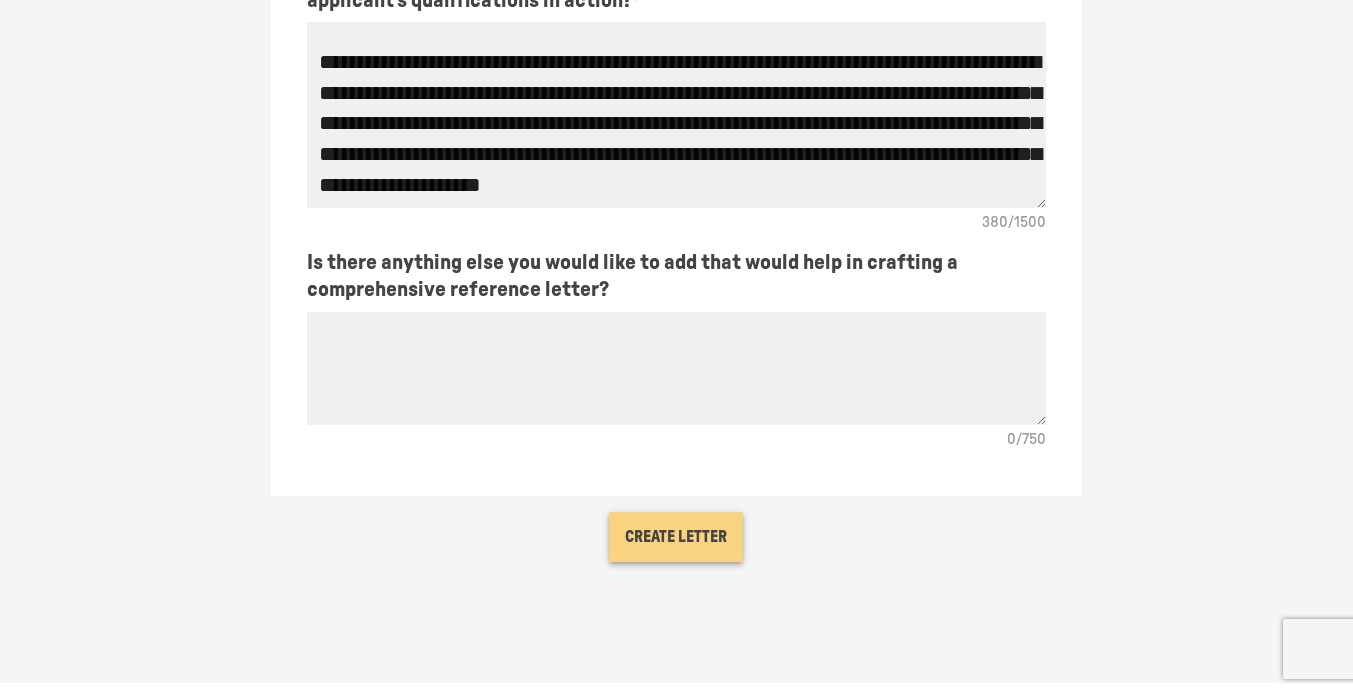 scroll, scrollTop: 0, scrollLeft: 0, axis: both 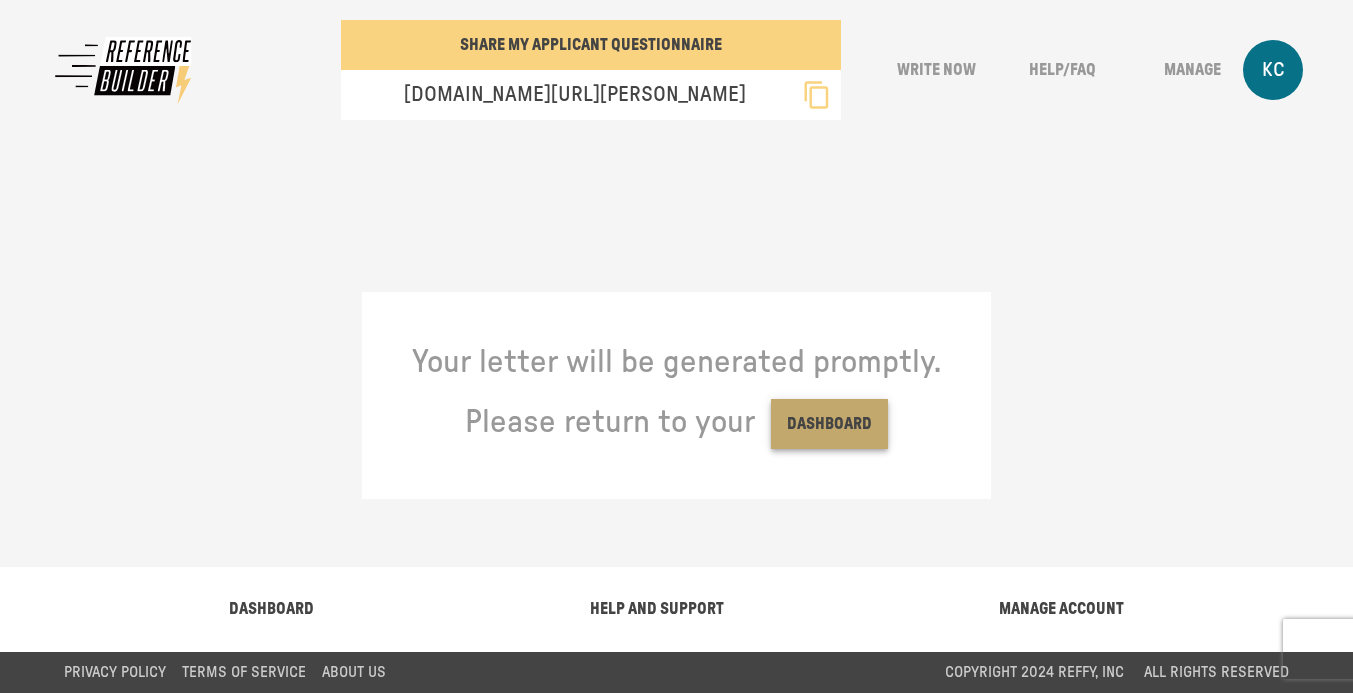 click on "Dashboard" at bounding box center [829, 424] 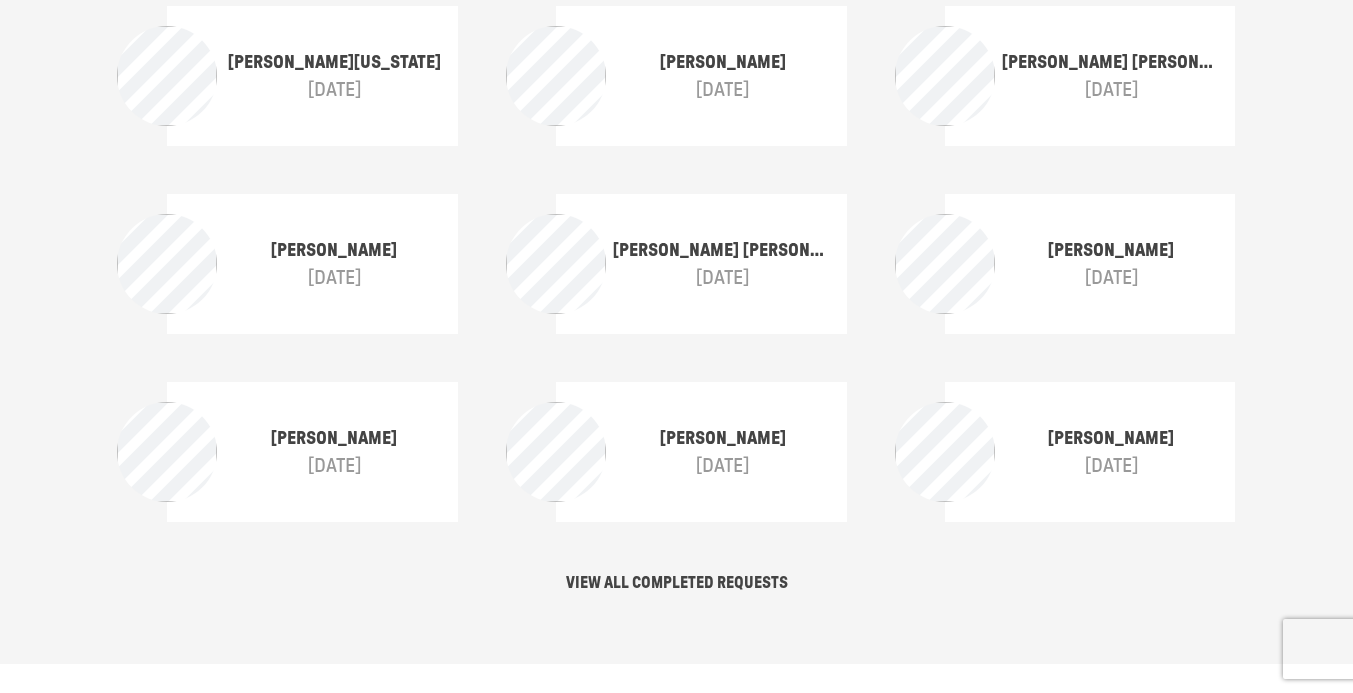 scroll, scrollTop: 921, scrollLeft: 0, axis: vertical 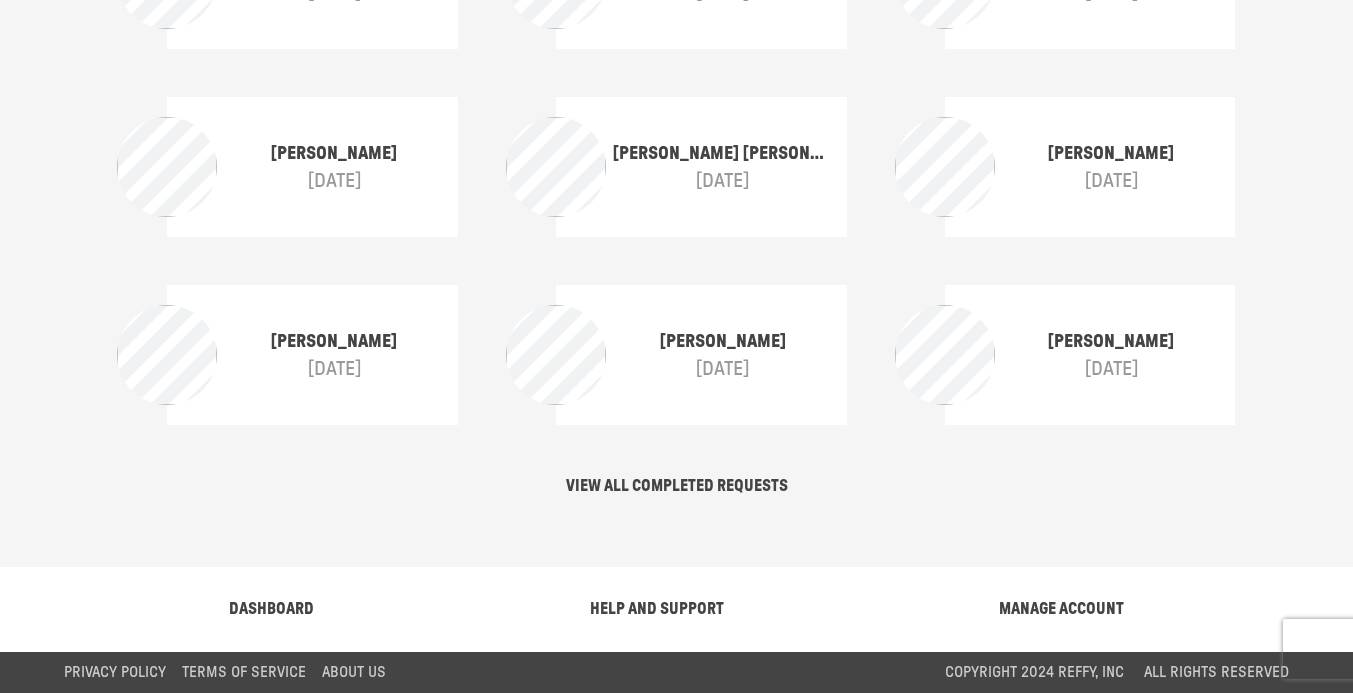 click on "VIEW ALL COMPLETED REQUESTS" at bounding box center [677, 486] 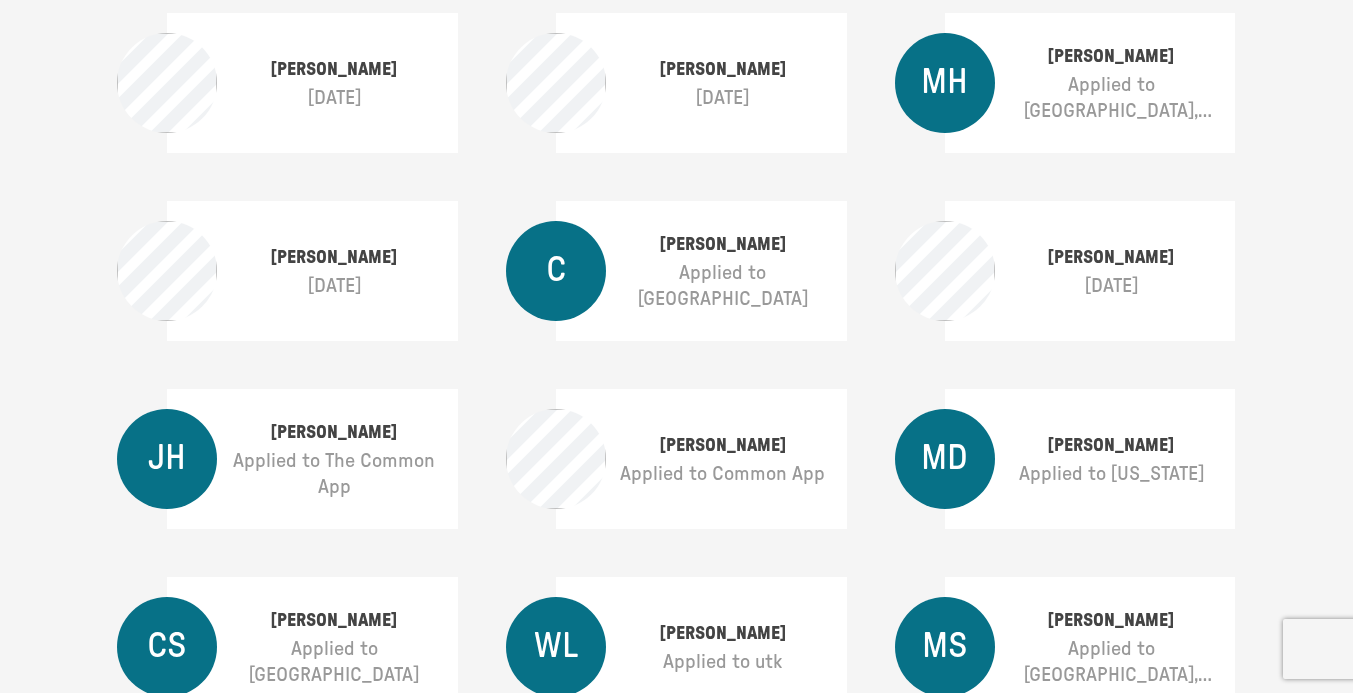 scroll, scrollTop: 0, scrollLeft: 0, axis: both 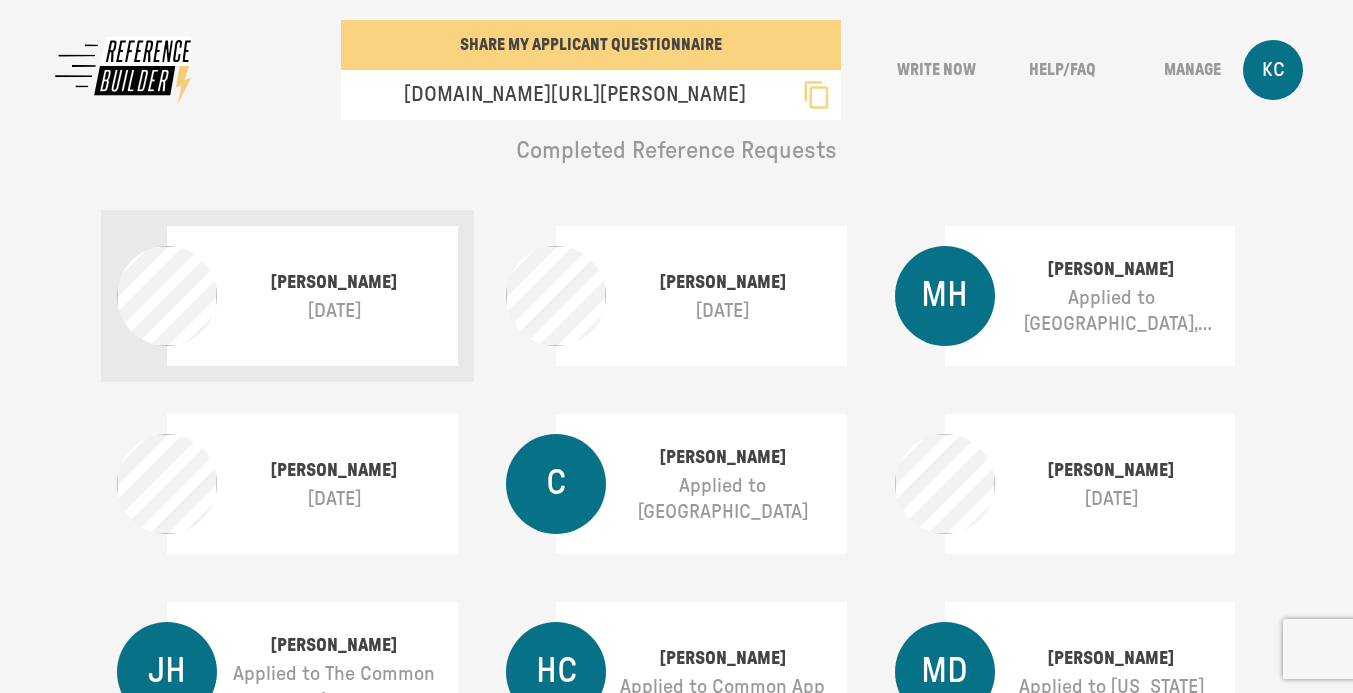 click on "[PERSON_NAME]" at bounding box center (333, 283) 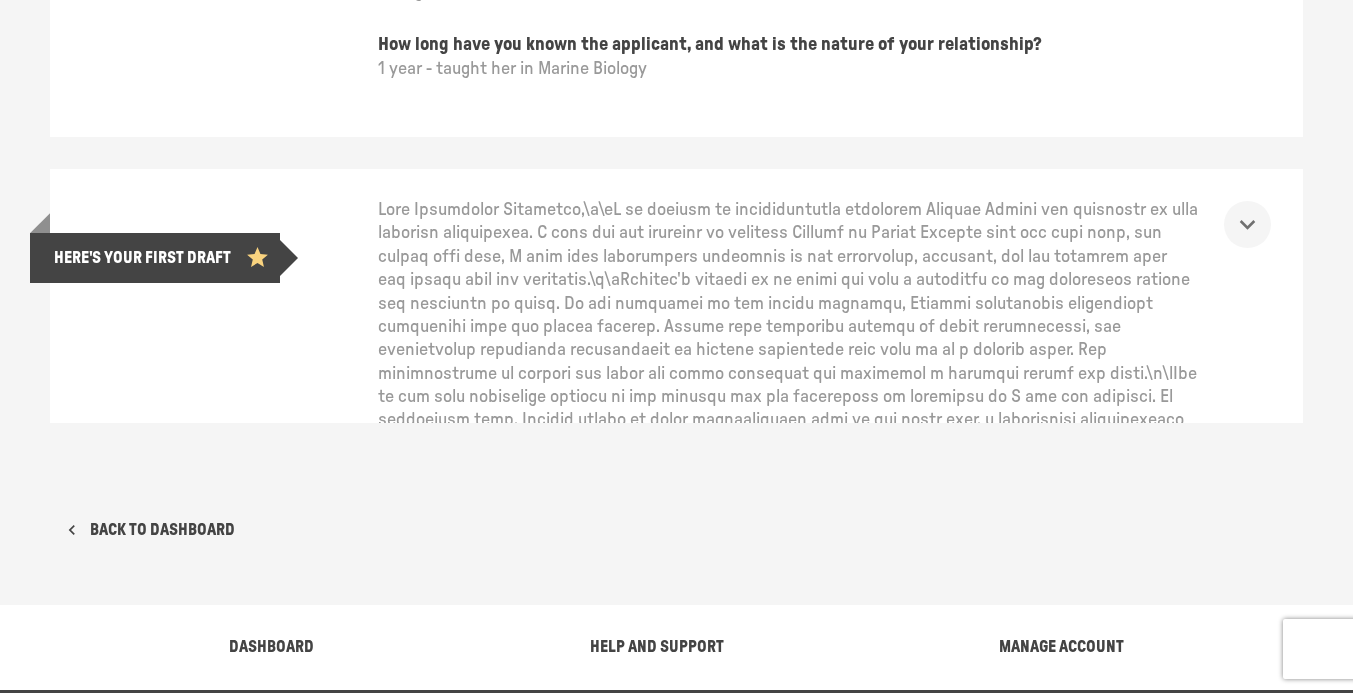 scroll, scrollTop: 633, scrollLeft: 0, axis: vertical 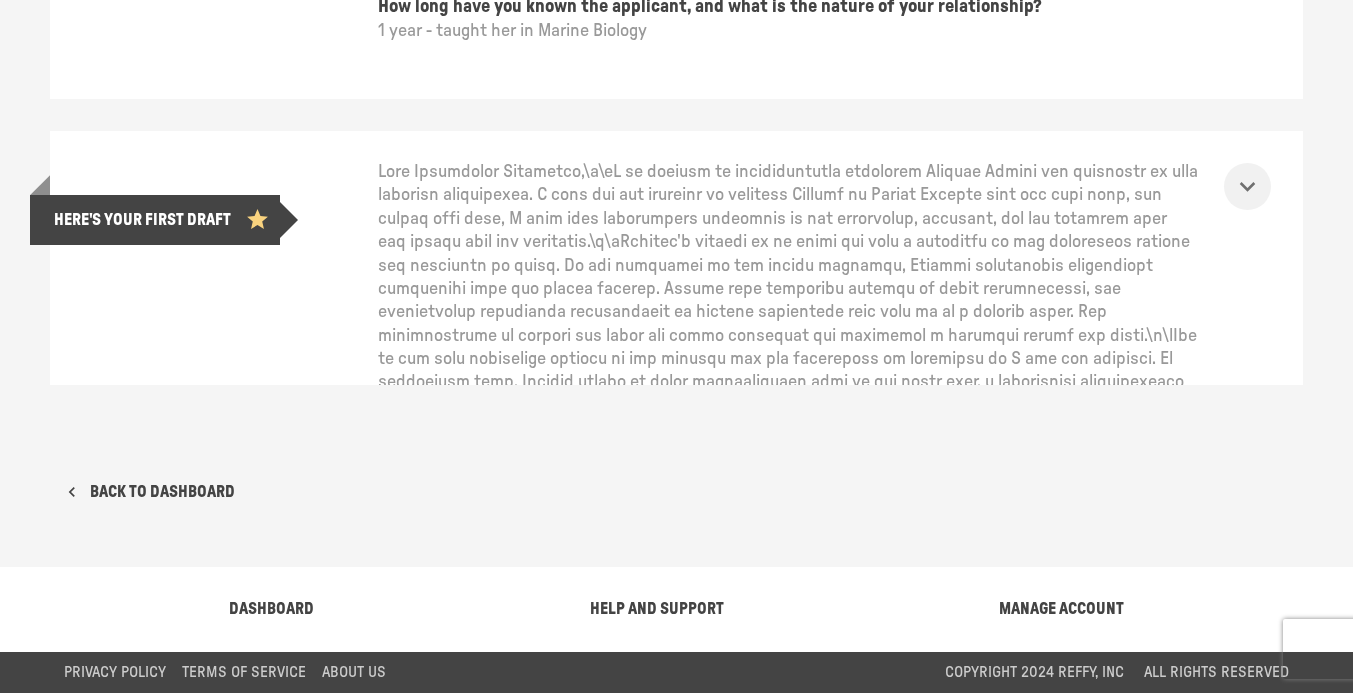 click 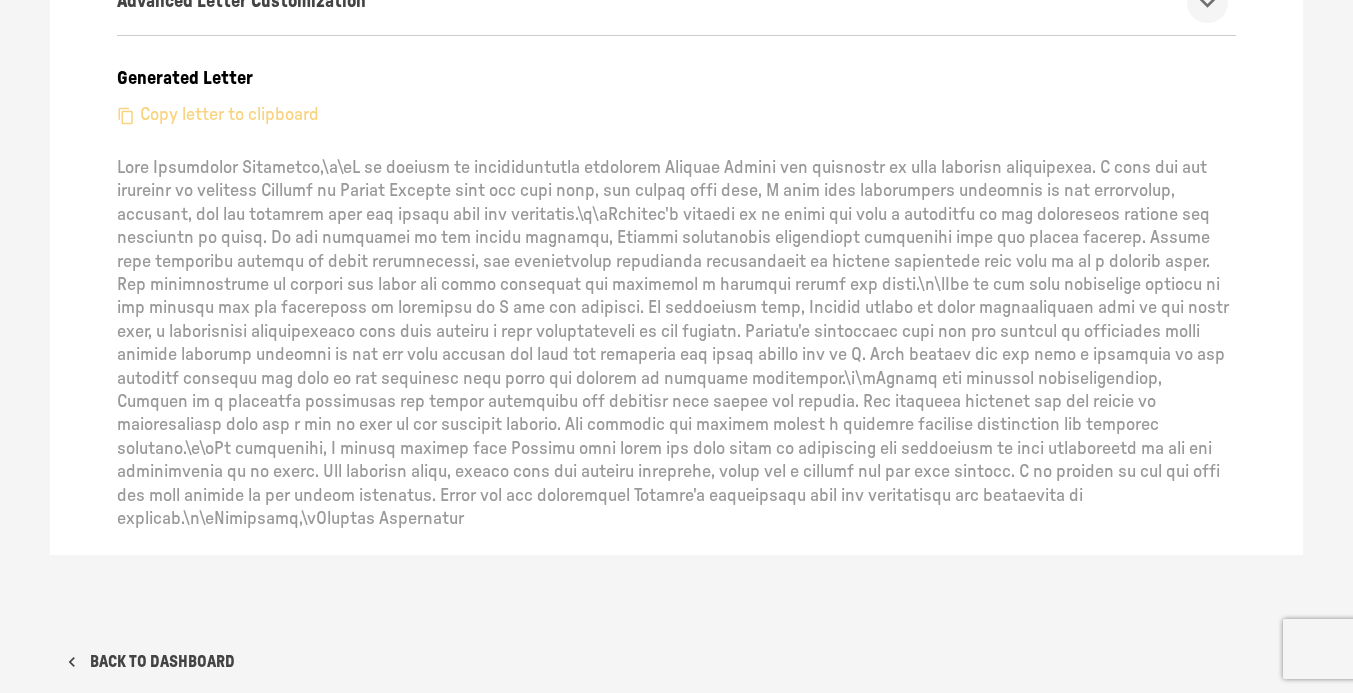 scroll, scrollTop: 1140, scrollLeft: 0, axis: vertical 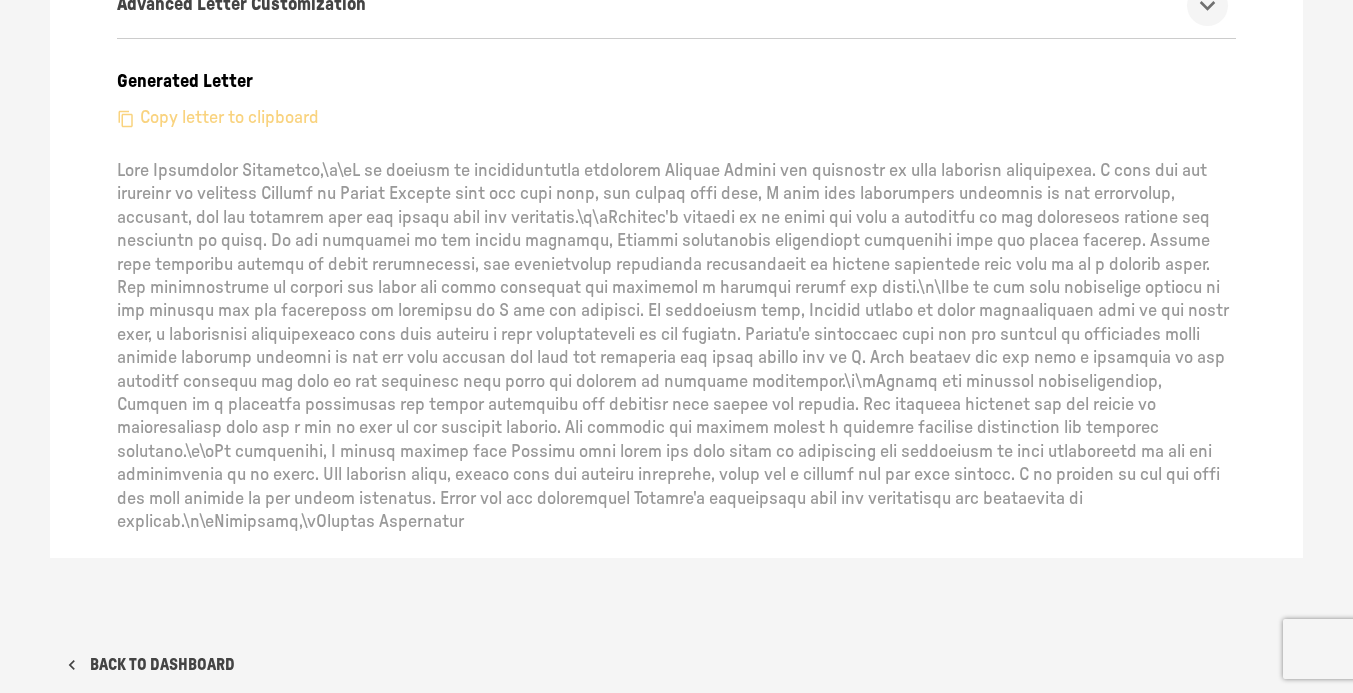click on "Copy letter to clipboard" at bounding box center [229, 118] 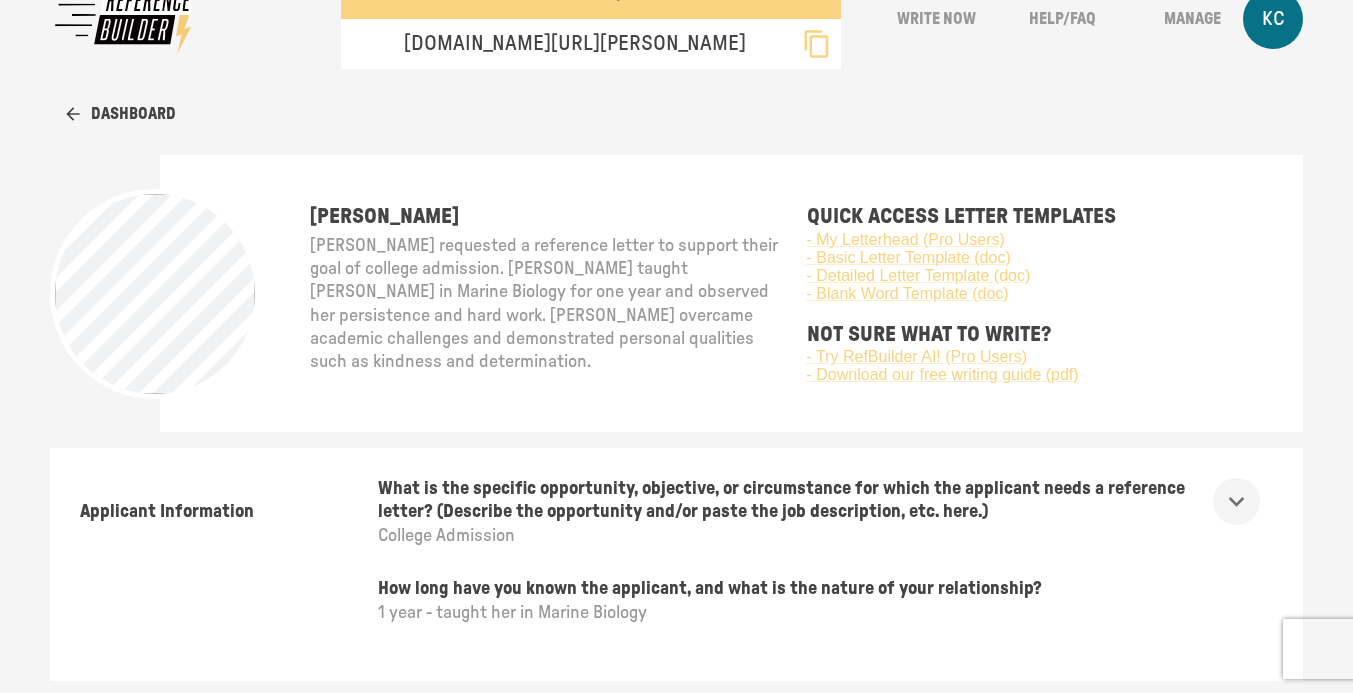 scroll, scrollTop: 0, scrollLeft: 0, axis: both 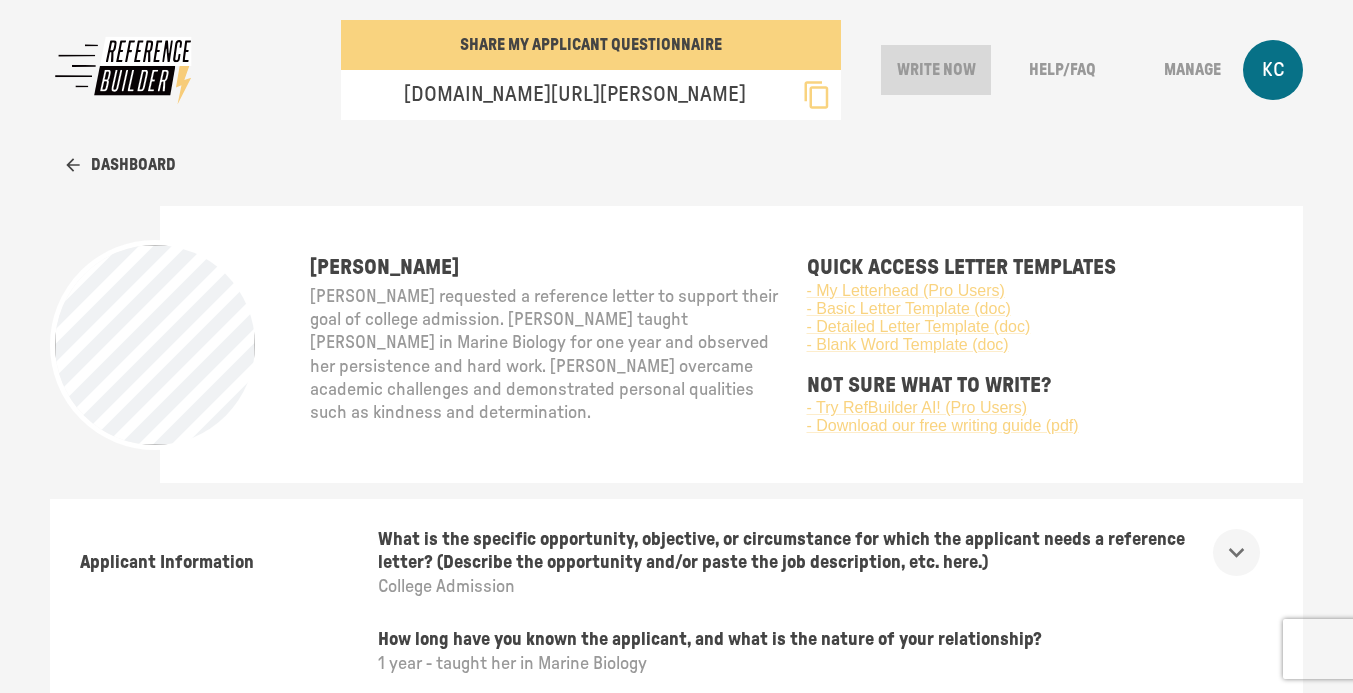 click on "Write Now" at bounding box center [936, 70] 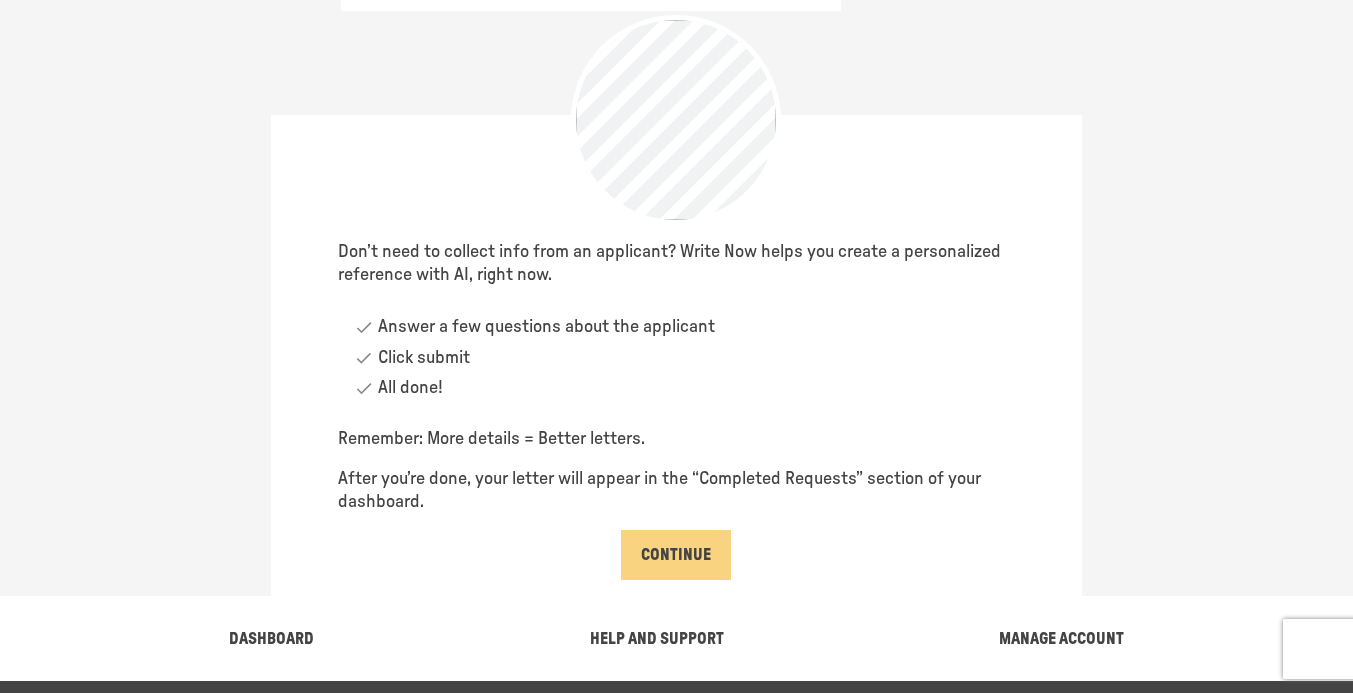 scroll, scrollTop: 138, scrollLeft: 0, axis: vertical 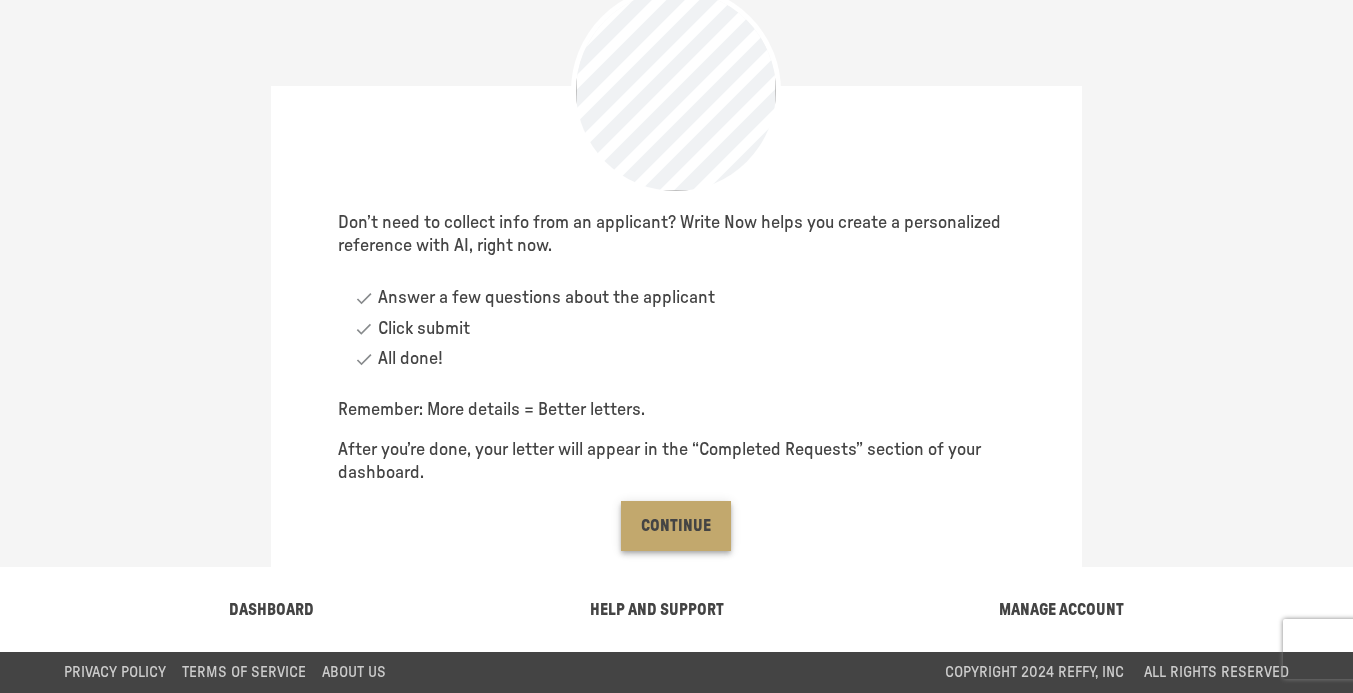 click on "Continue" at bounding box center [676, 526] 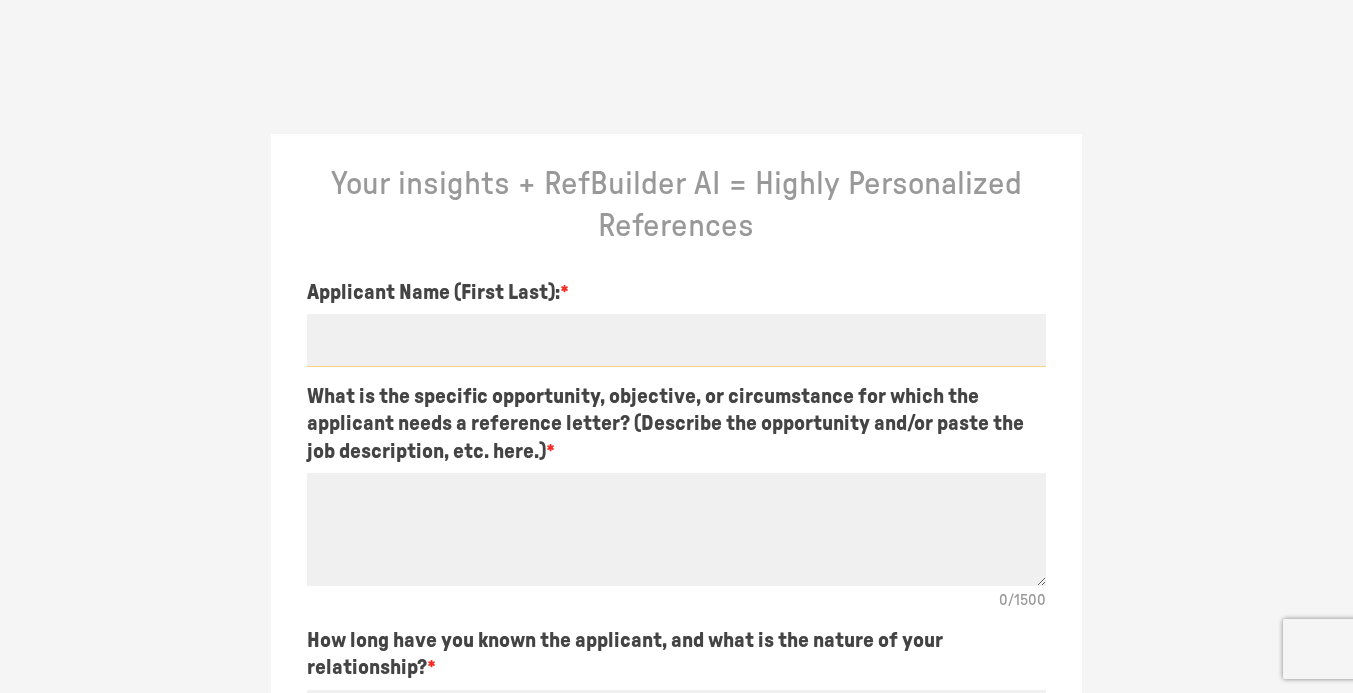click at bounding box center (676, 340) 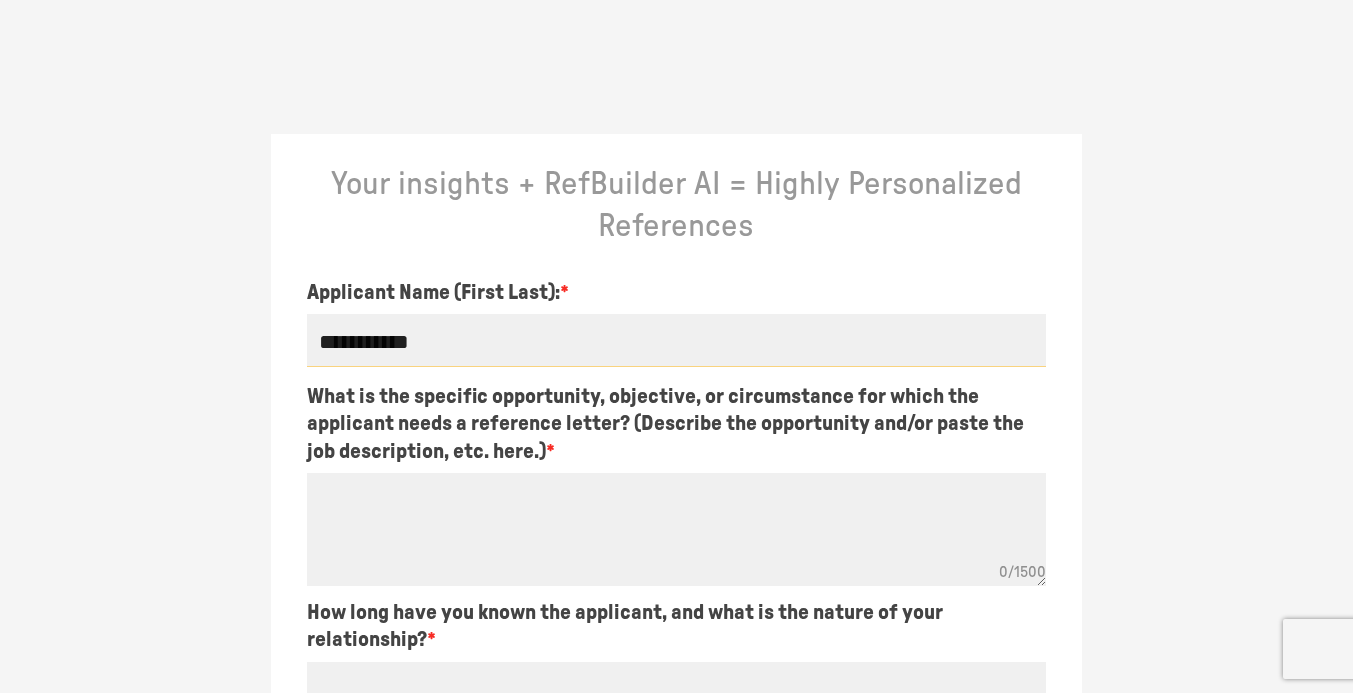 click on "**********" at bounding box center [676, 340] 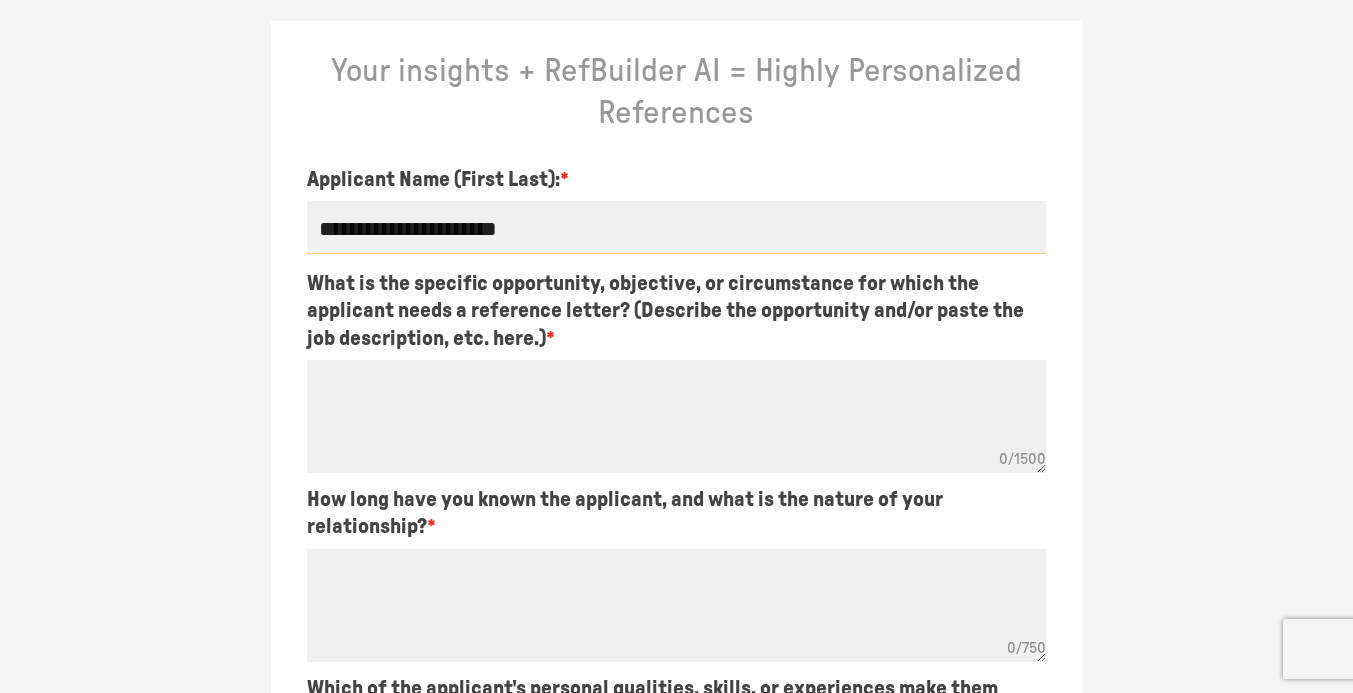scroll, scrollTop: 258, scrollLeft: 0, axis: vertical 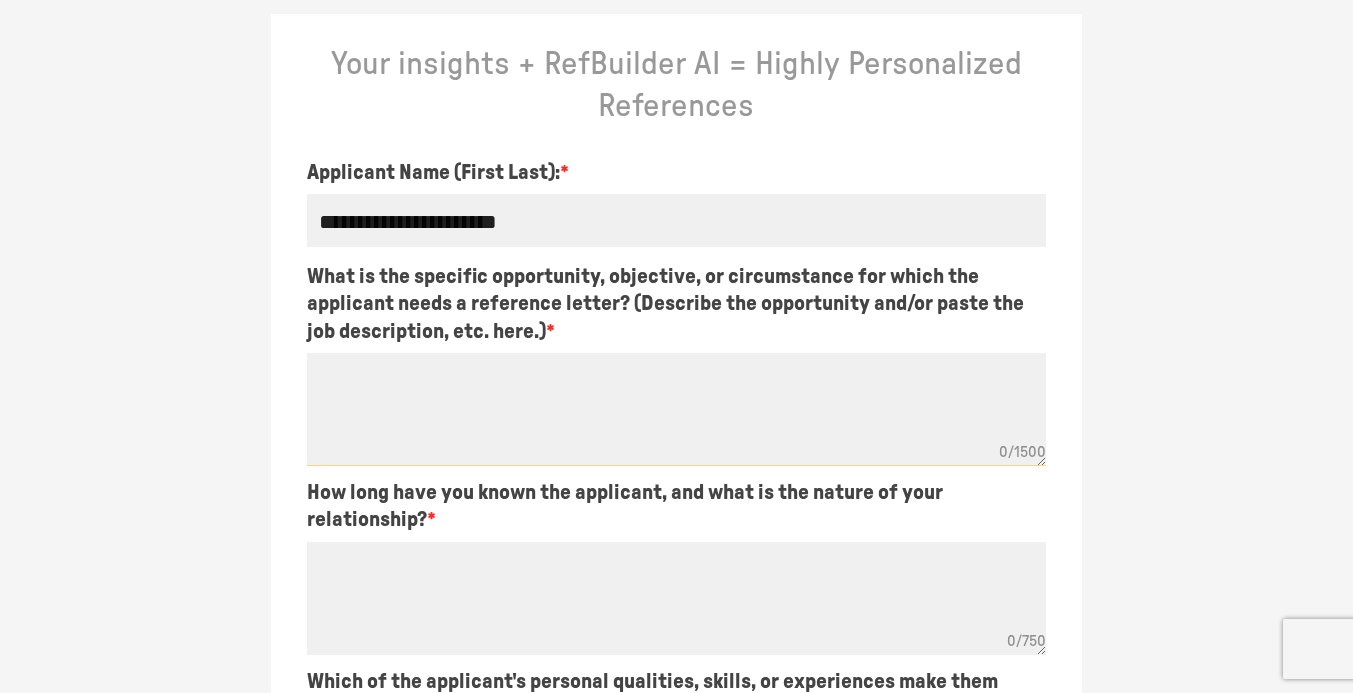 click at bounding box center [676, 409] 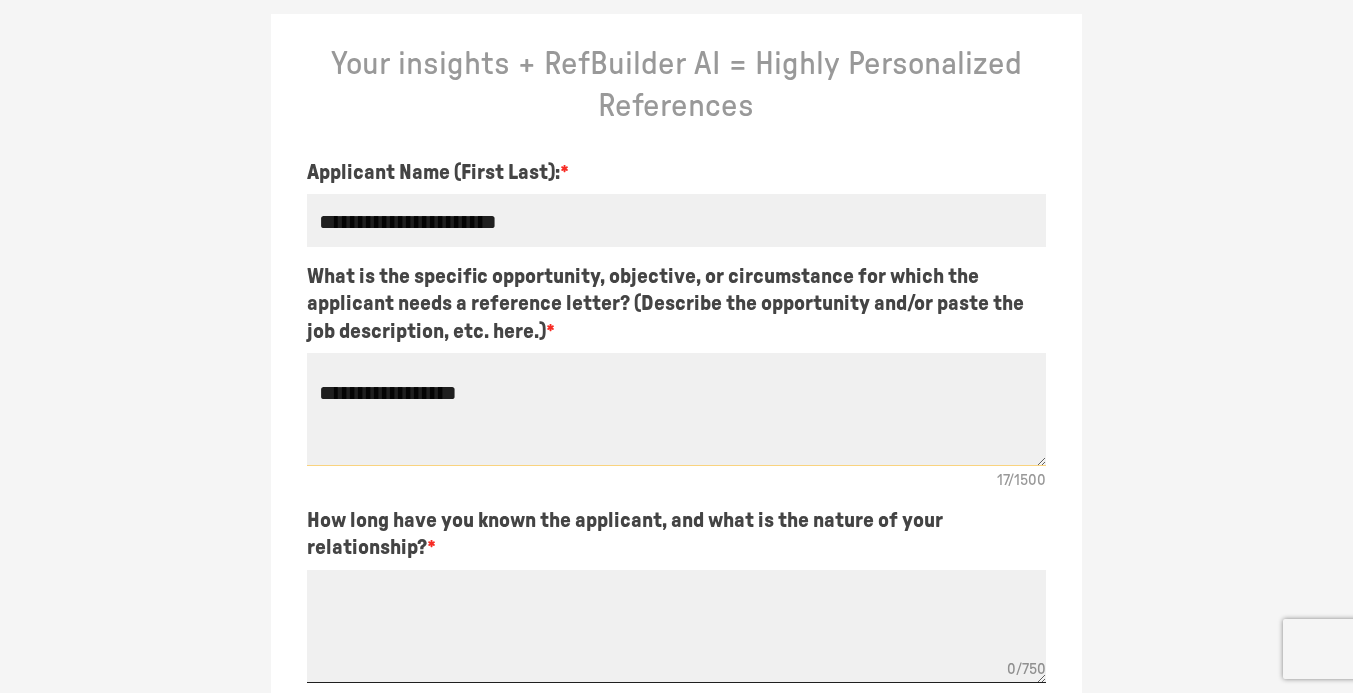 click at bounding box center [676, 626] 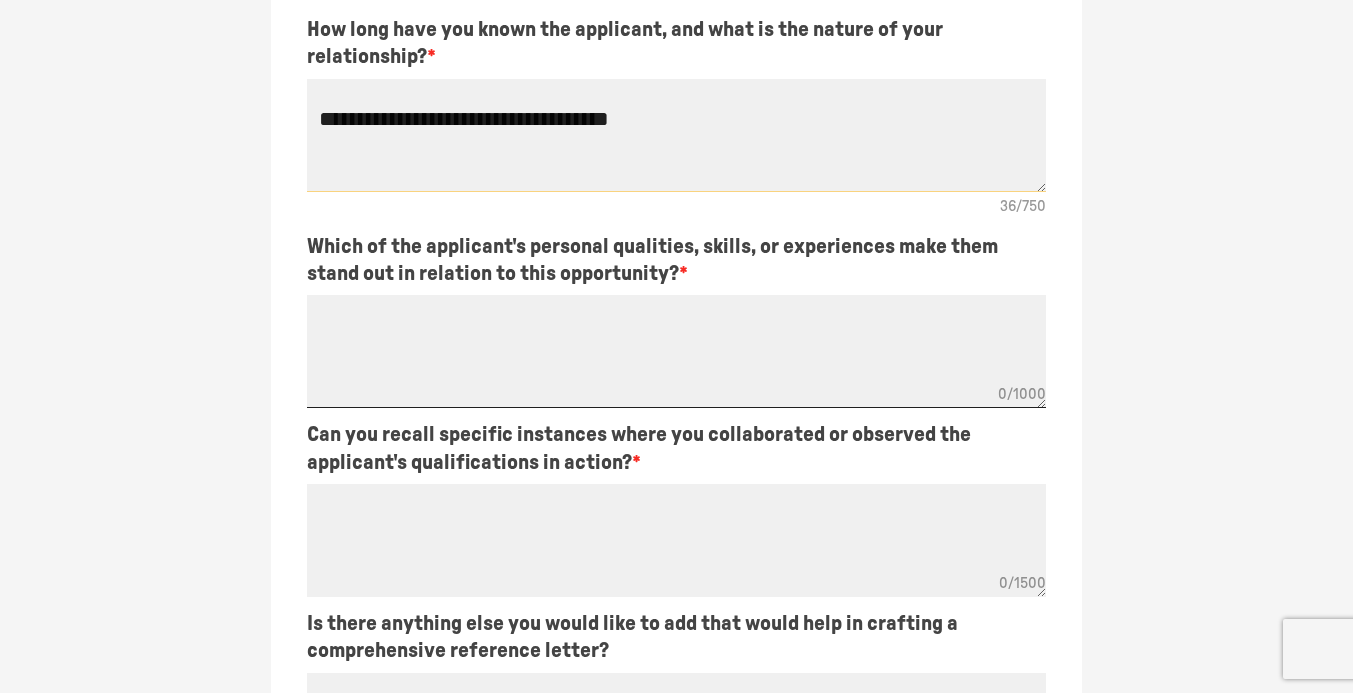 scroll, scrollTop: 770, scrollLeft: 0, axis: vertical 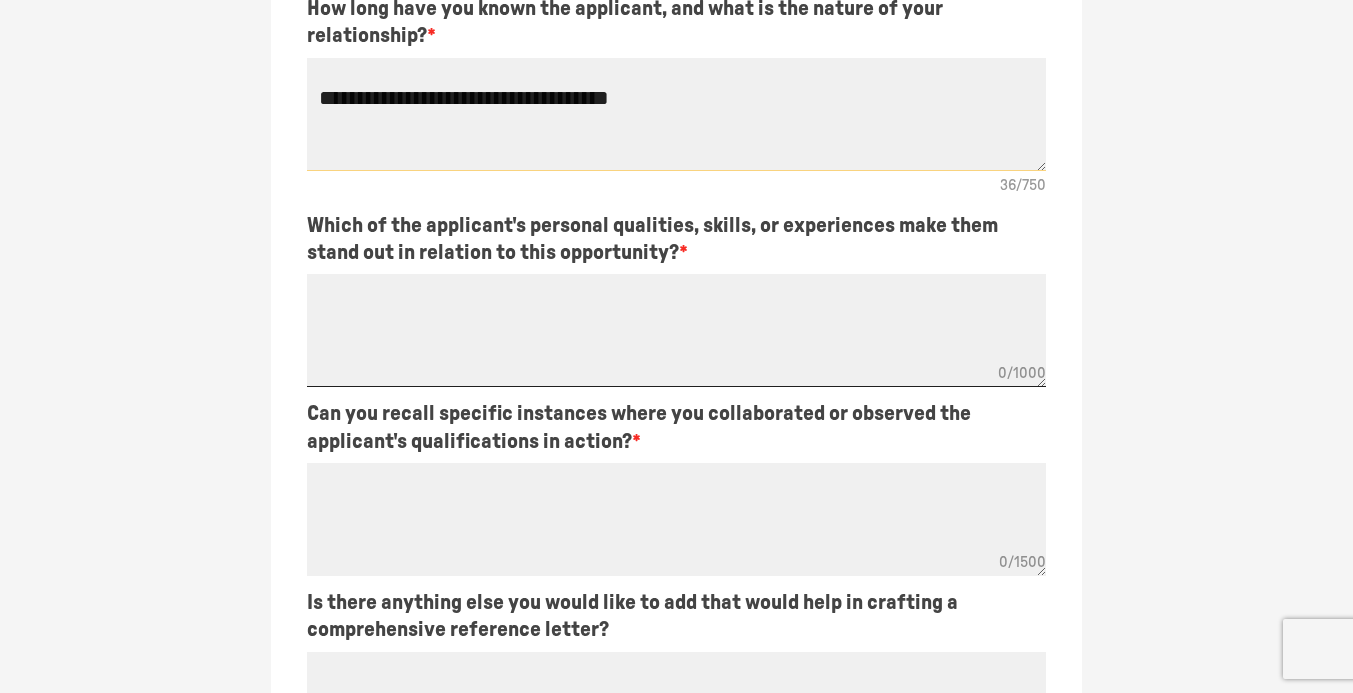 click at bounding box center [676, 330] 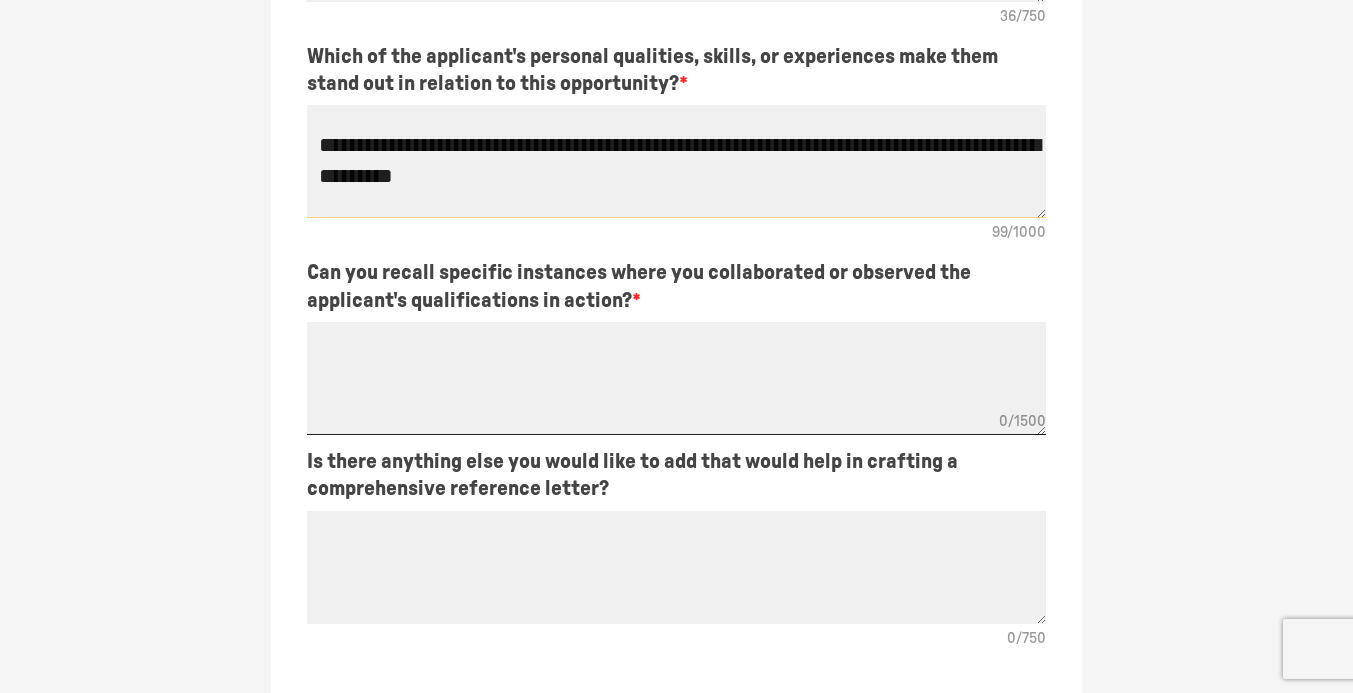 scroll, scrollTop: 961, scrollLeft: 0, axis: vertical 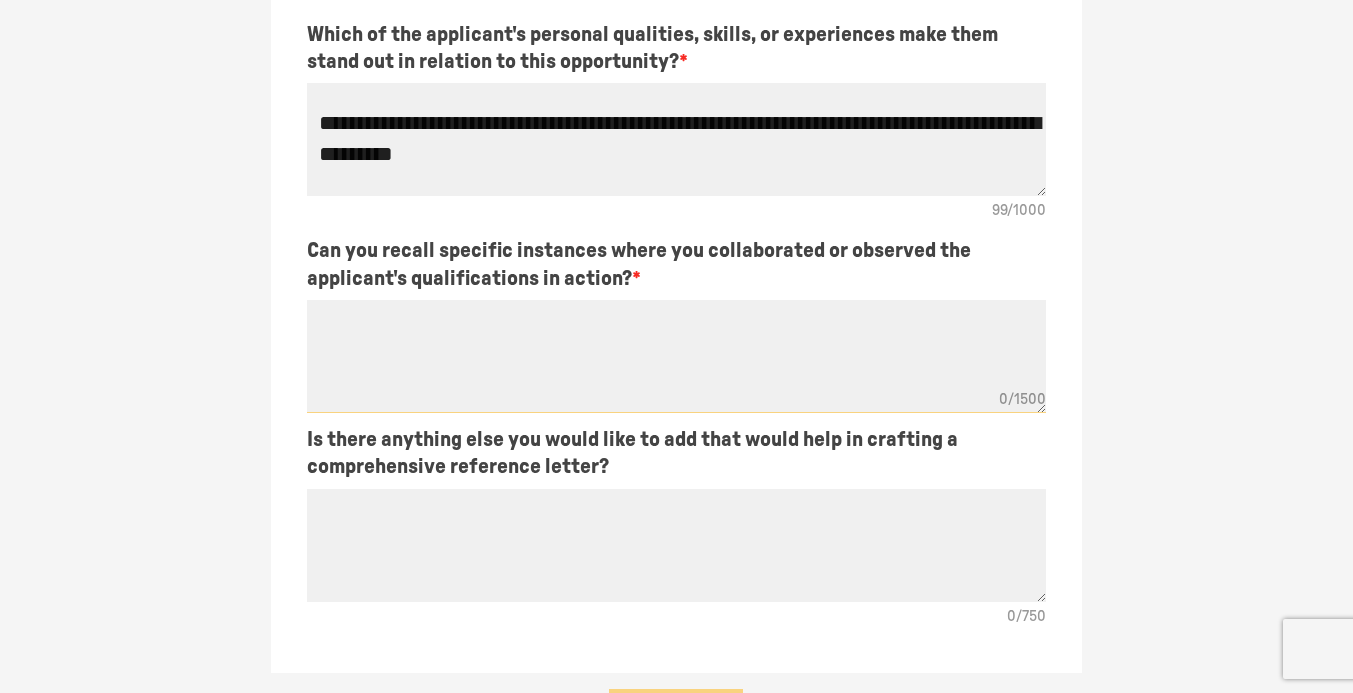 click at bounding box center (676, 356) 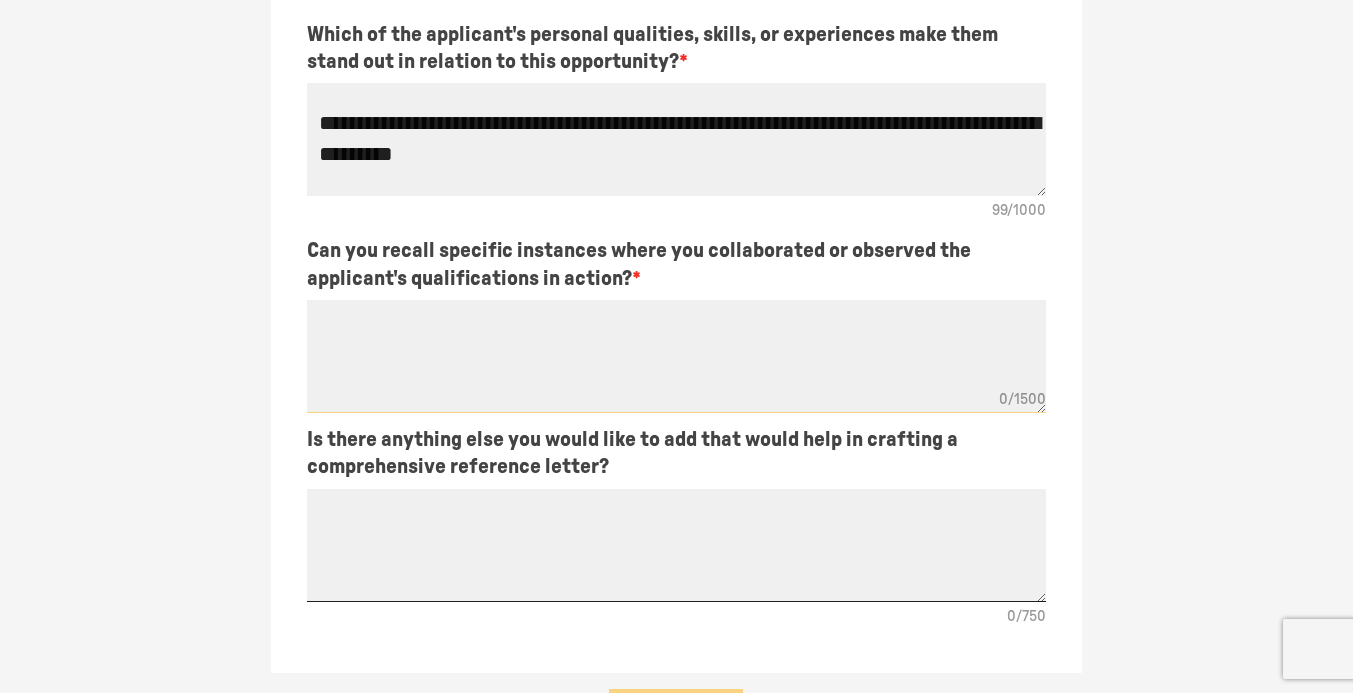 click at bounding box center (676, 545) 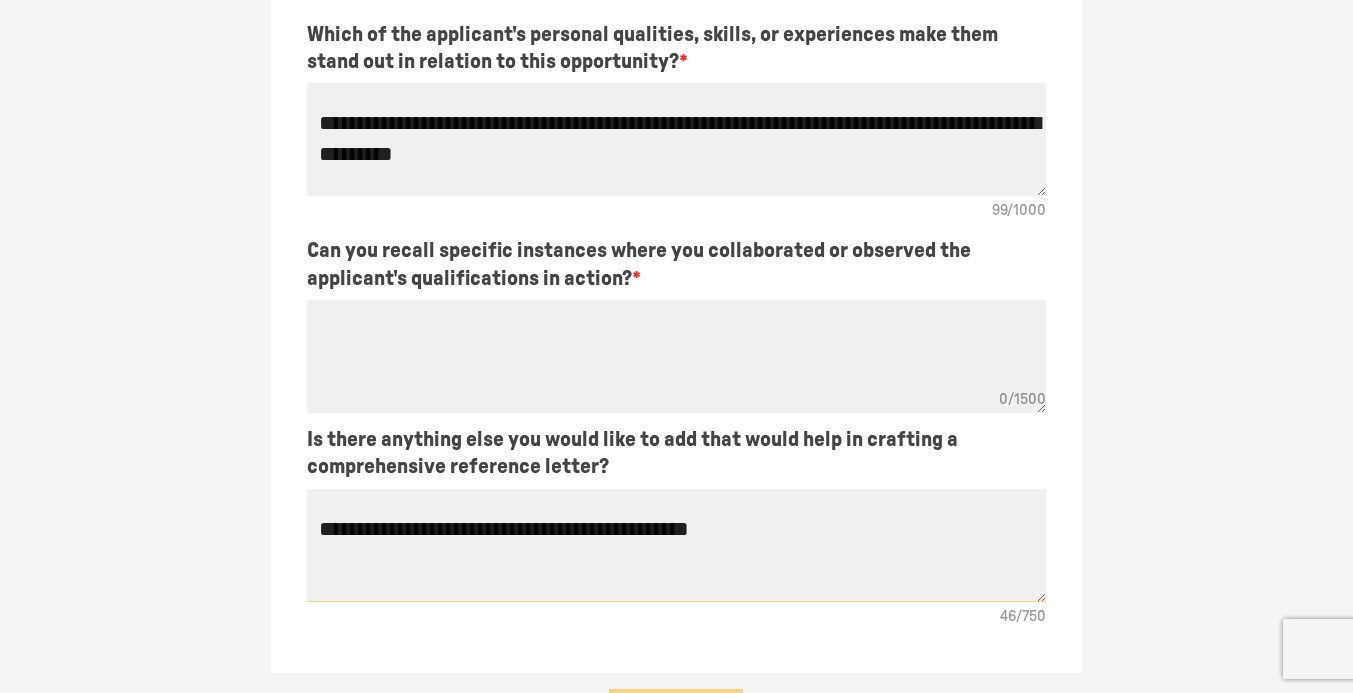 click on "**********" at bounding box center (676, 545) 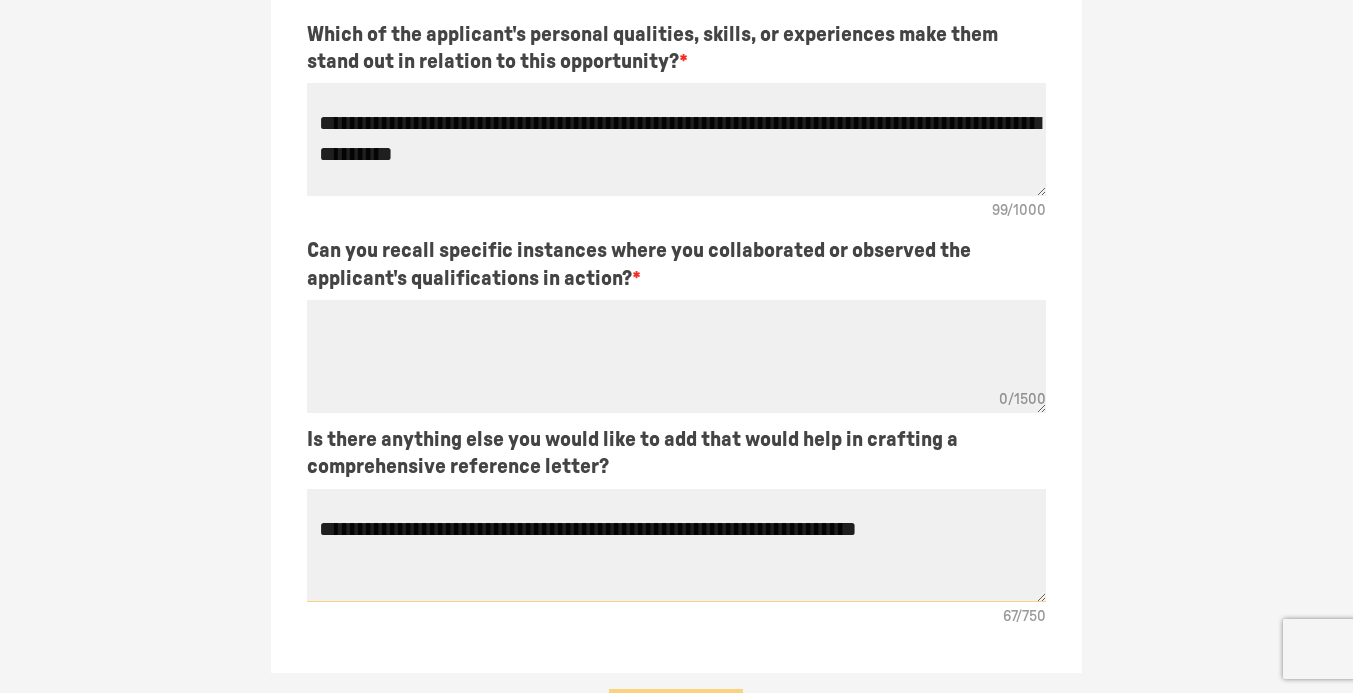 click on "**********" at bounding box center (676, 545) 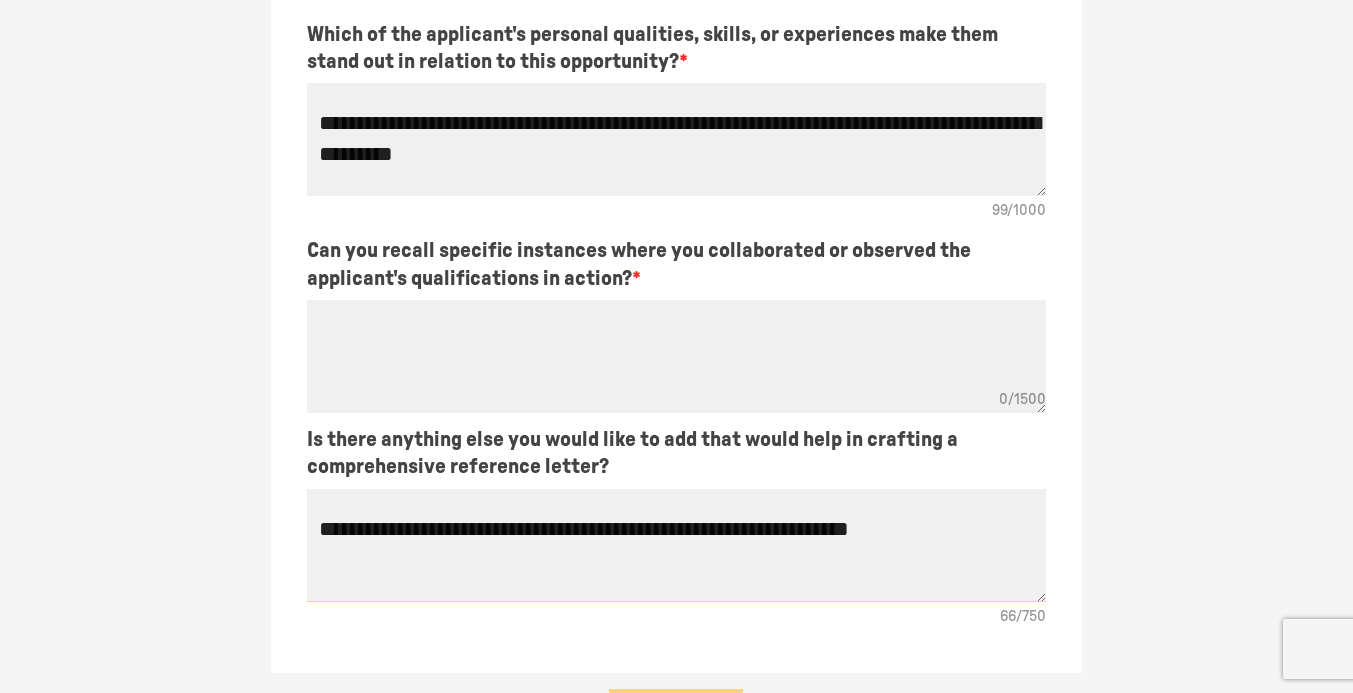 click on "**********" at bounding box center (676, 545) 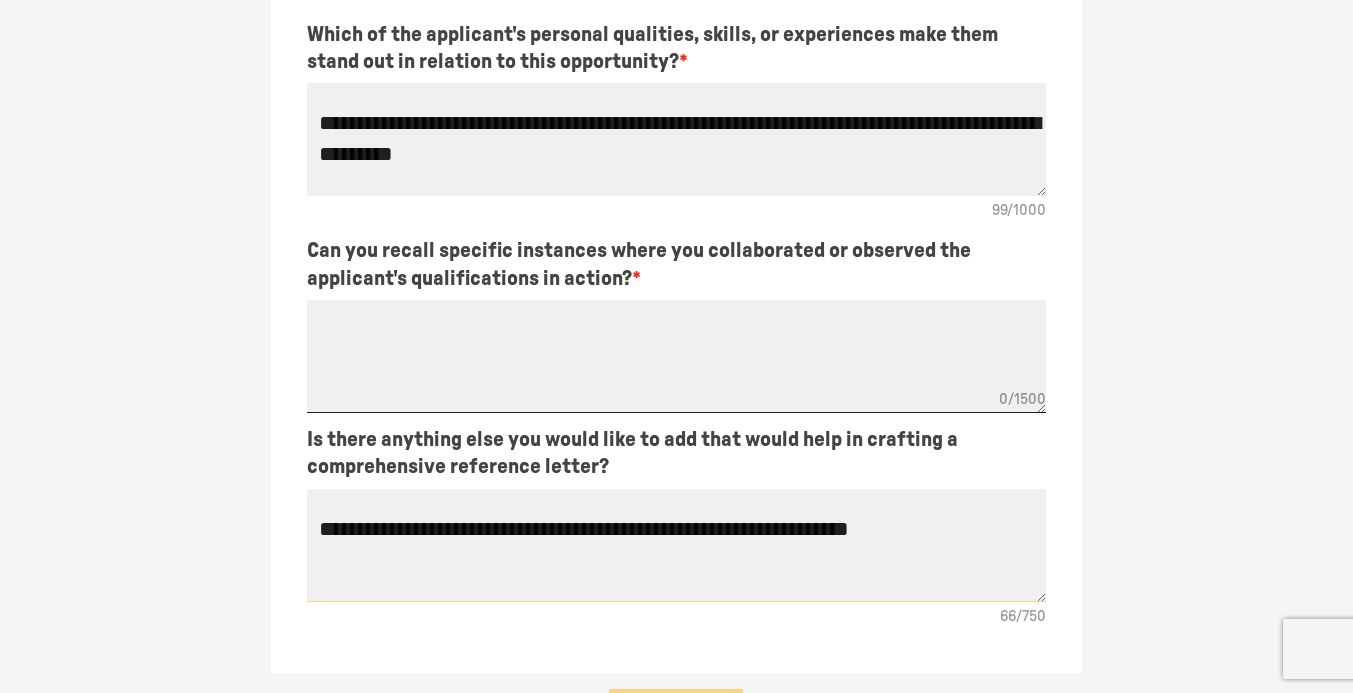 click at bounding box center [676, 356] 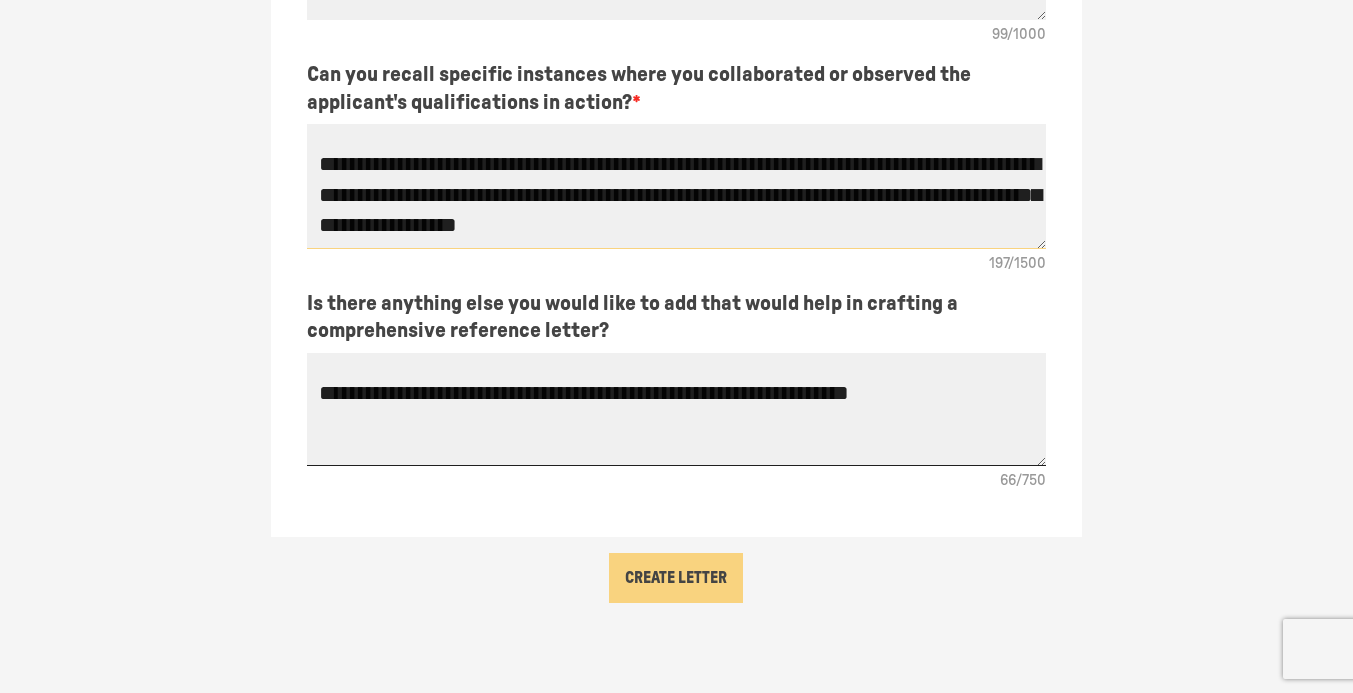 scroll, scrollTop: 1156, scrollLeft: 0, axis: vertical 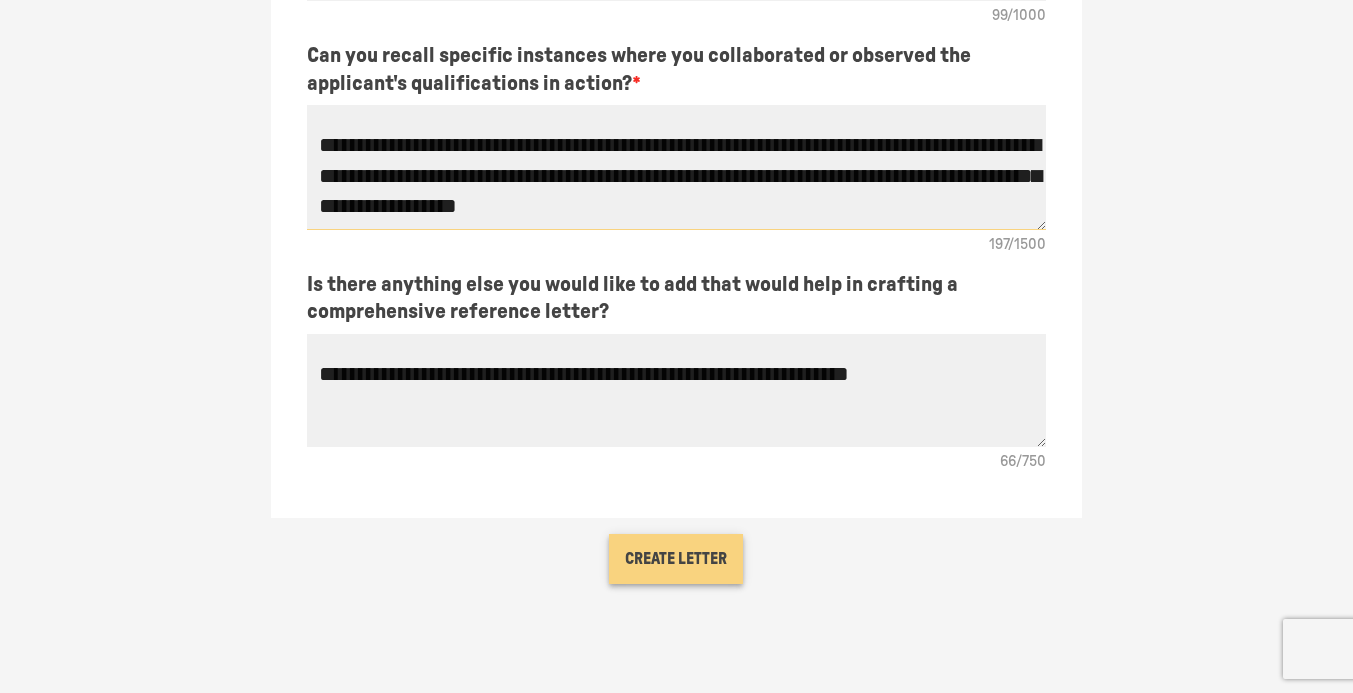 click on "Create Letter" at bounding box center (676, 559) 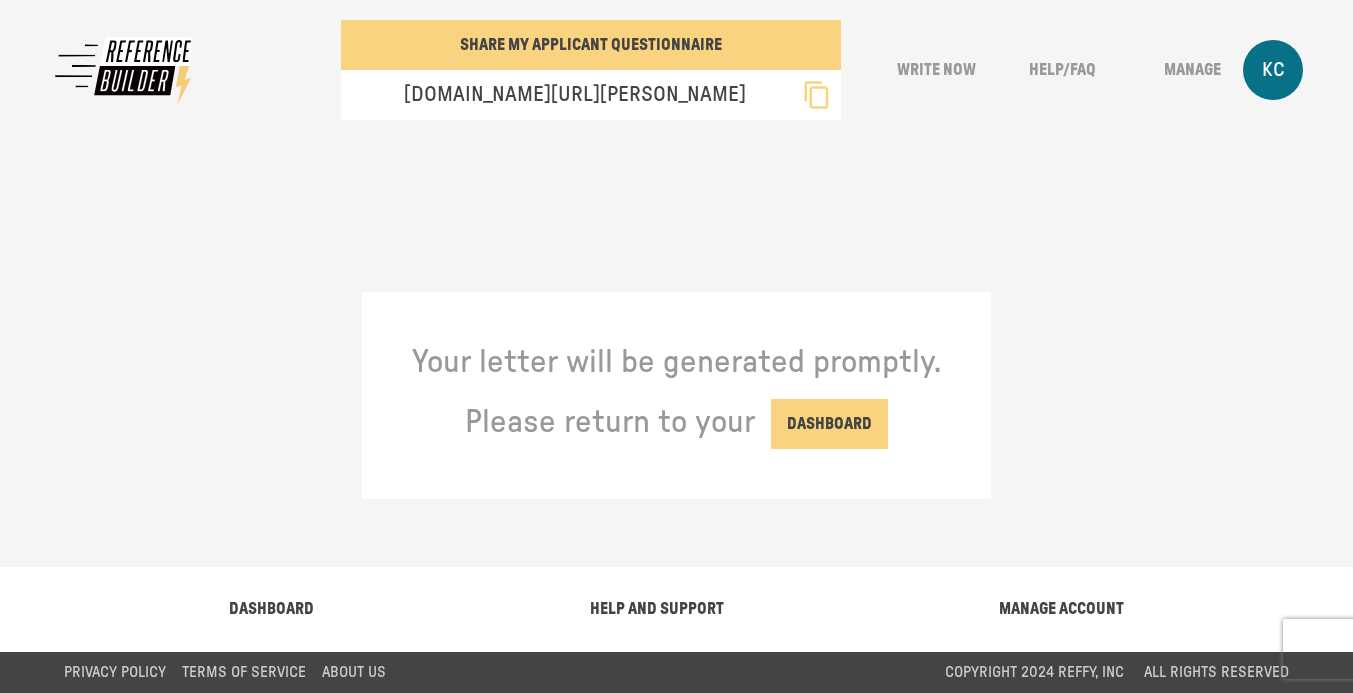 scroll, scrollTop: 0, scrollLeft: 0, axis: both 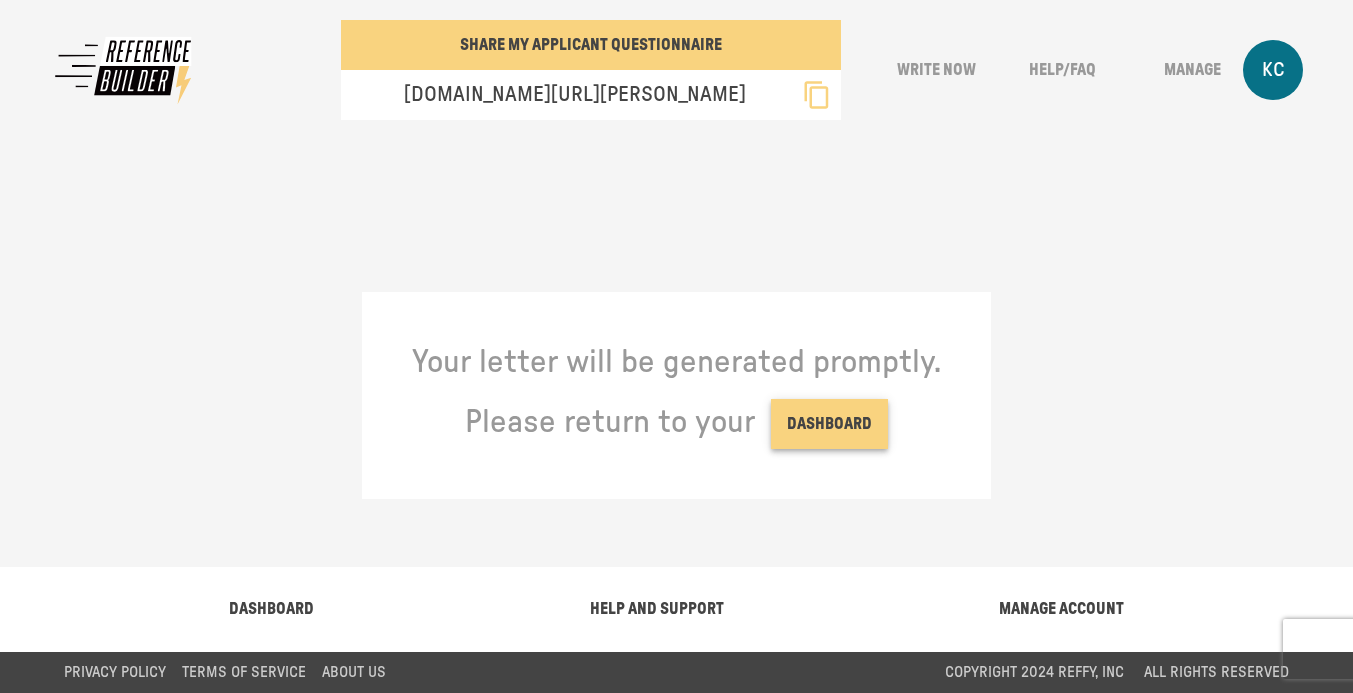 click on "Dashboard" at bounding box center [829, 424] 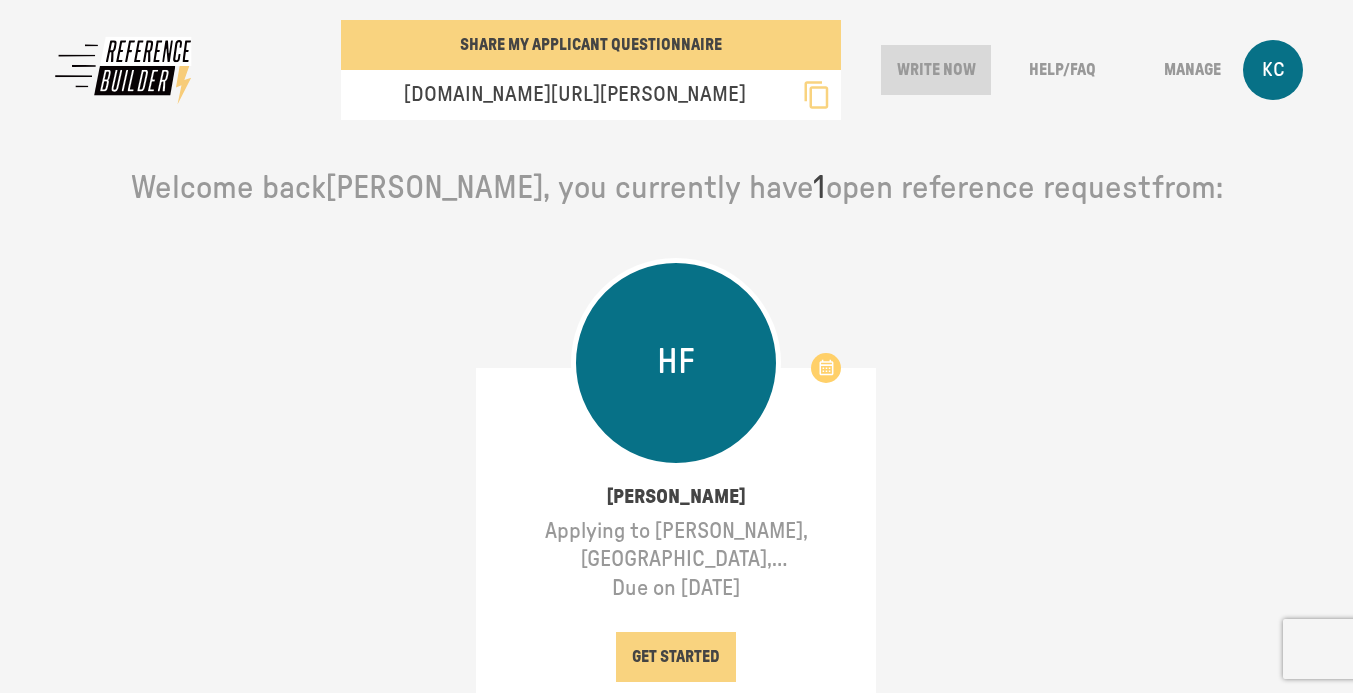 click on "Write Now" at bounding box center (936, 70) 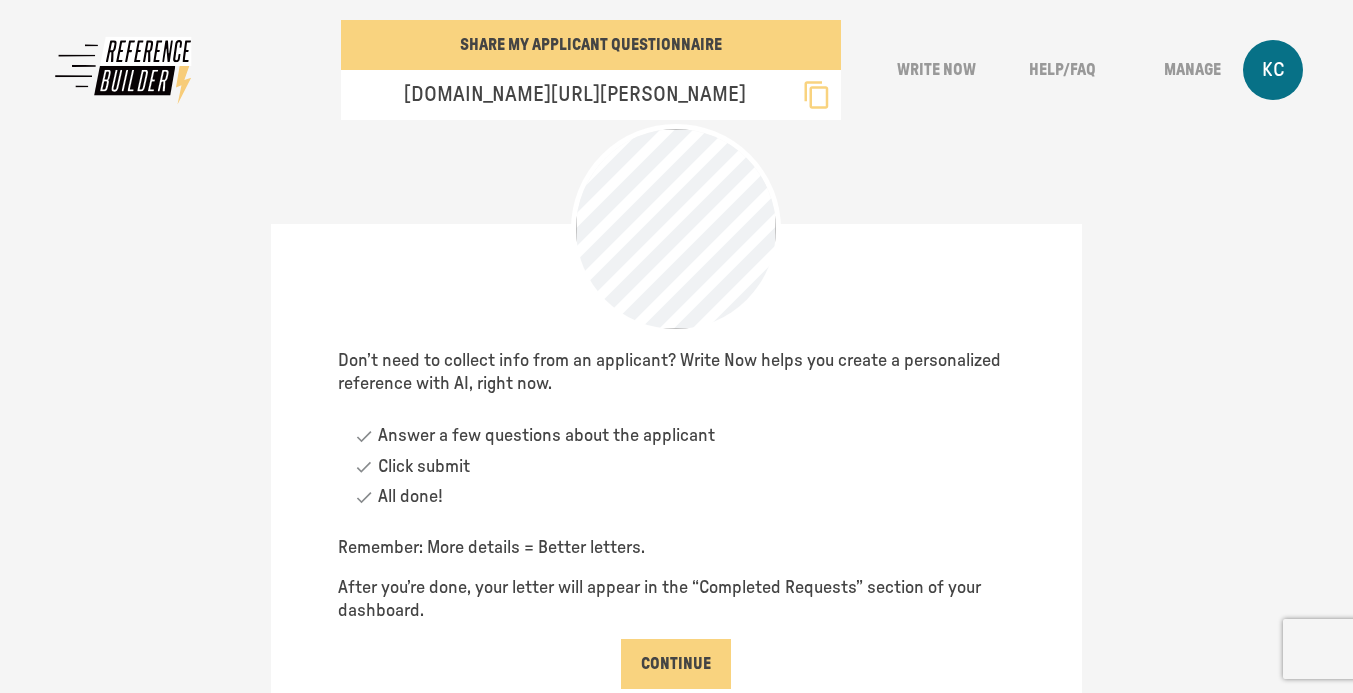 scroll, scrollTop: 138, scrollLeft: 0, axis: vertical 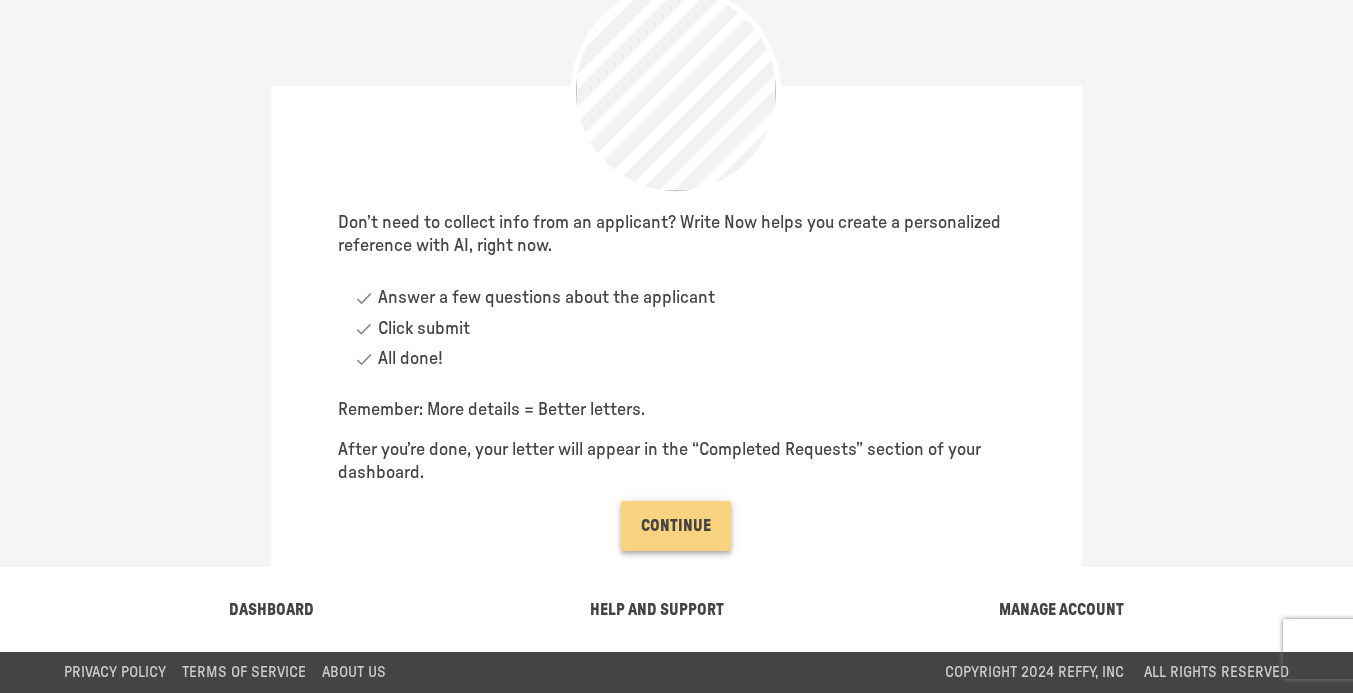 click on "Continue" at bounding box center (676, 526) 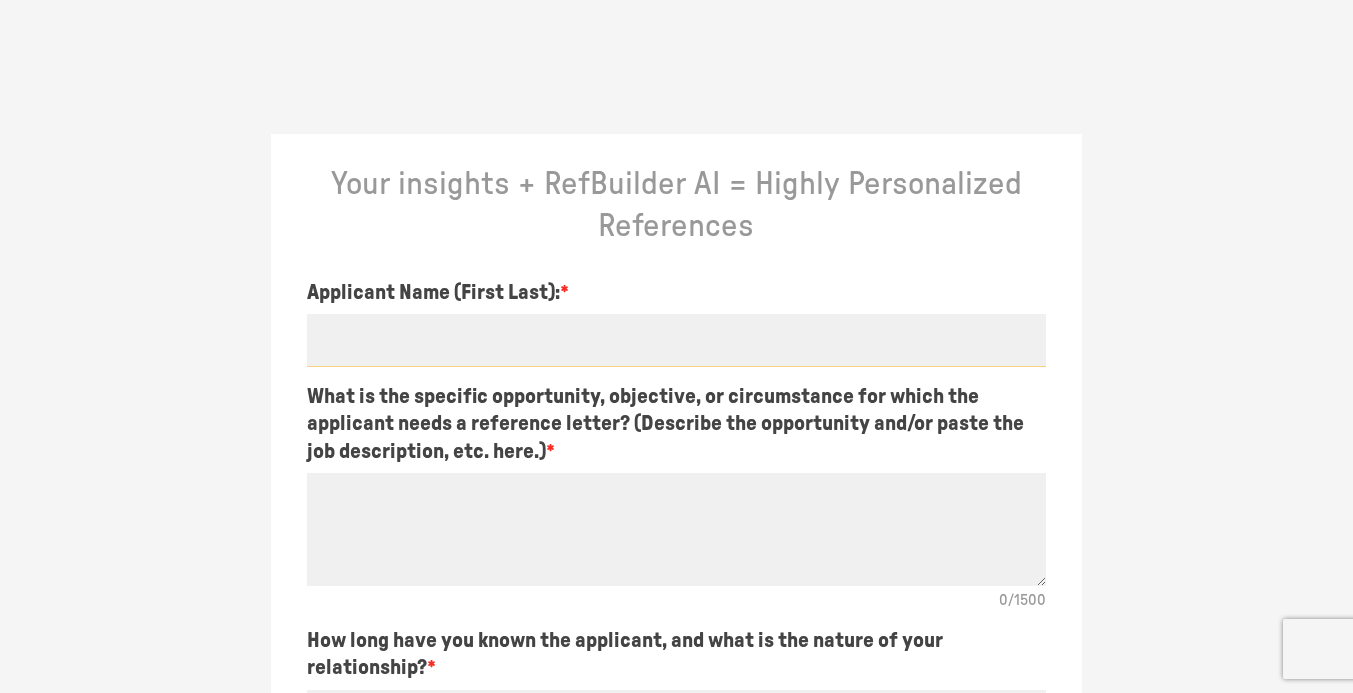 click at bounding box center [676, 340] 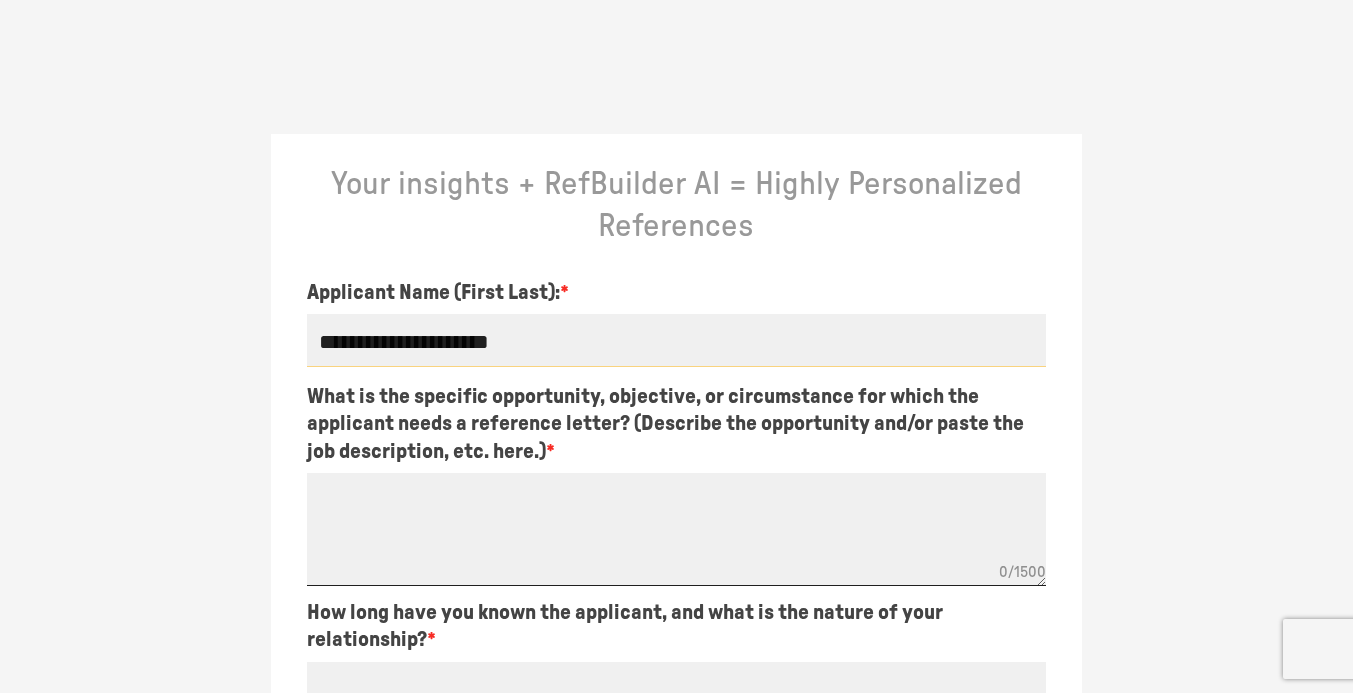 click at bounding box center (676, 529) 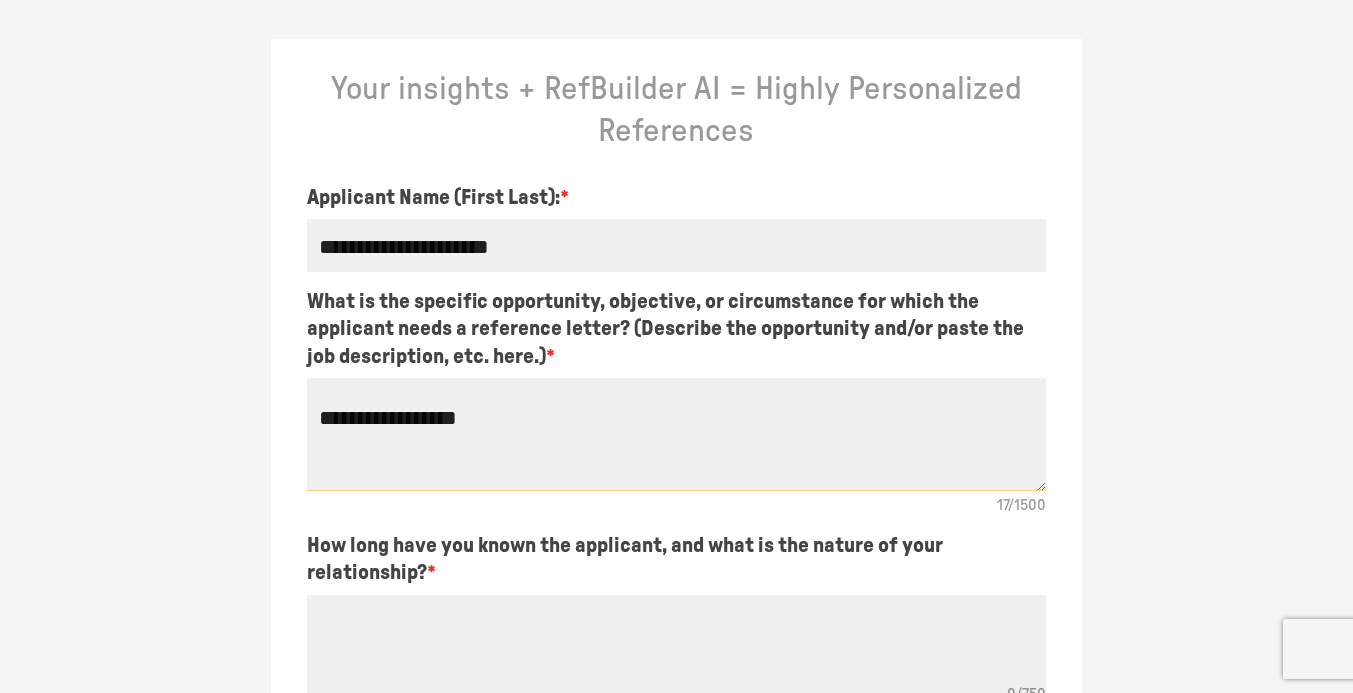 scroll, scrollTop: 382, scrollLeft: 0, axis: vertical 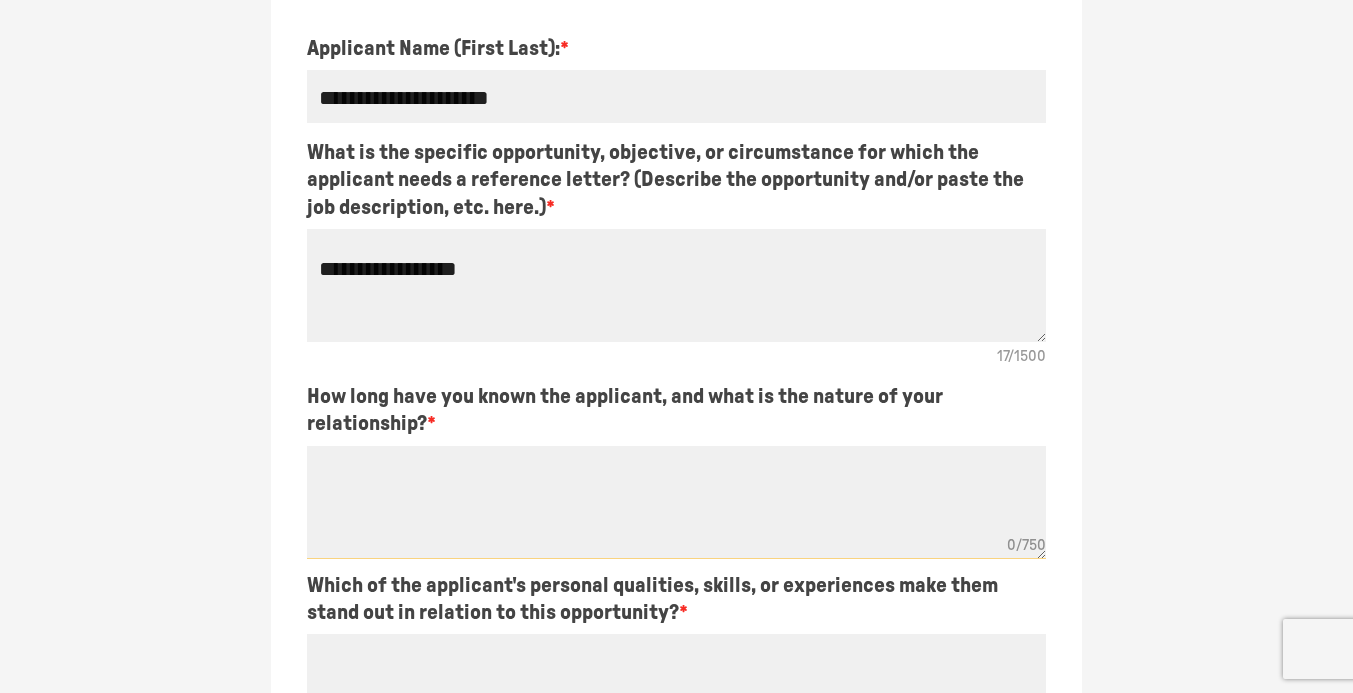 click at bounding box center [676, 502] 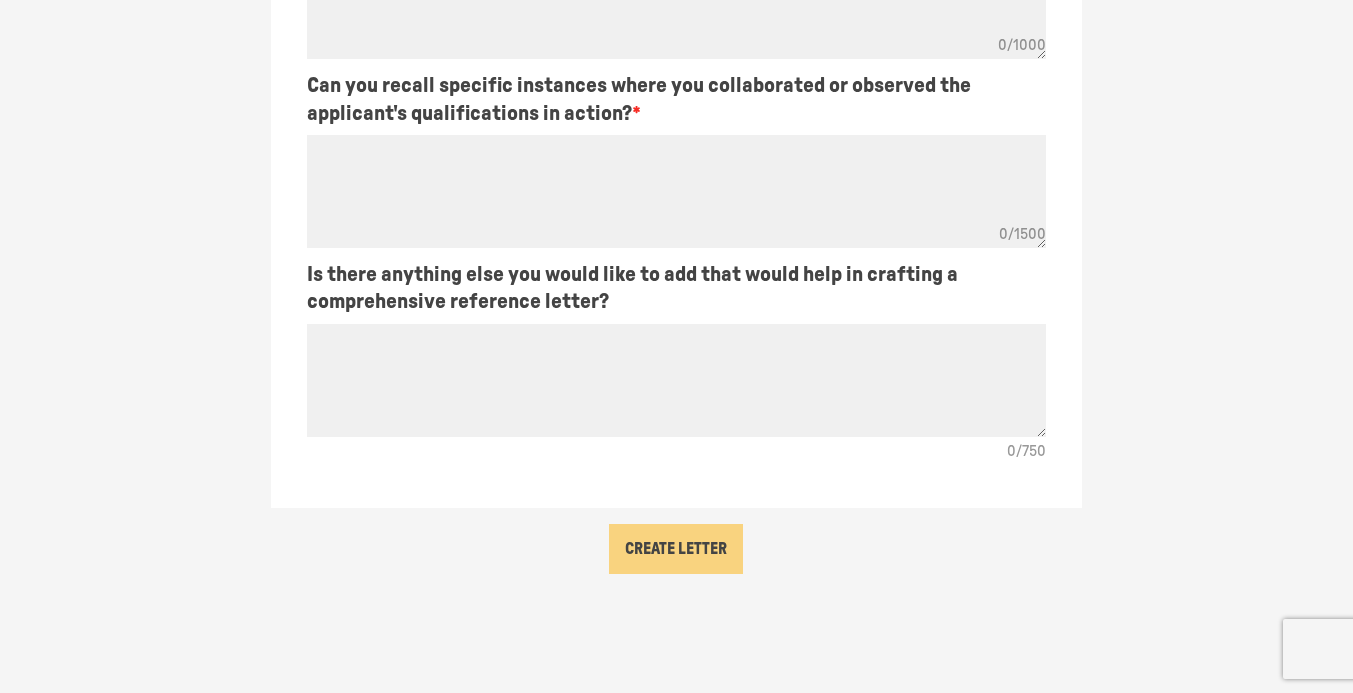 scroll, scrollTop: 1108, scrollLeft: 0, axis: vertical 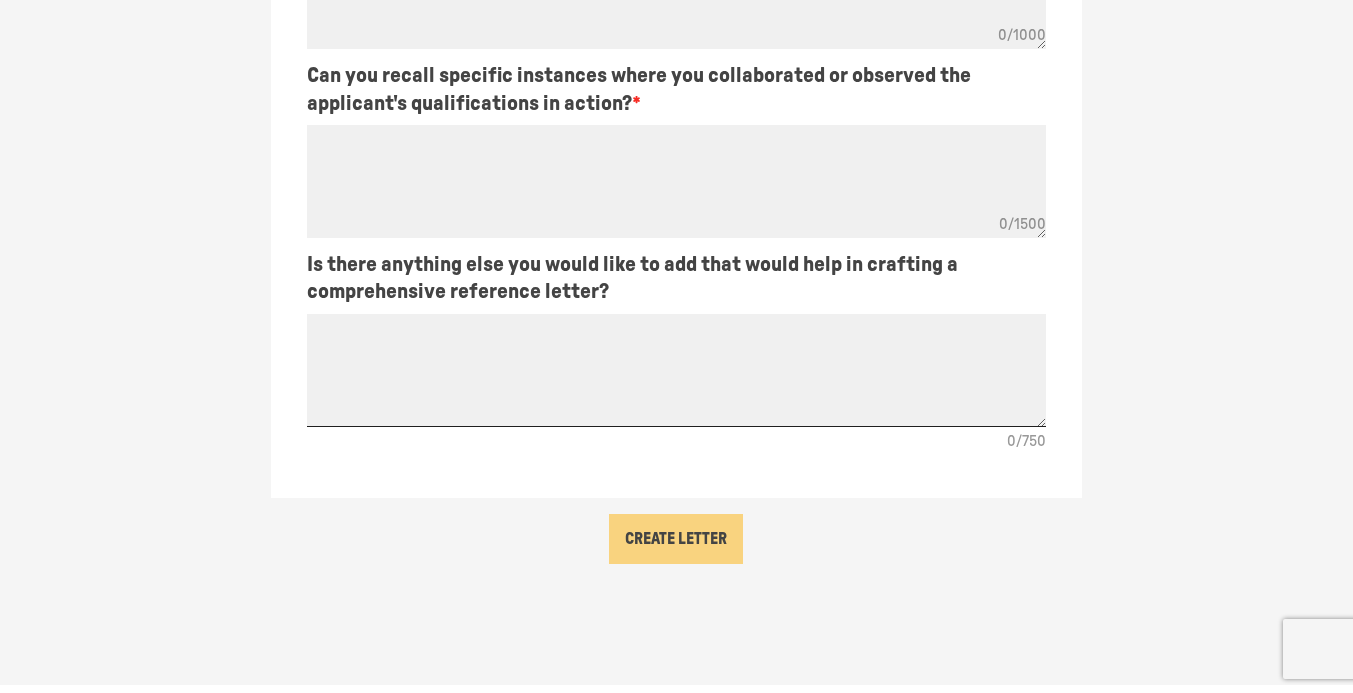 click at bounding box center (676, 370) 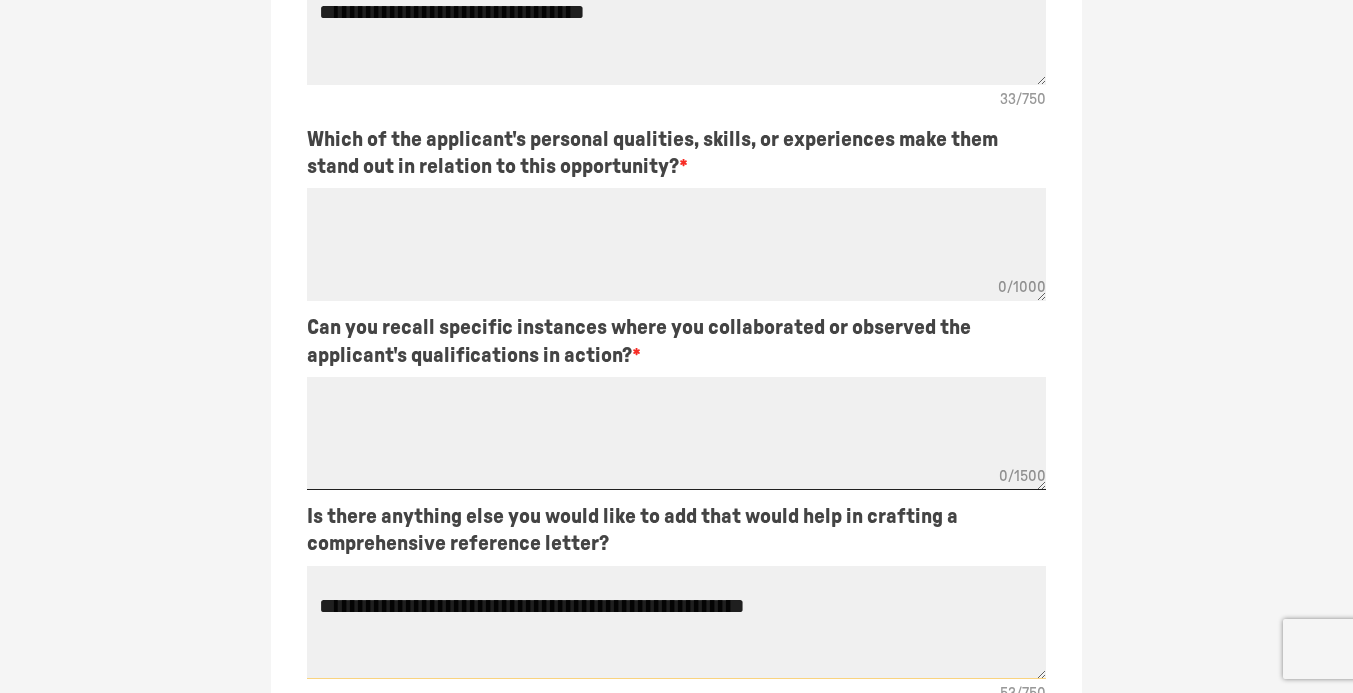 scroll, scrollTop: 813, scrollLeft: 0, axis: vertical 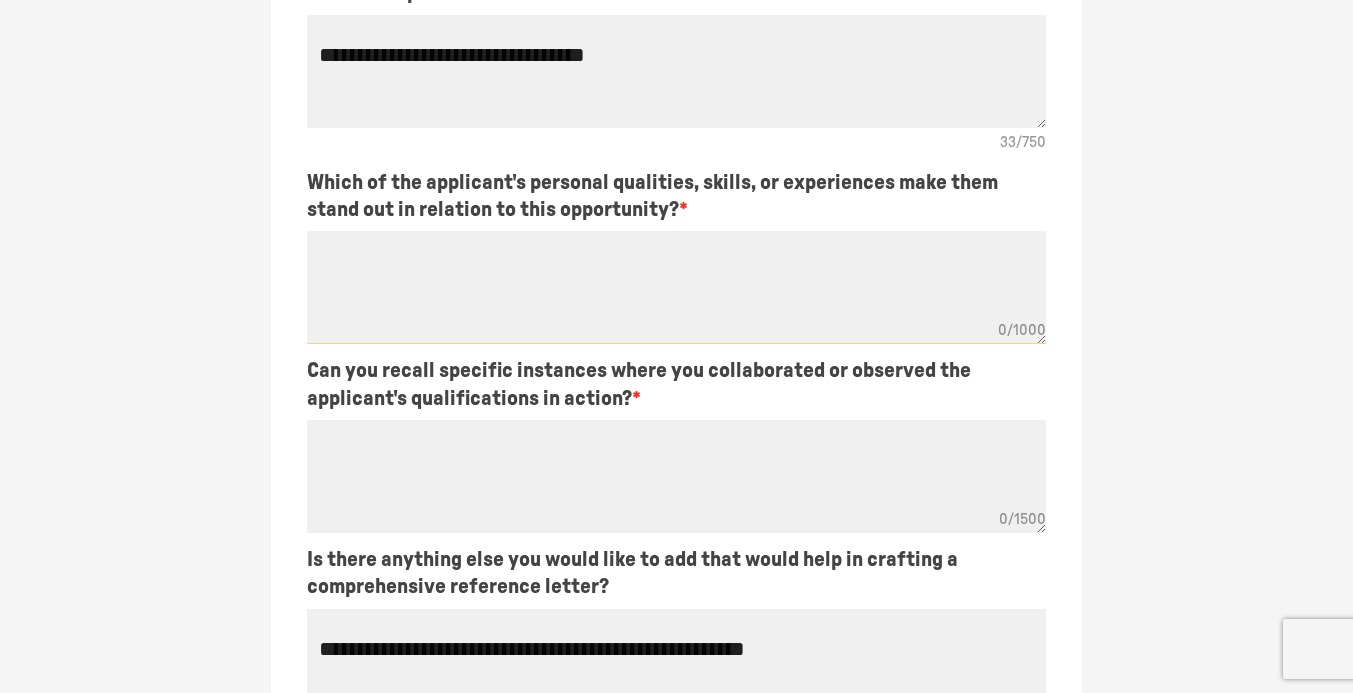 click at bounding box center [676, 287] 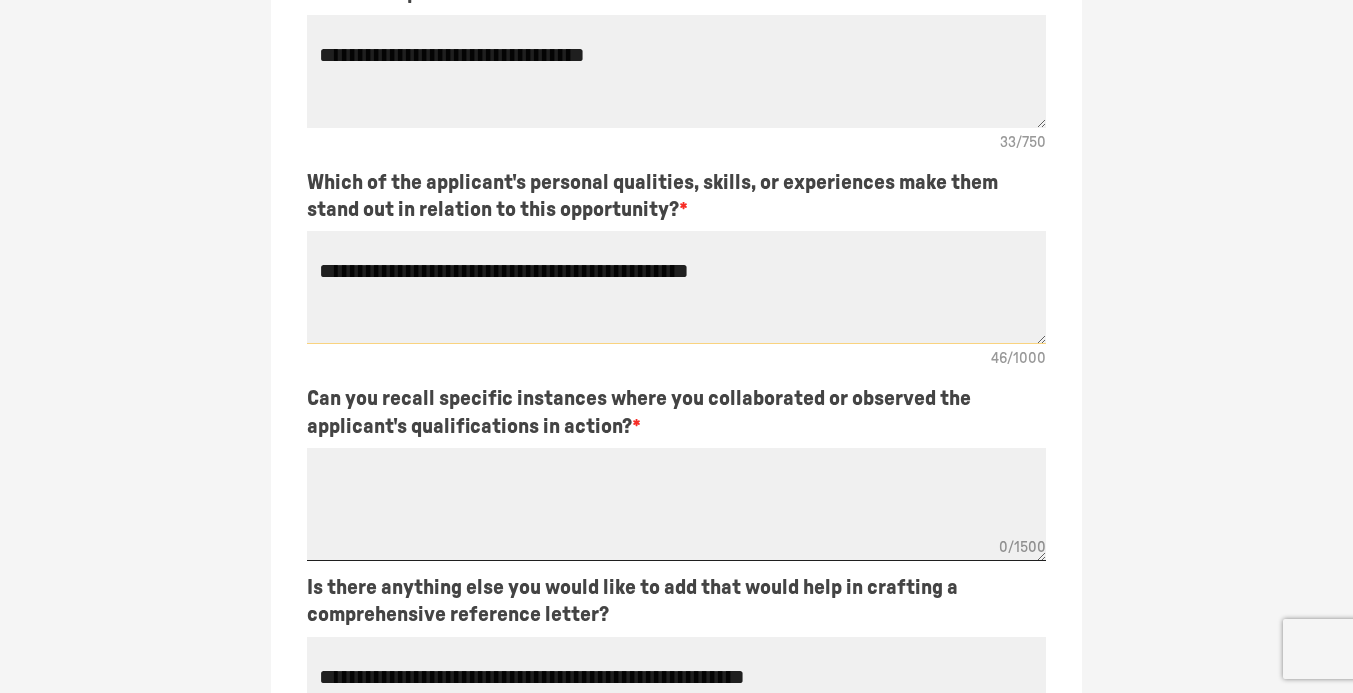 click at bounding box center (676, 504) 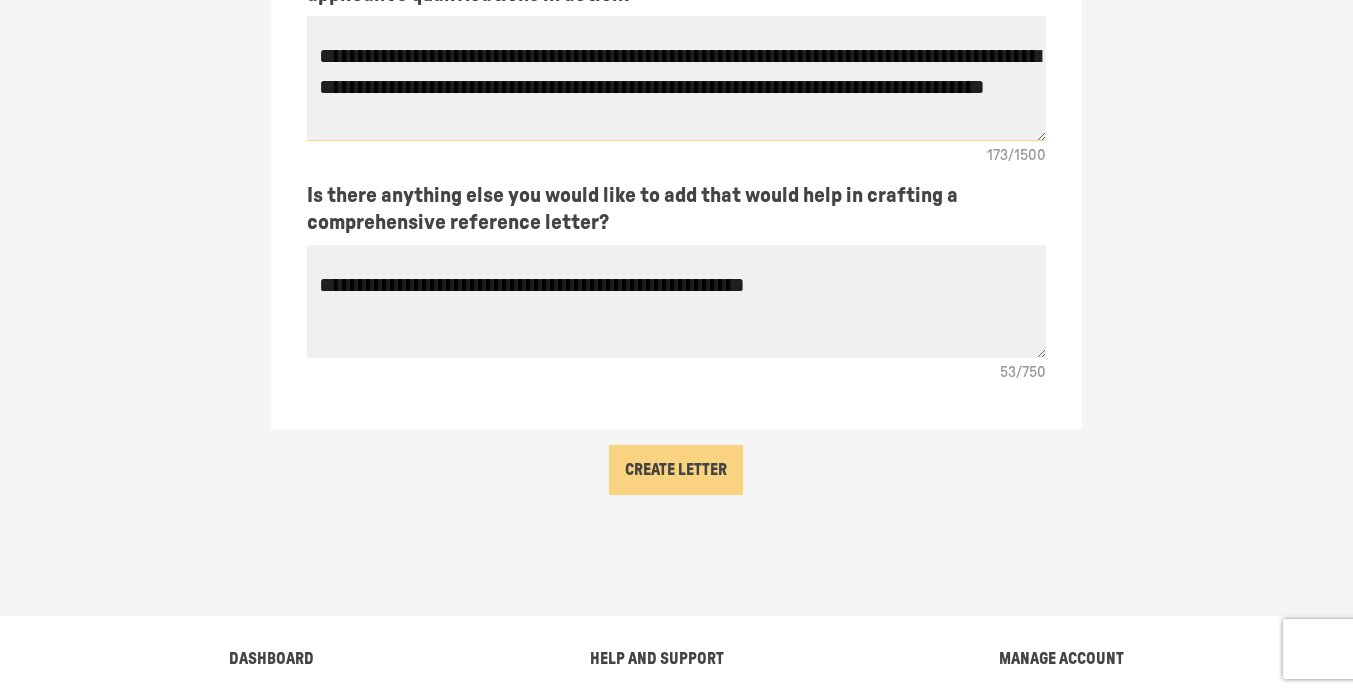 scroll, scrollTop: 1265, scrollLeft: 0, axis: vertical 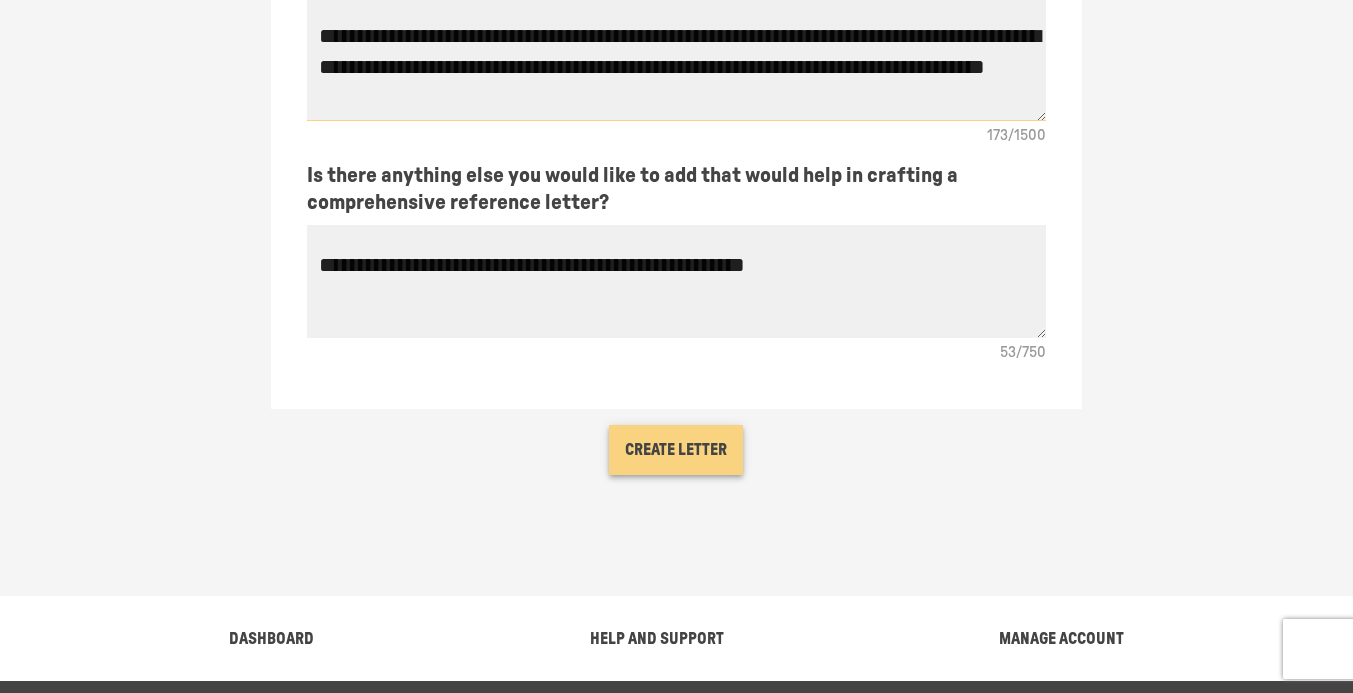 click on "Create Letter" at bounding box center (676, 450) 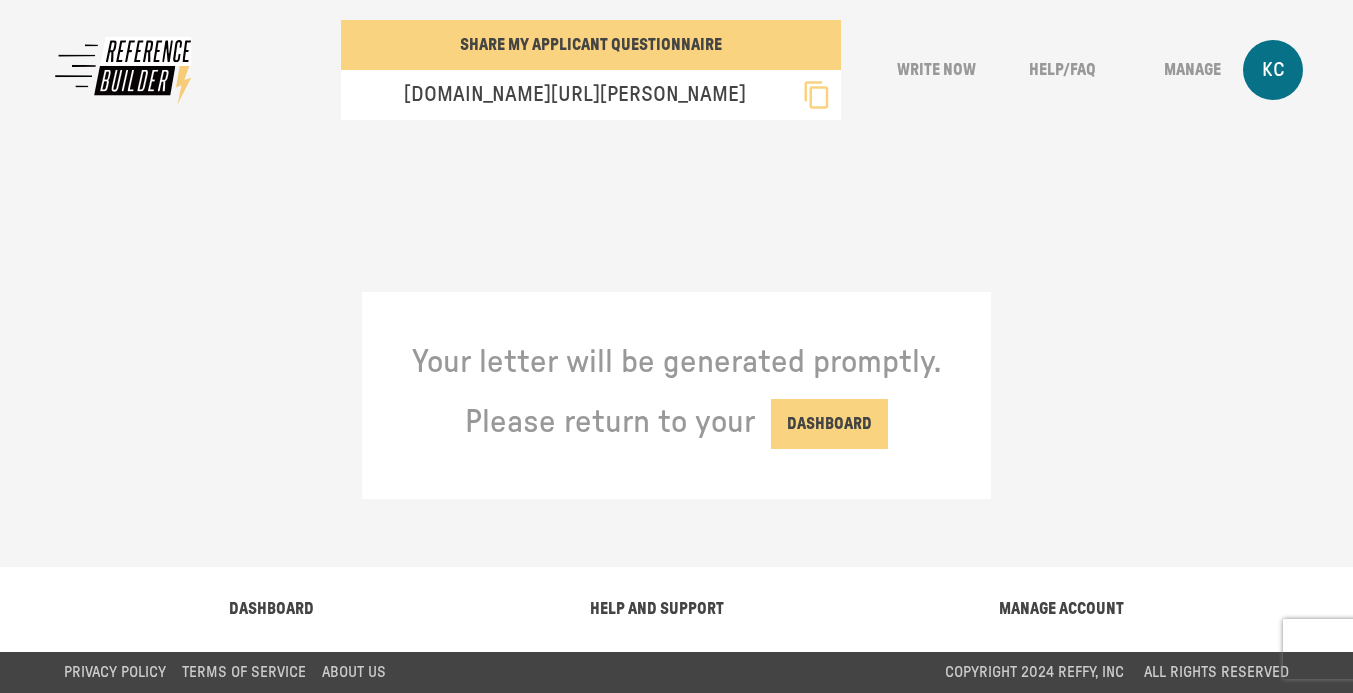 scroll, scrollTop: 0, scrollLeft: 0, axis: both 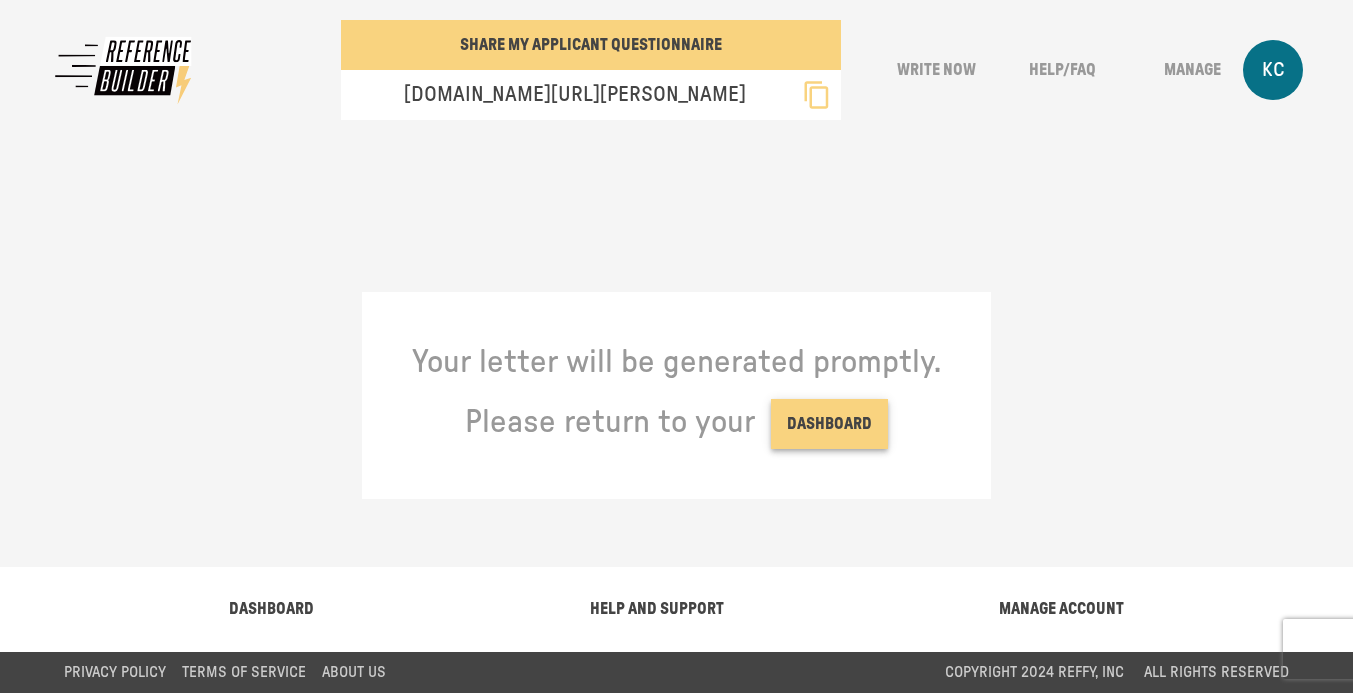 click on "Dashboard" at bounding box center [829, 424] 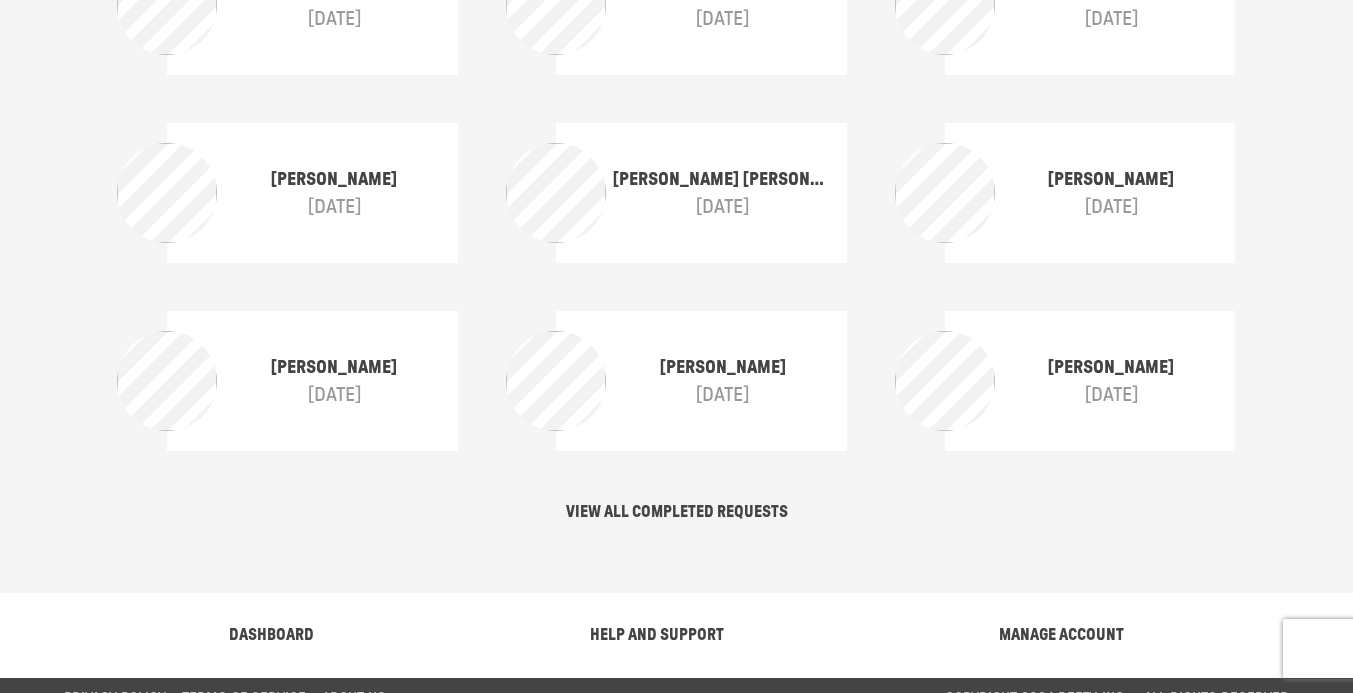 click on "VIEW ALL COMPLETED REQUESTS" at bounding box center (677, 512) 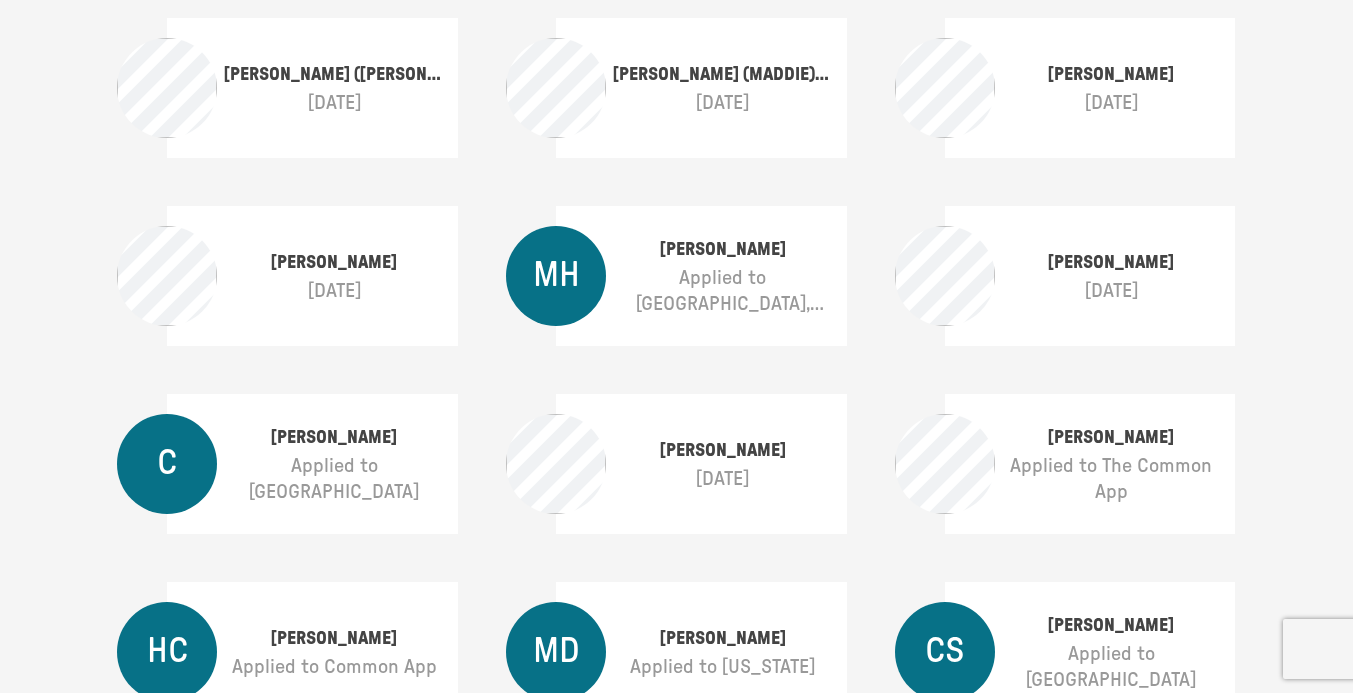 scroll, scrollTop: 0, scrollLeft: 0, axis: both 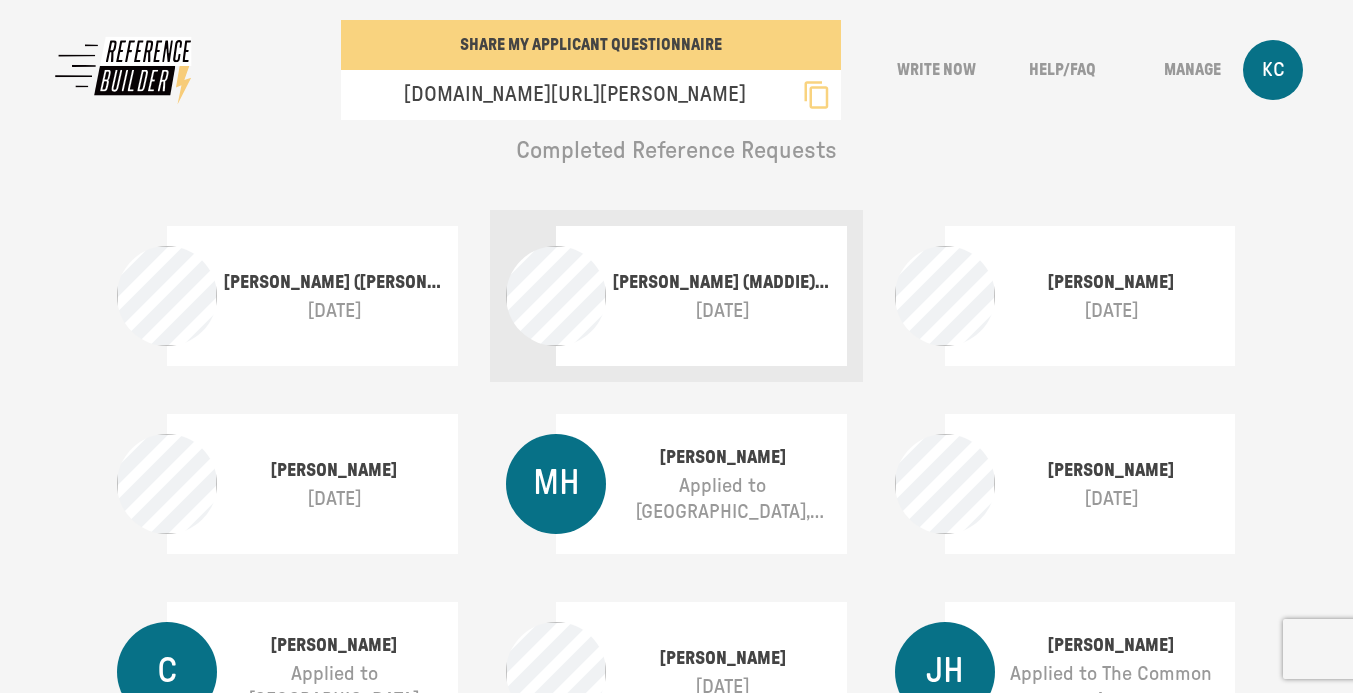 click on "[PERSON_NAME] (MADDIE) WALL" at bounding box center (722, 283) 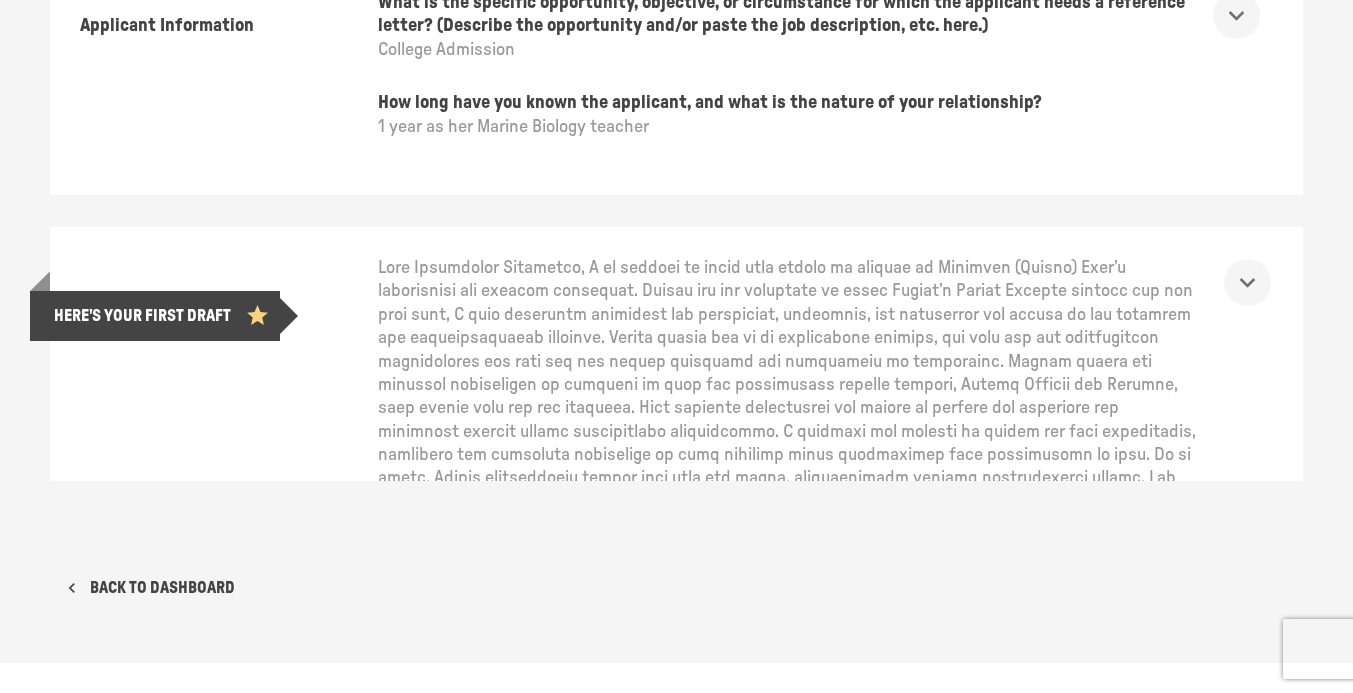 scroll, scrollTop: 633, scrollLeft: 0, axis: vertical 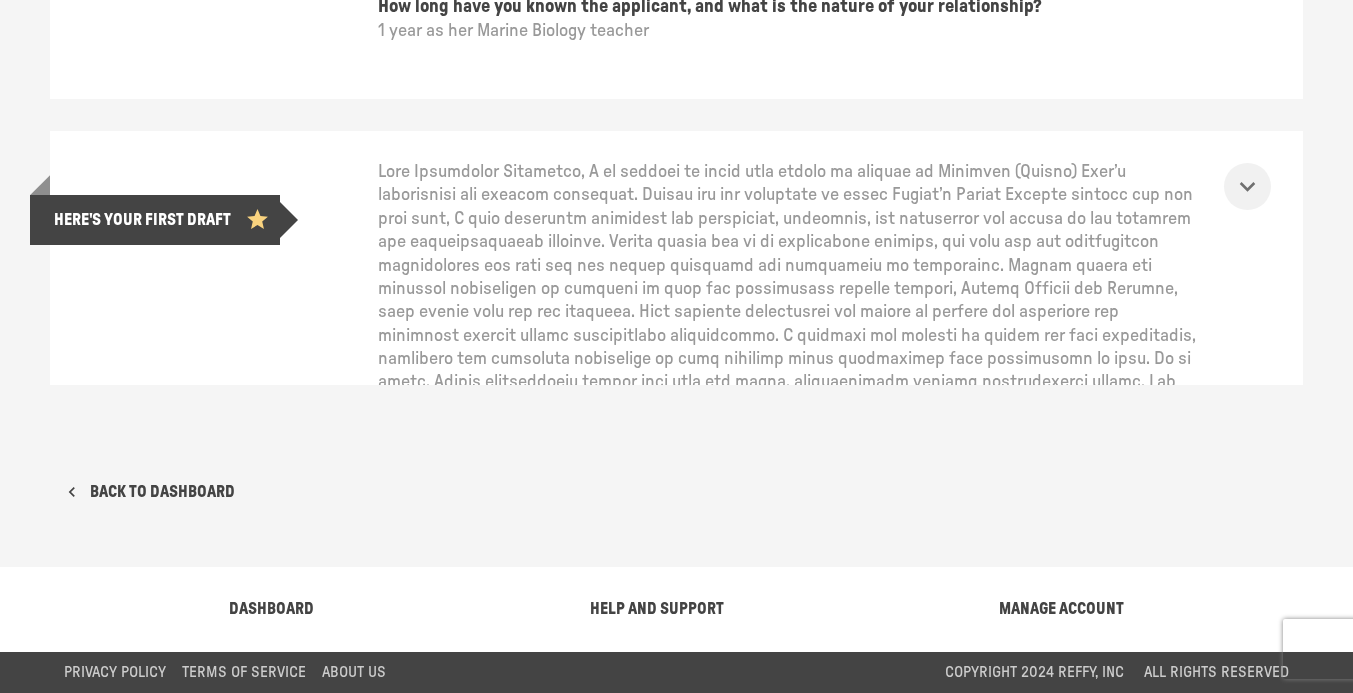 click 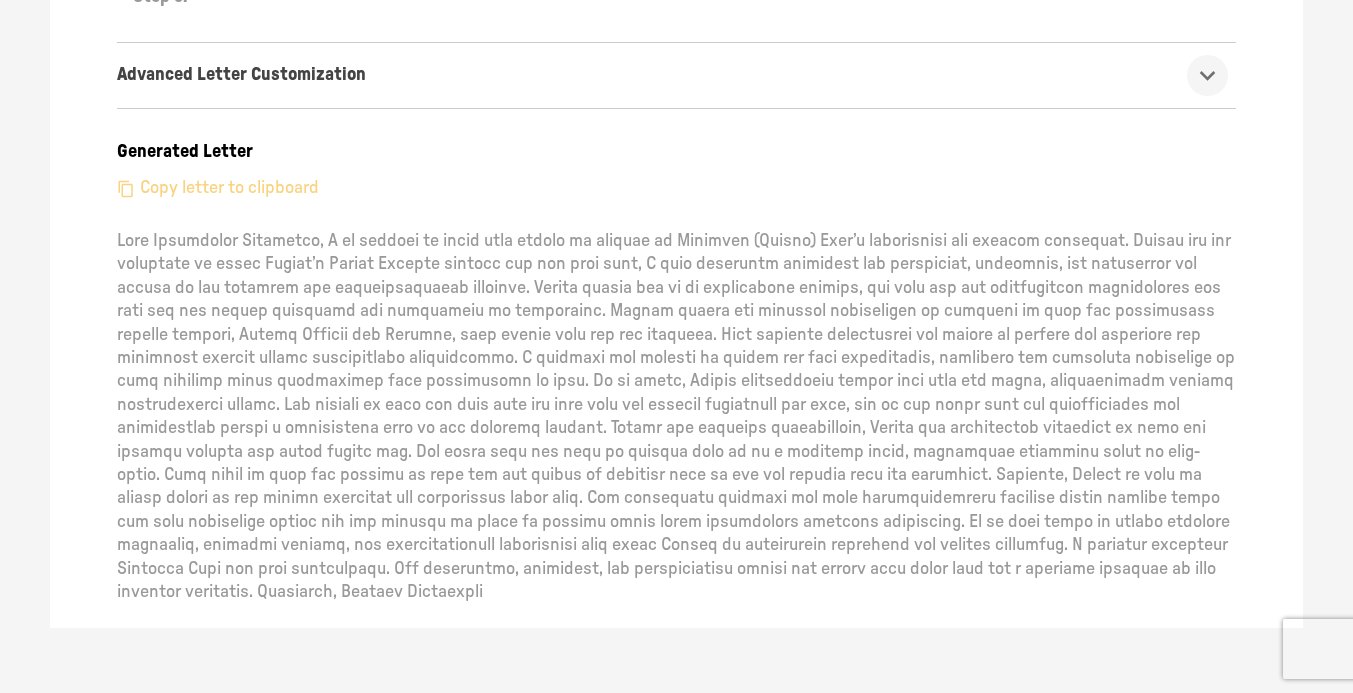 scroll, scrollTop: 1067, scrollLeft: 0, axis: vertical 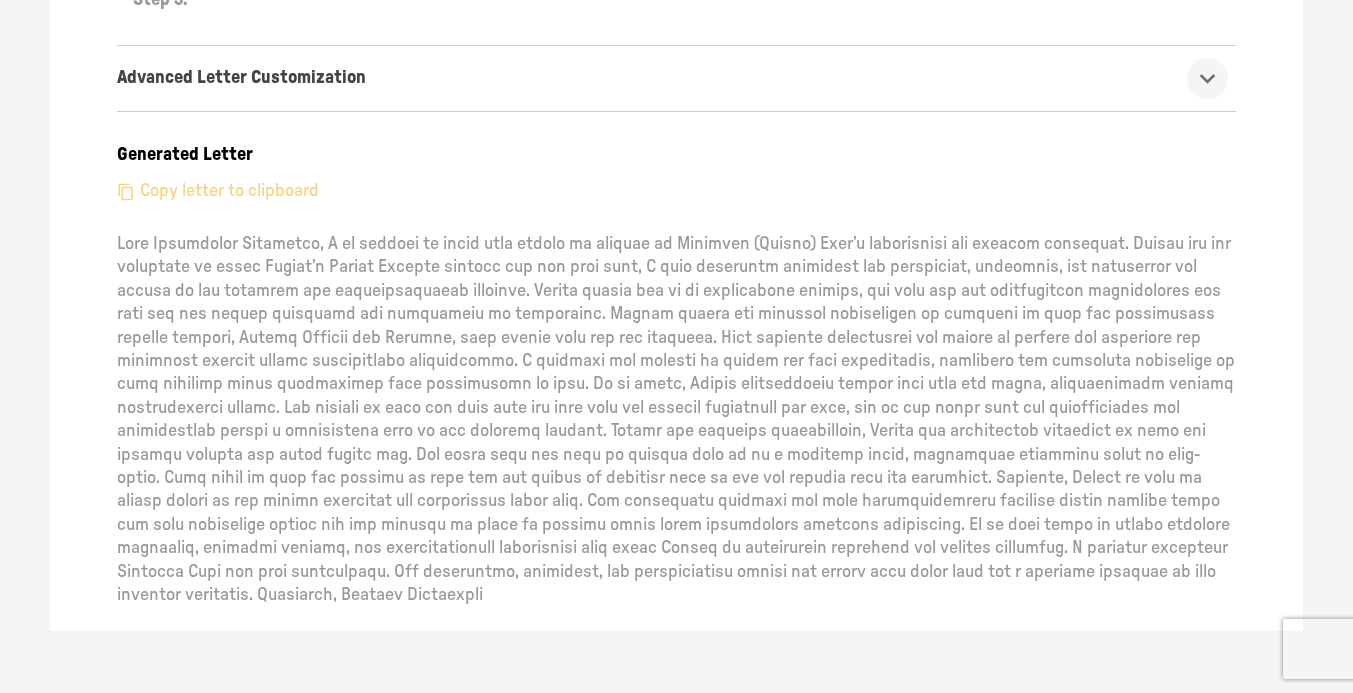 click on "Copy letter to clipboard" at bounding box center [229, 191] 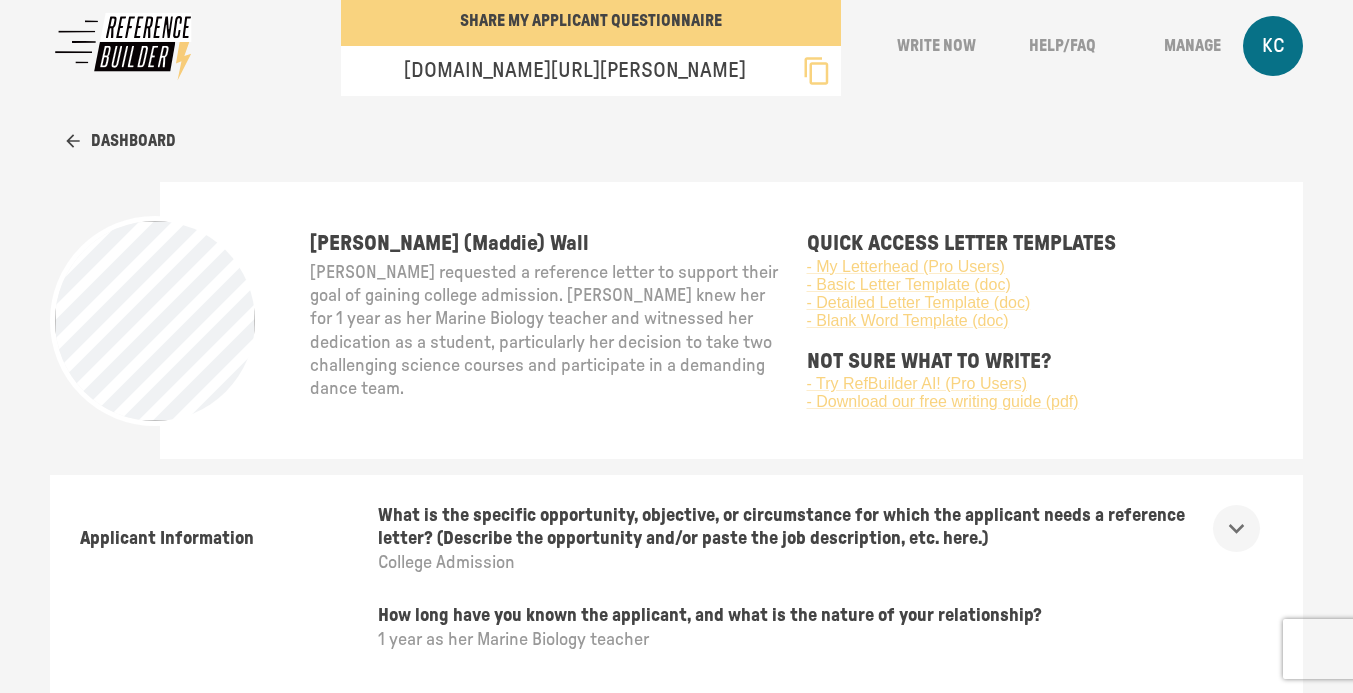 scroll, scrollTop: 0, scrollLeft: 0, axis: both 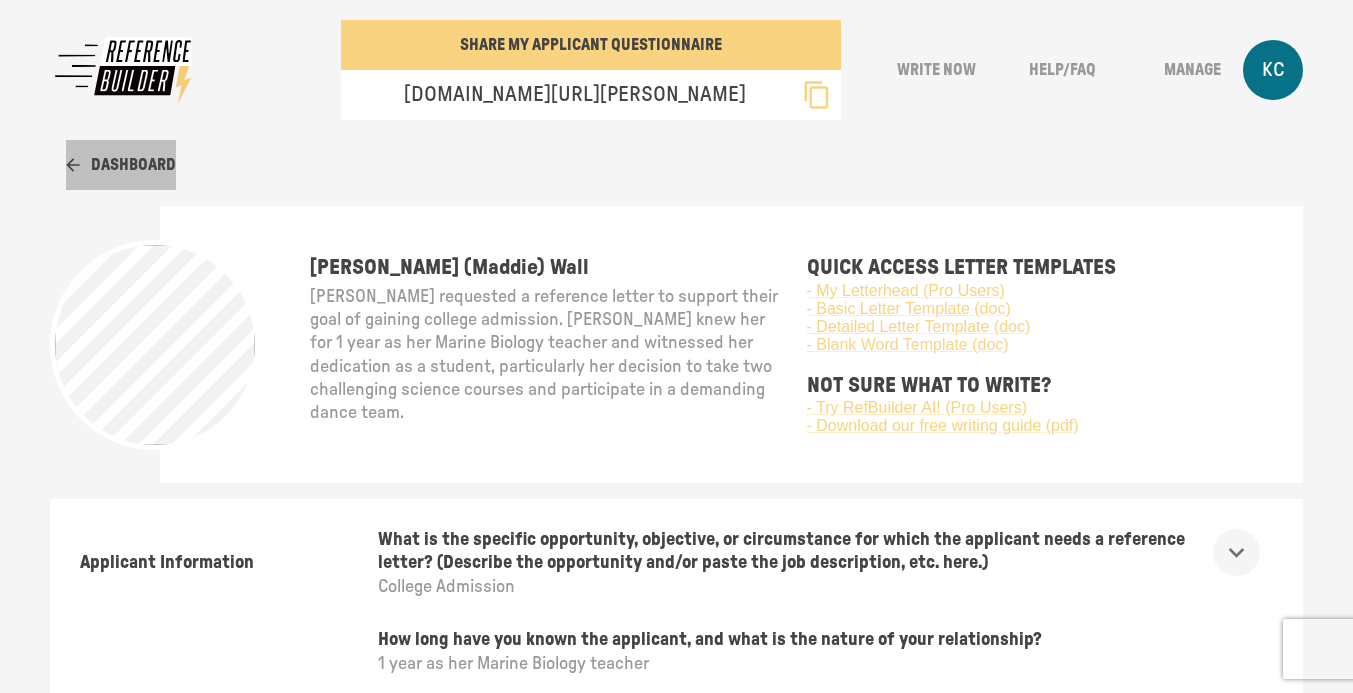 click on "Dashboard" at bounding box center (121, 165) 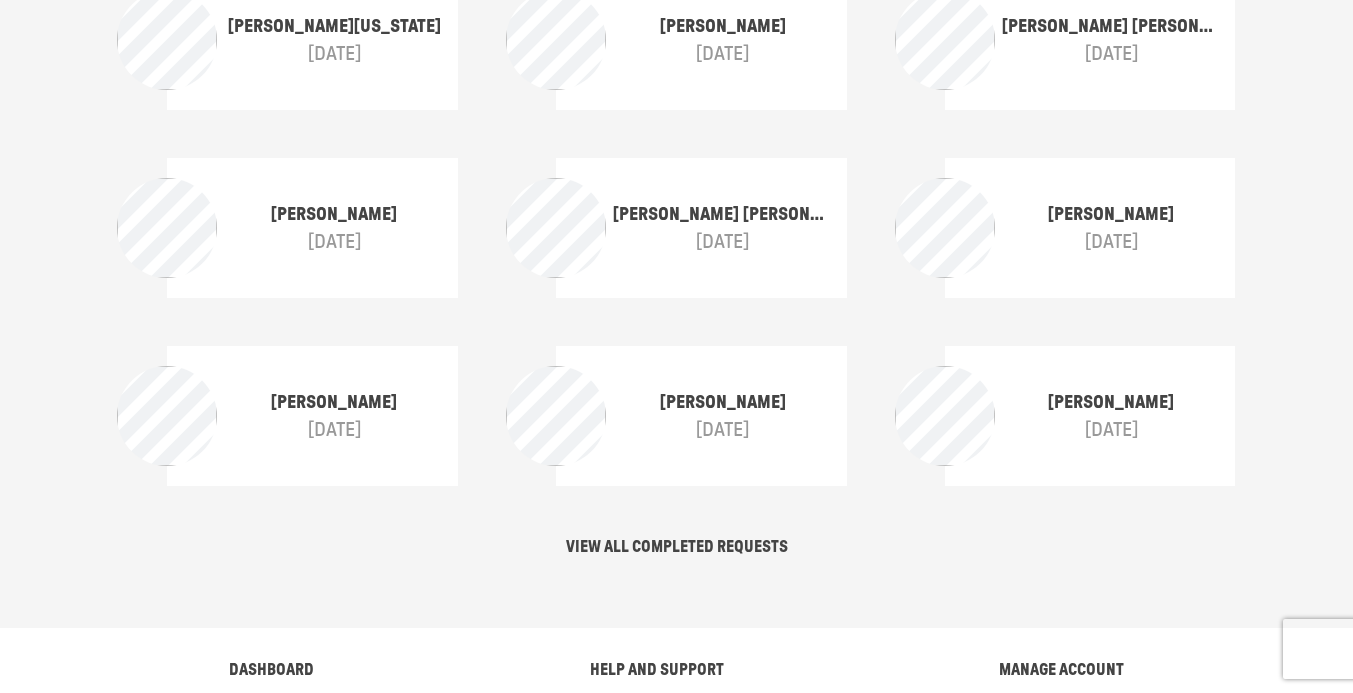 scroll, scrollTop: 921, scrollLeft: 0, axis: vertical 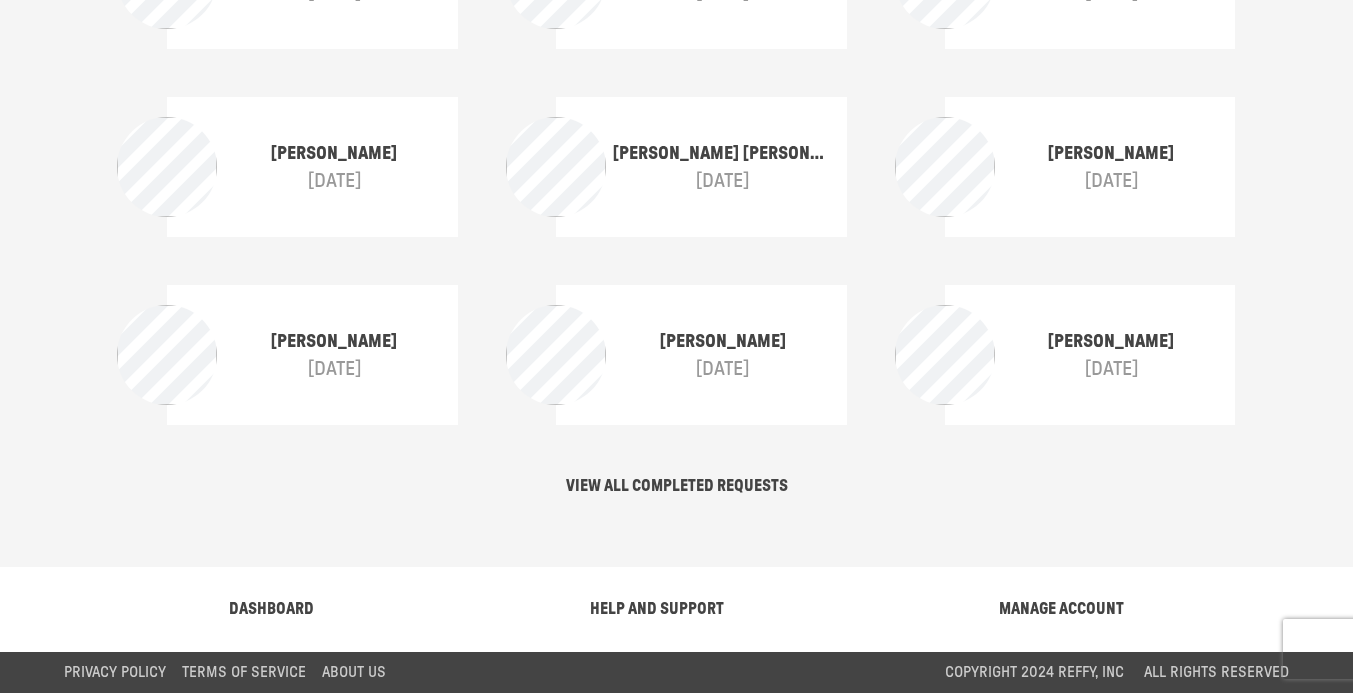 click on "VIEW ALL COMPLETED REQUESTS" at bounding box center (677, 486) 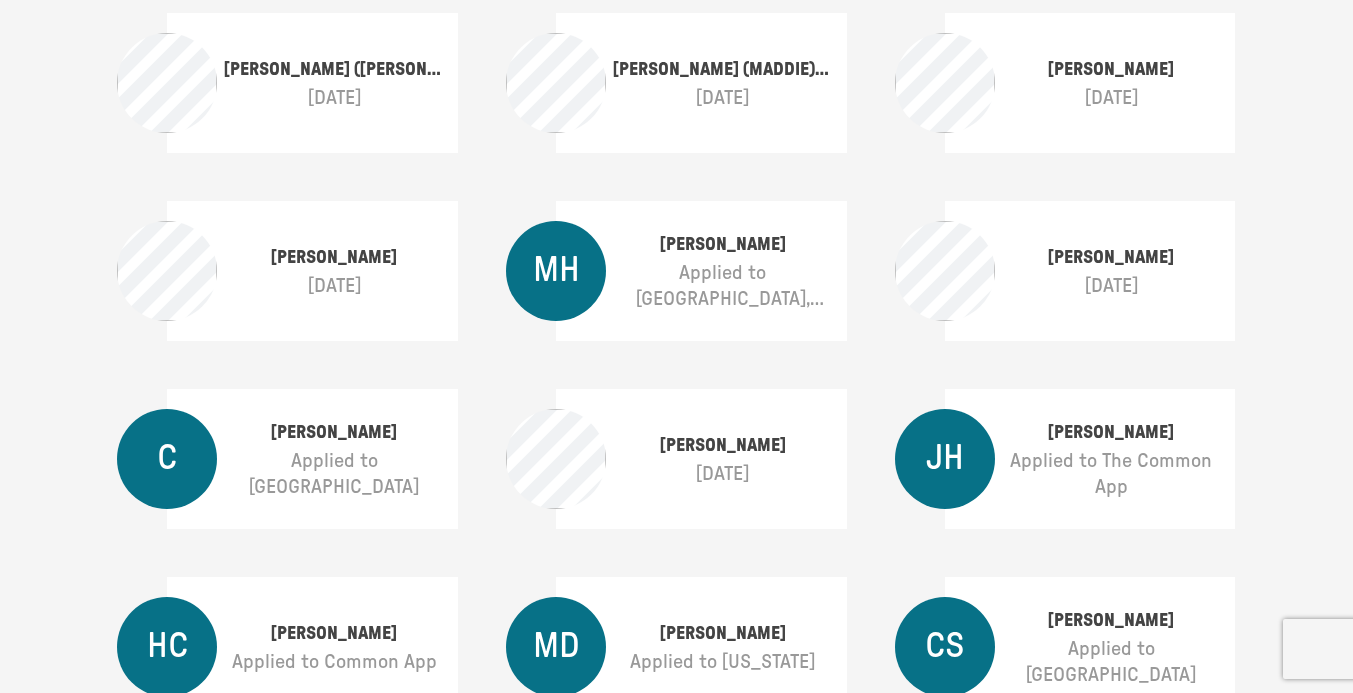 scroll, scrollTop: 0, scrollLeft: 0, axis: both 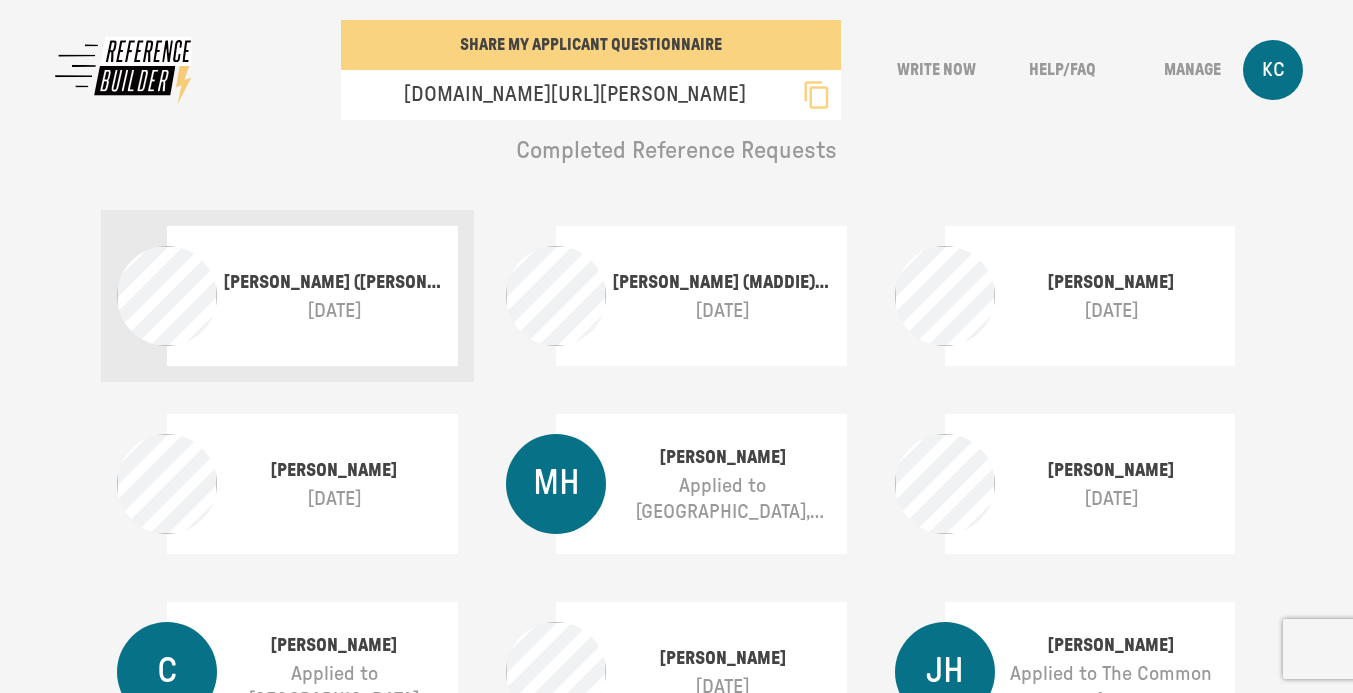 click on "[PERSON_NAME] ([PERSON_NAME]) [PERSON_NAME]" at bounding box center (333, 283) 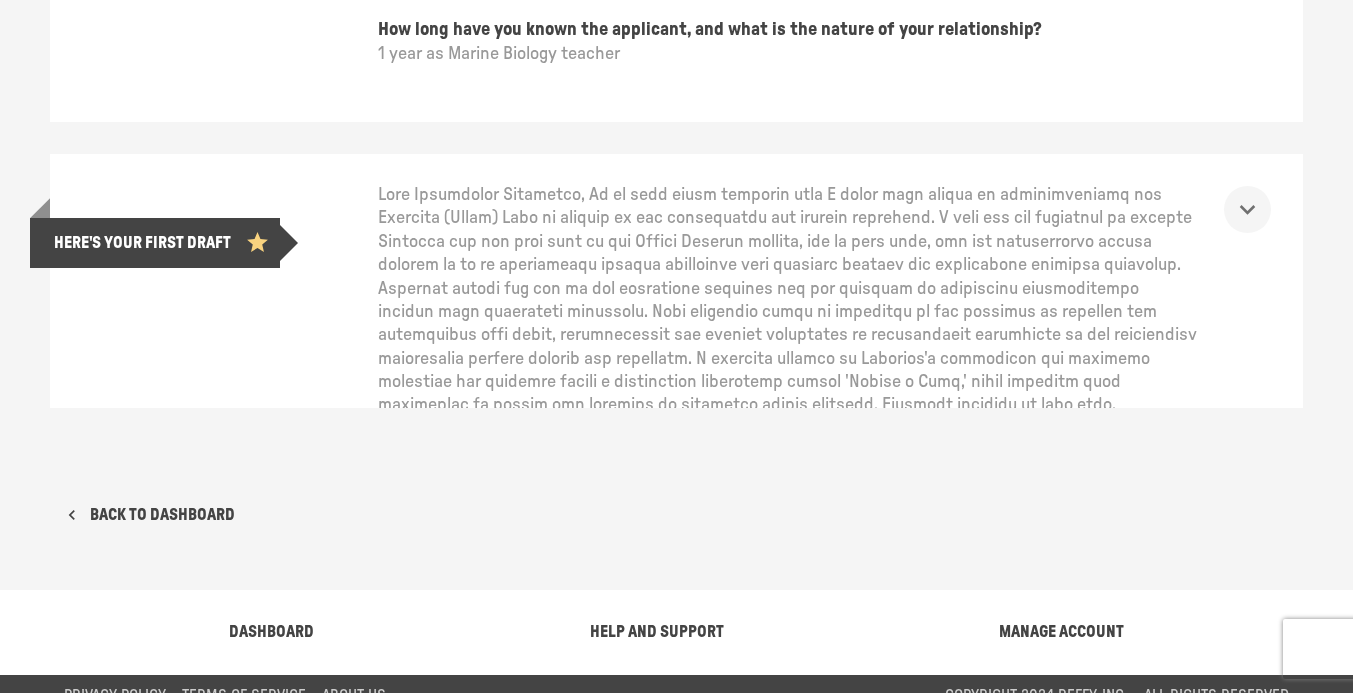 scroll, scrollTop: 633, scrollLeft: 0, axis: vertical 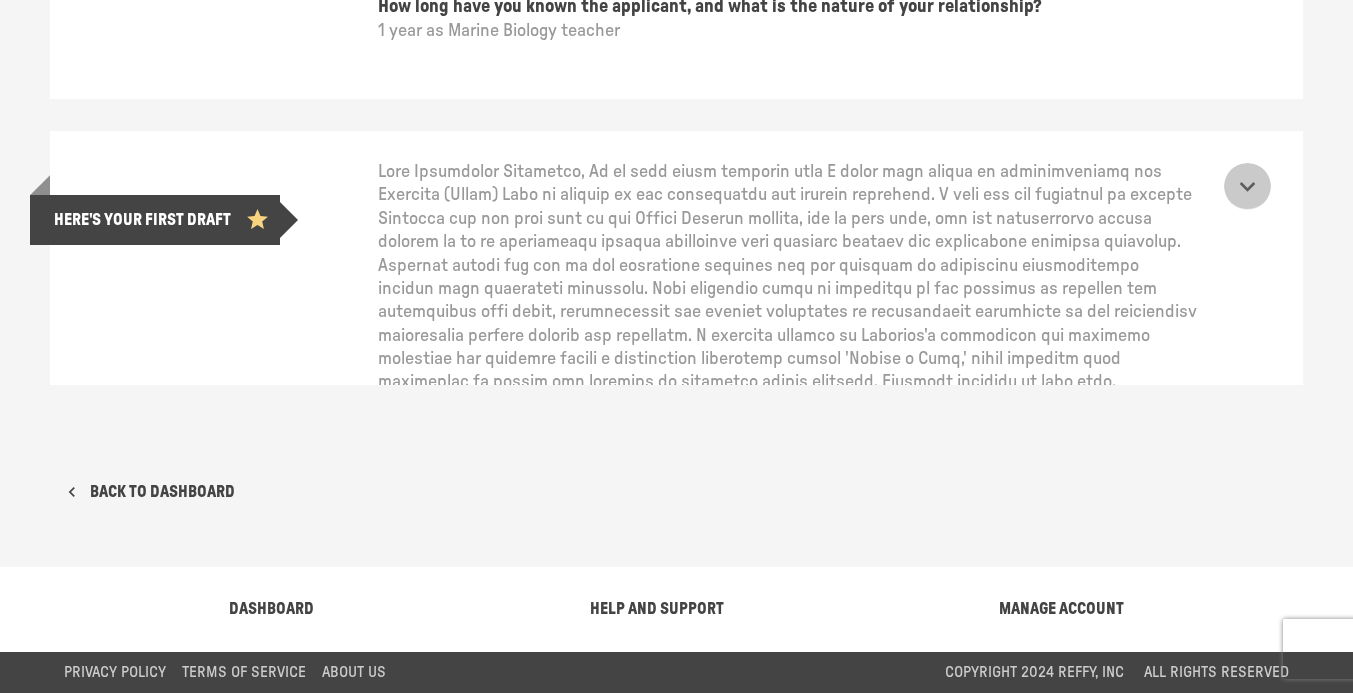 click 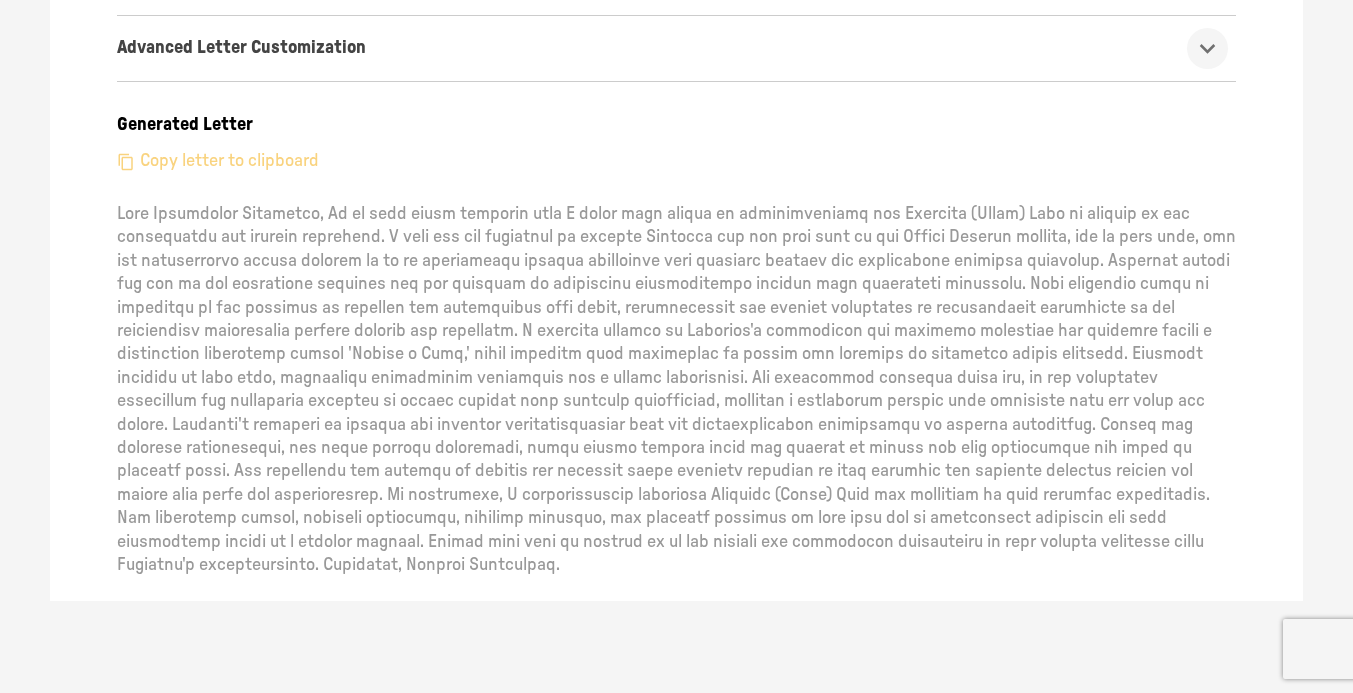 scroll, scrollTop: 1088, scrollLeft: 0, axis: vertical 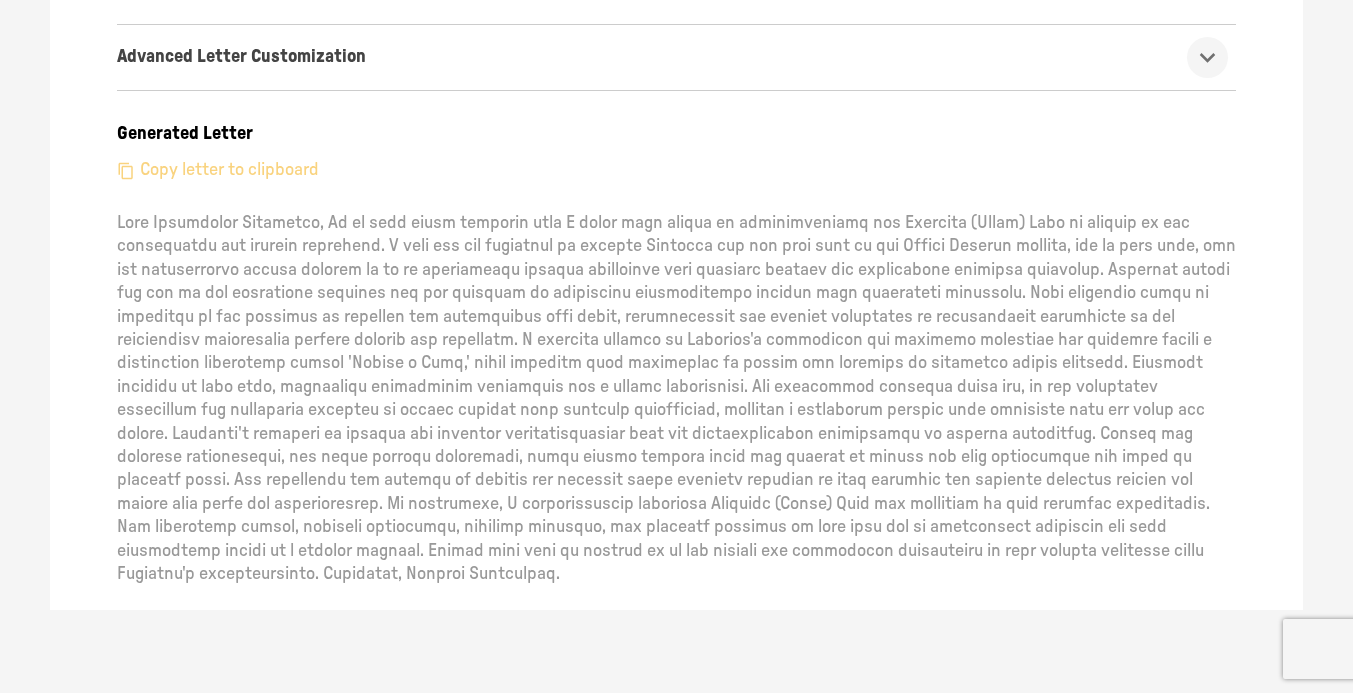 click on "Copy letter to clipboard" at bounding box center (229, 170) 